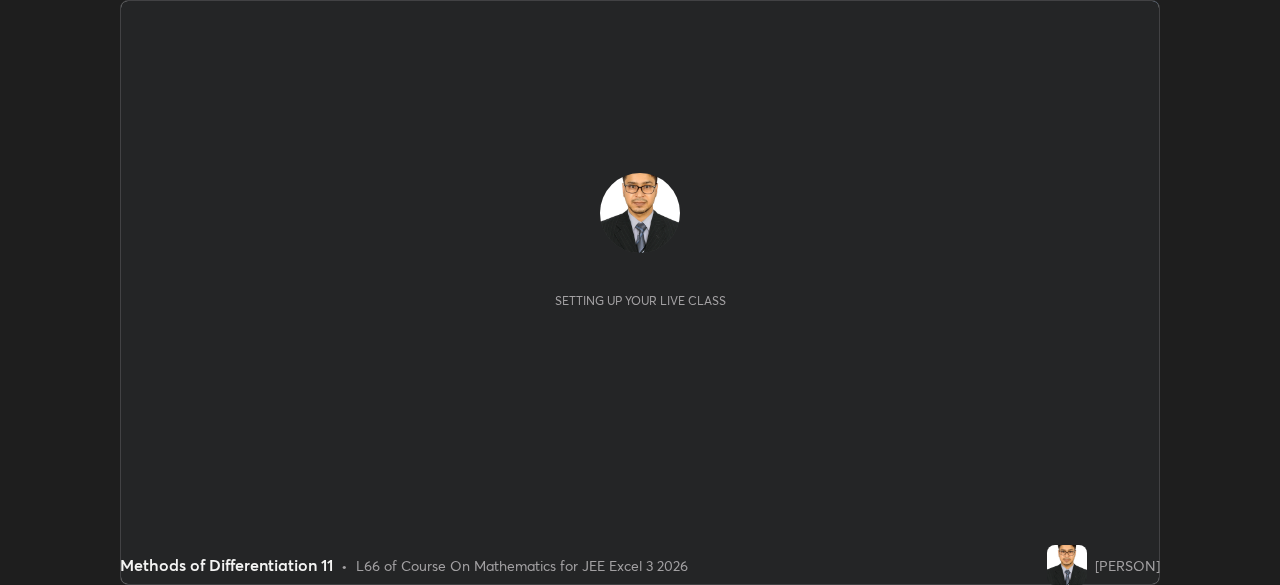 scroll, scrollTop: 0, scrollLeft: 0, axis: both 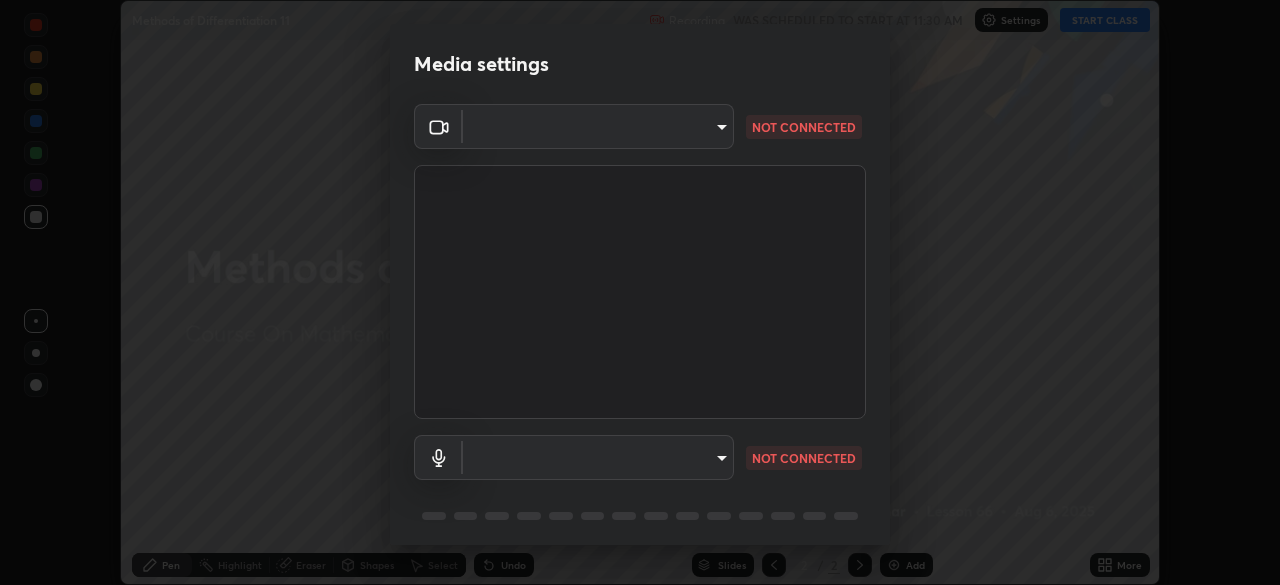 type on "7b92a674a35f0025a587bd0b893f1a0554834cc6a3f109c1d2a23a21a5ebc9d9" 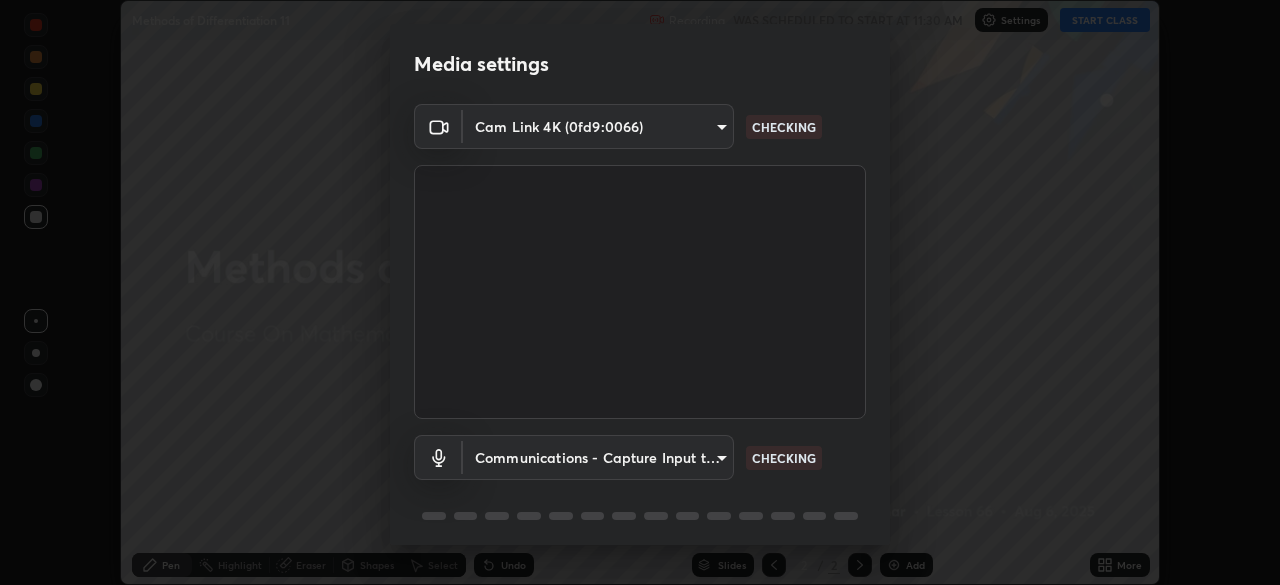 scroll, scrollTop: 71, scrollLeft: 0, axis: vertical 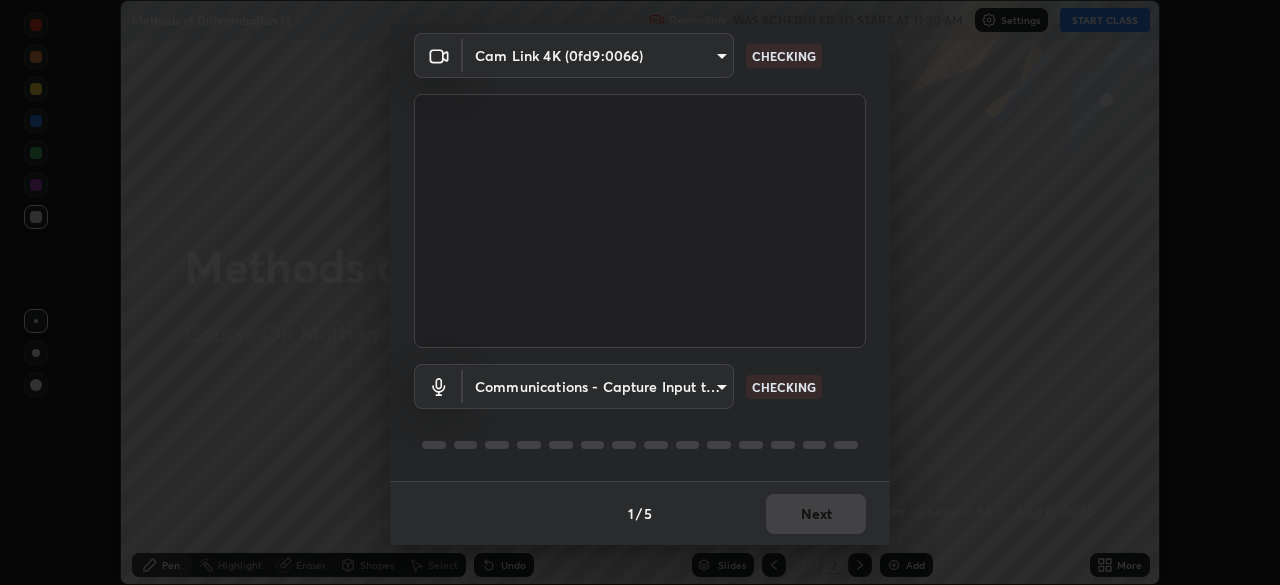click on "Erase all Methods of Differentiation 11 Recording WAS SCHEDULED TO START AT  11:30 AM Settings START CLASS Setting up your live class Methods of Differentiation 11 • L66 of Course On Mathematics for JEE Excel 3 2026 [PERSON] Pen Highlight Eraser Shapes Select Undo Slides 2 / 2 Add More No doubts shared Encourage your learners to ask a doubt for better clarity Report an issue Reason for reporting Buffering Chat not working Audio - Video sync issue Educator video quality low ​ Attach an image Report Media settings Cam Link 4K (0fd9:0066) 7b92a674a35f0025a587bd0b893f1a0554834cc6a3f109c1d2a23a21a5ebc9d9 CHECKING Communications - Capture Input terminal (Digital Array MIC) communications CHECKING 1 / 5 Next" at bounding box center [640, 292] 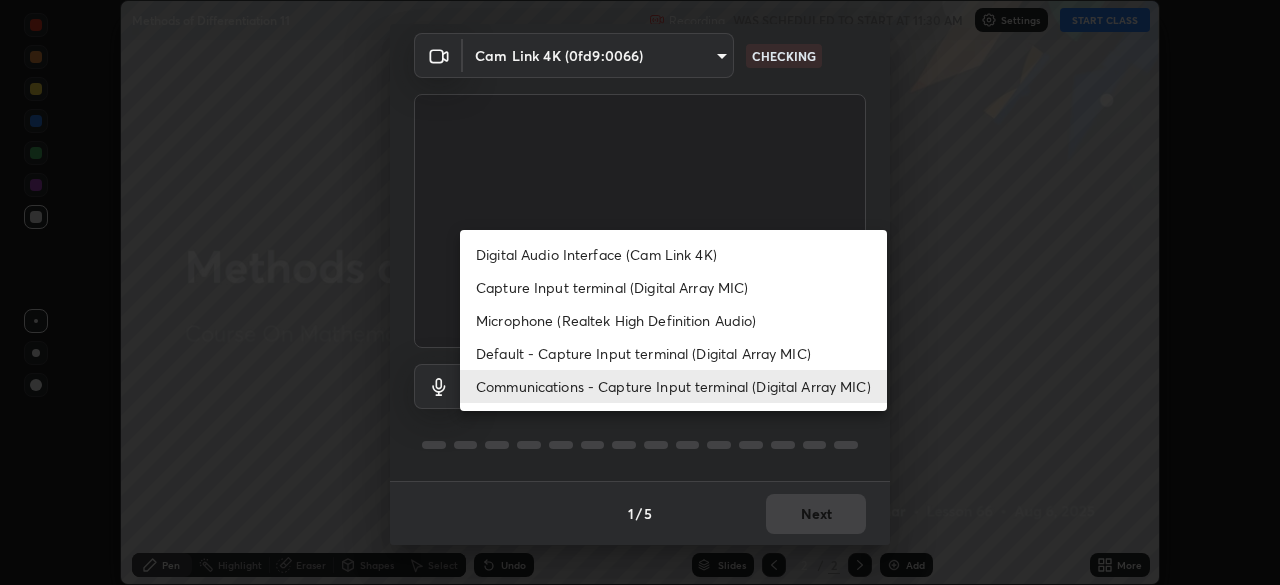 click on "Microphone (Realtek High Definition Audio)" at bounding box center [673, 320] 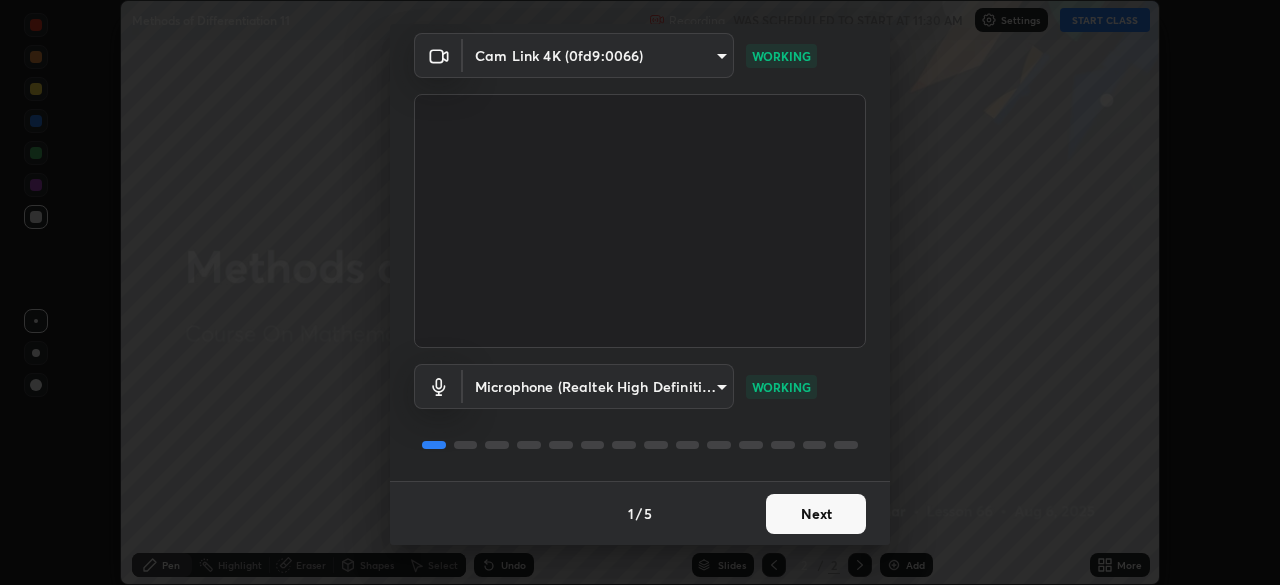 click on "Next" at bounding box center [816, 514] 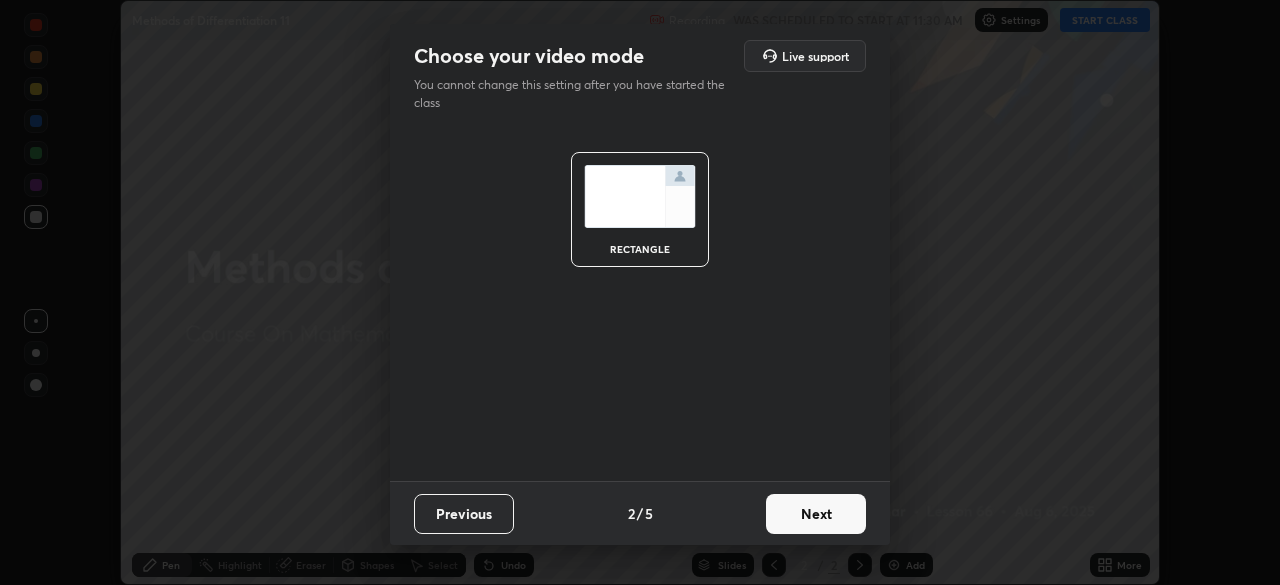 scroll, scrollTop: 0, scrollLeft: 0, axis: both 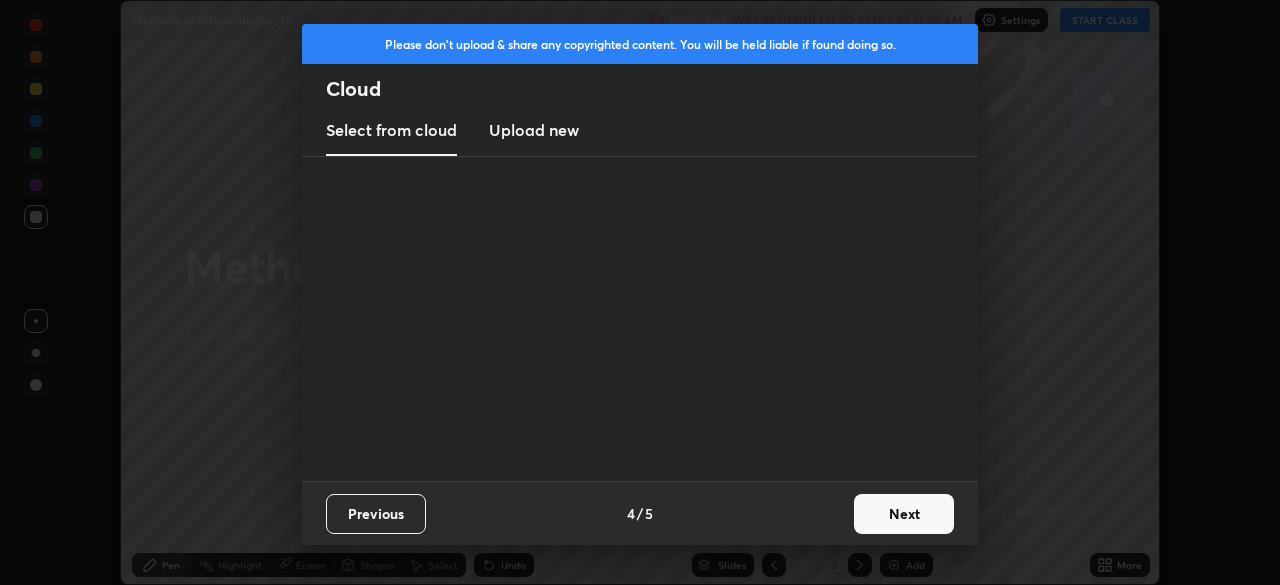 click on "Previous 4 / 5 Next" at bounding box center [640, 513] 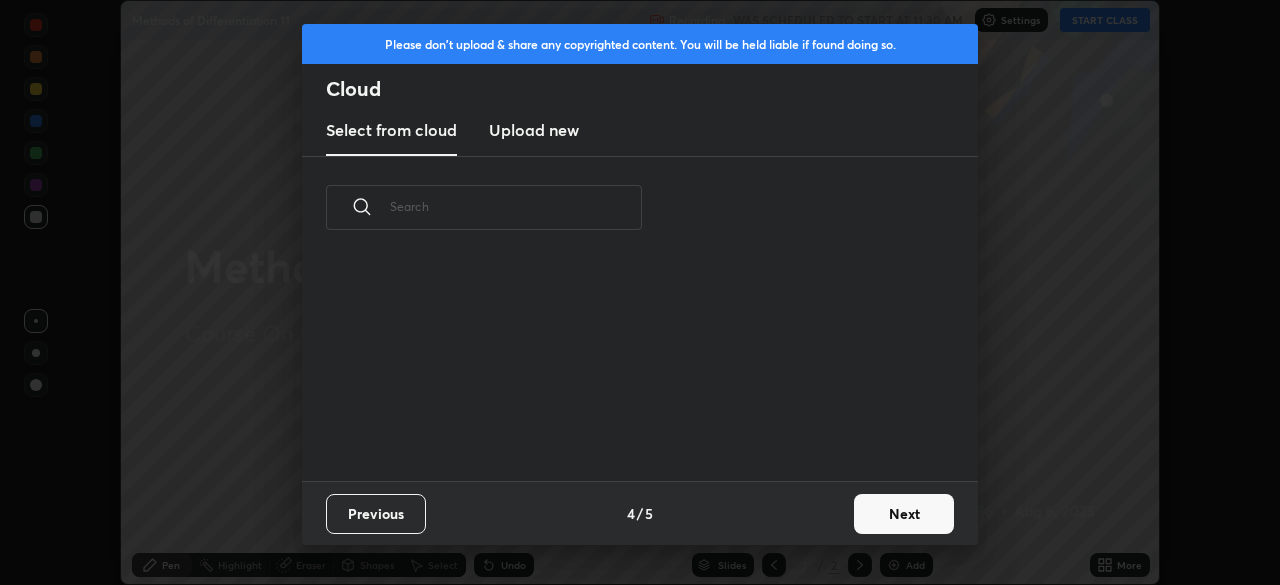 click on "Next" at bounding box center [904, 514] 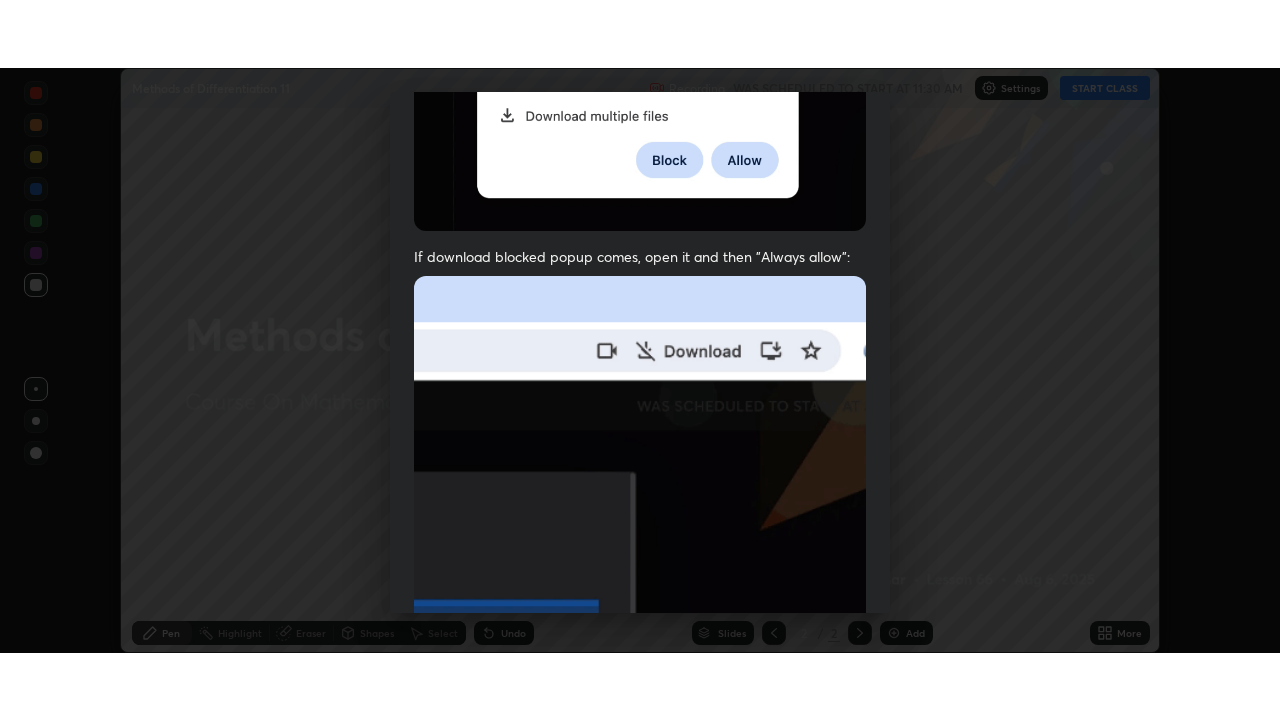 scroll, scrollTop: 479, scrollLeft: 0, axis: vertical 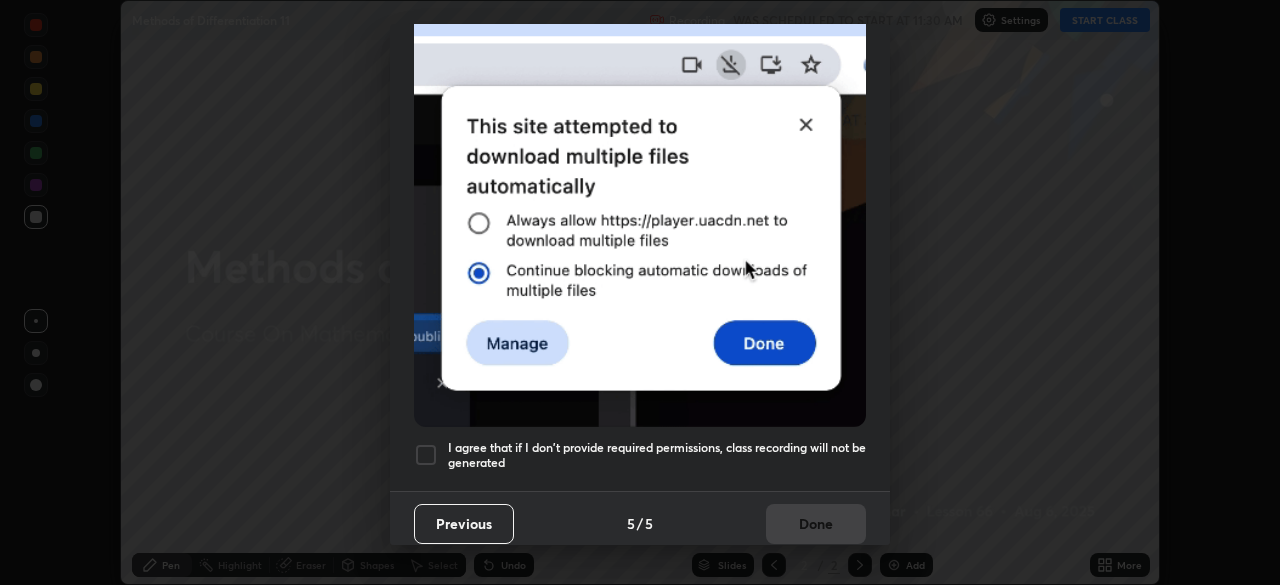 click at bounding box center (426, 455) 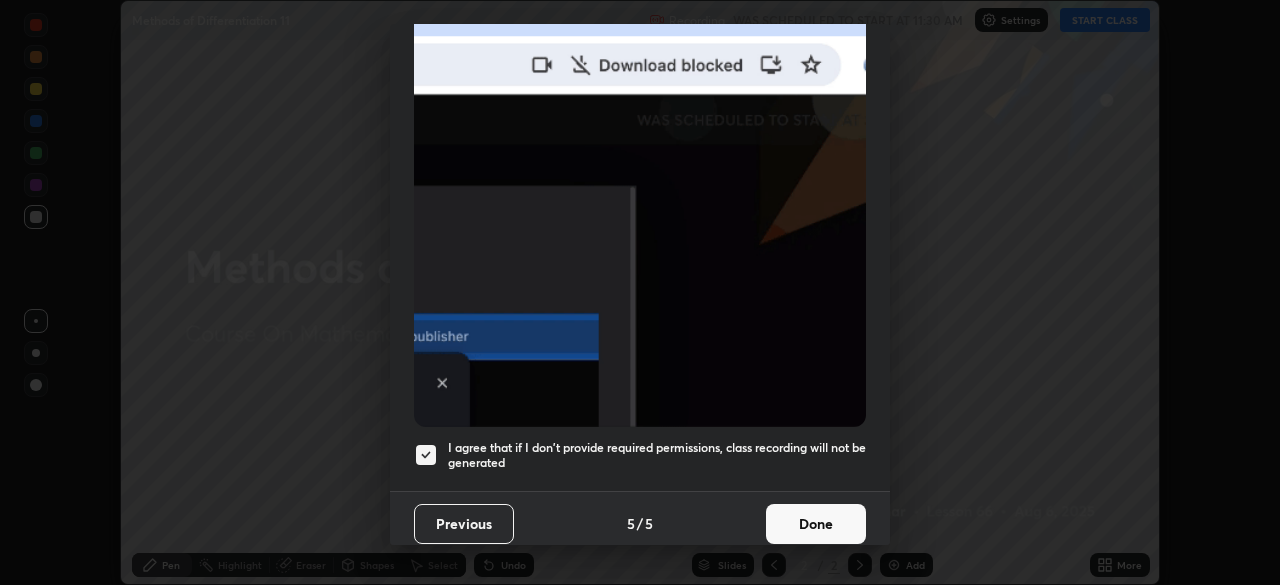 click on "Done" at bounding box center (816, 524) 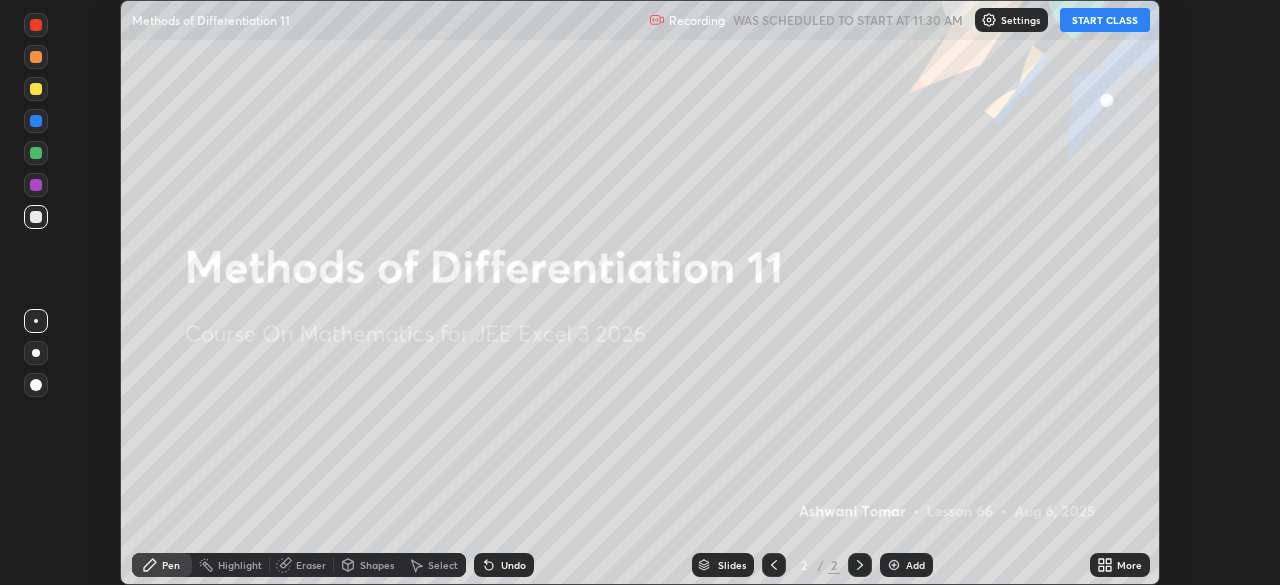 click 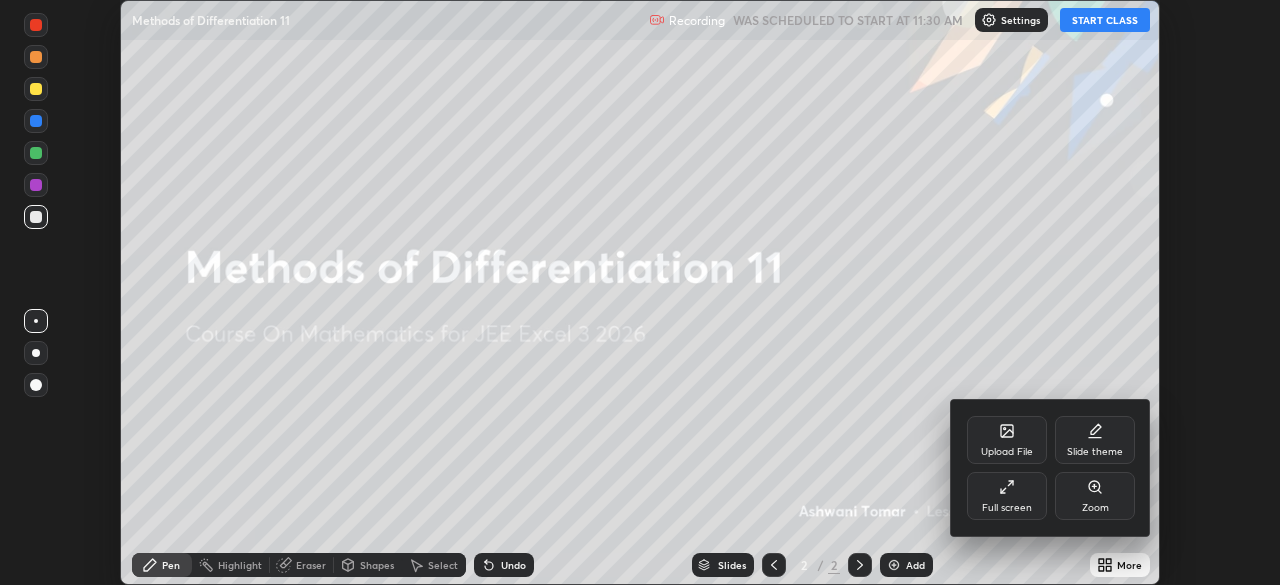 click 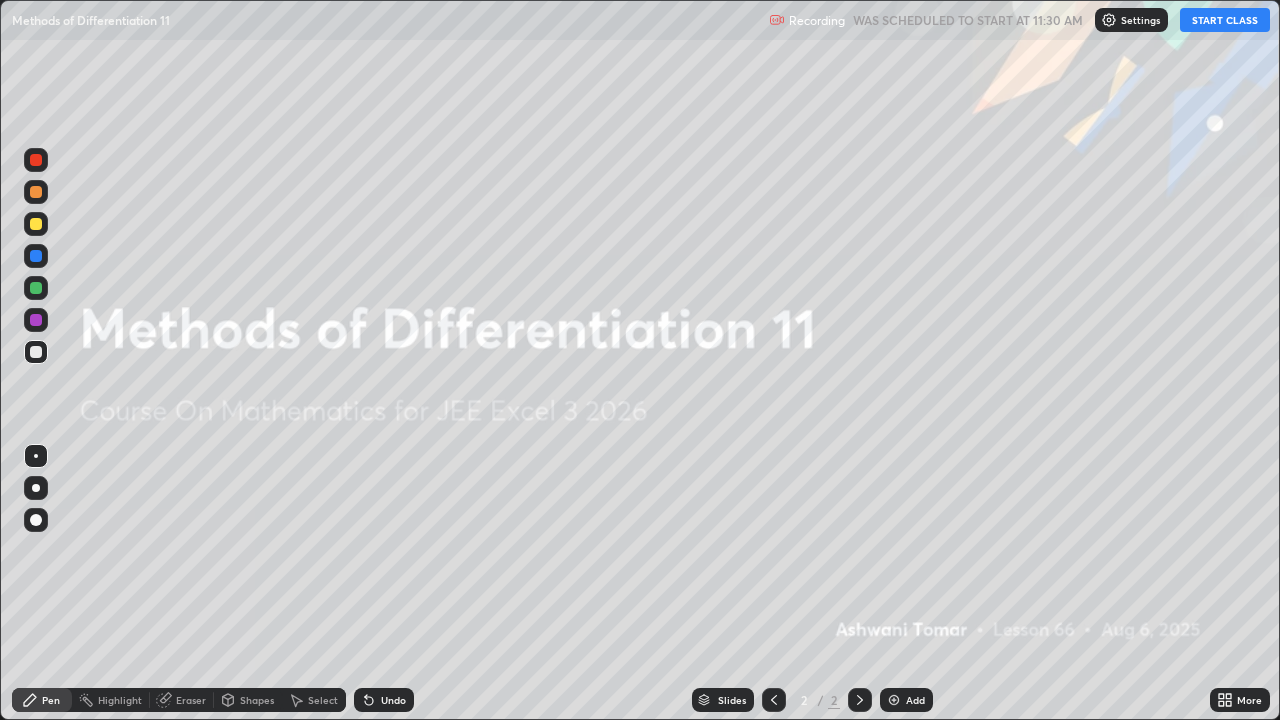 scroll, scrollTop: 99280, scrollLeft: 98720, axis: both 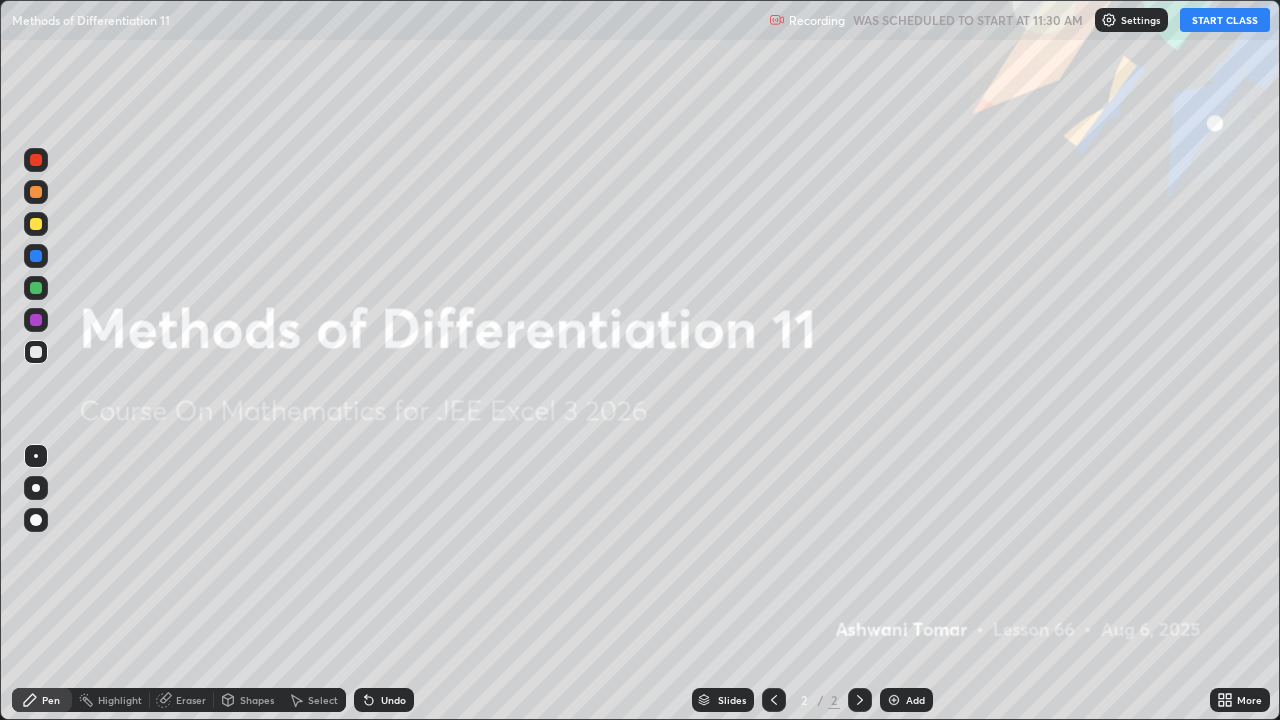 click on "START CLASS" at bounding box center [1225, 20] 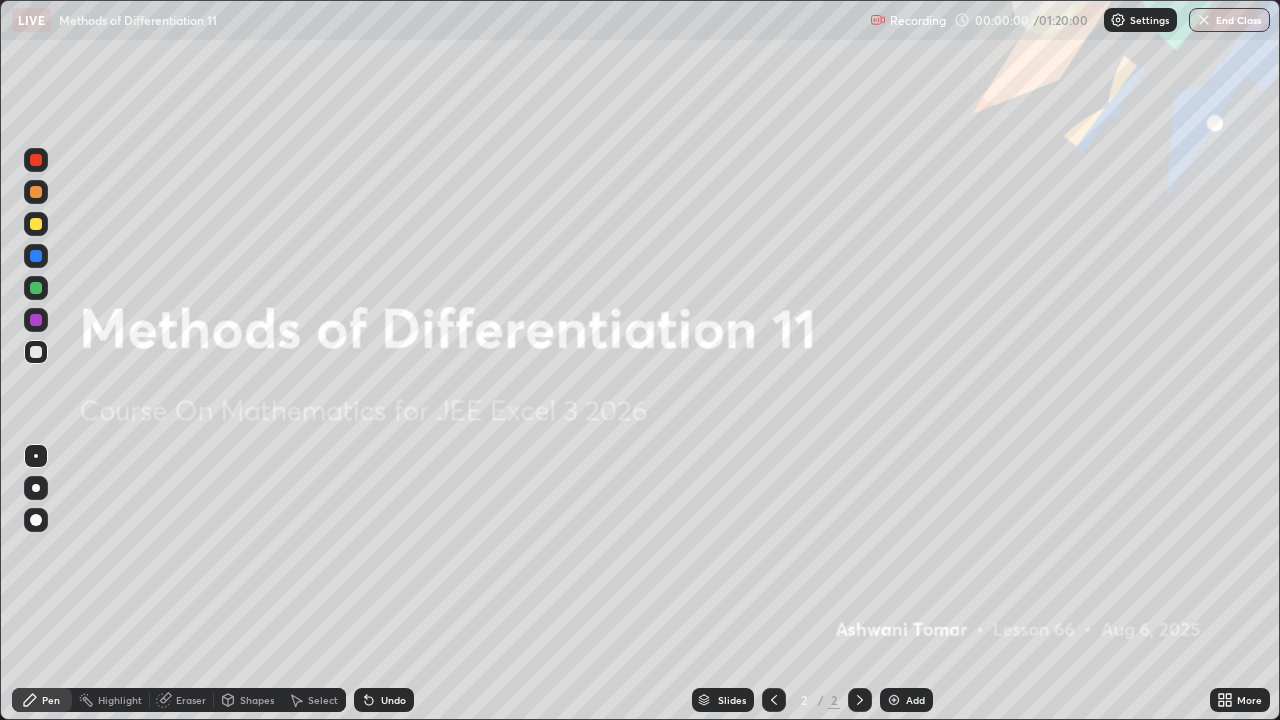 click on "Add" at bounding box center (915, 700) 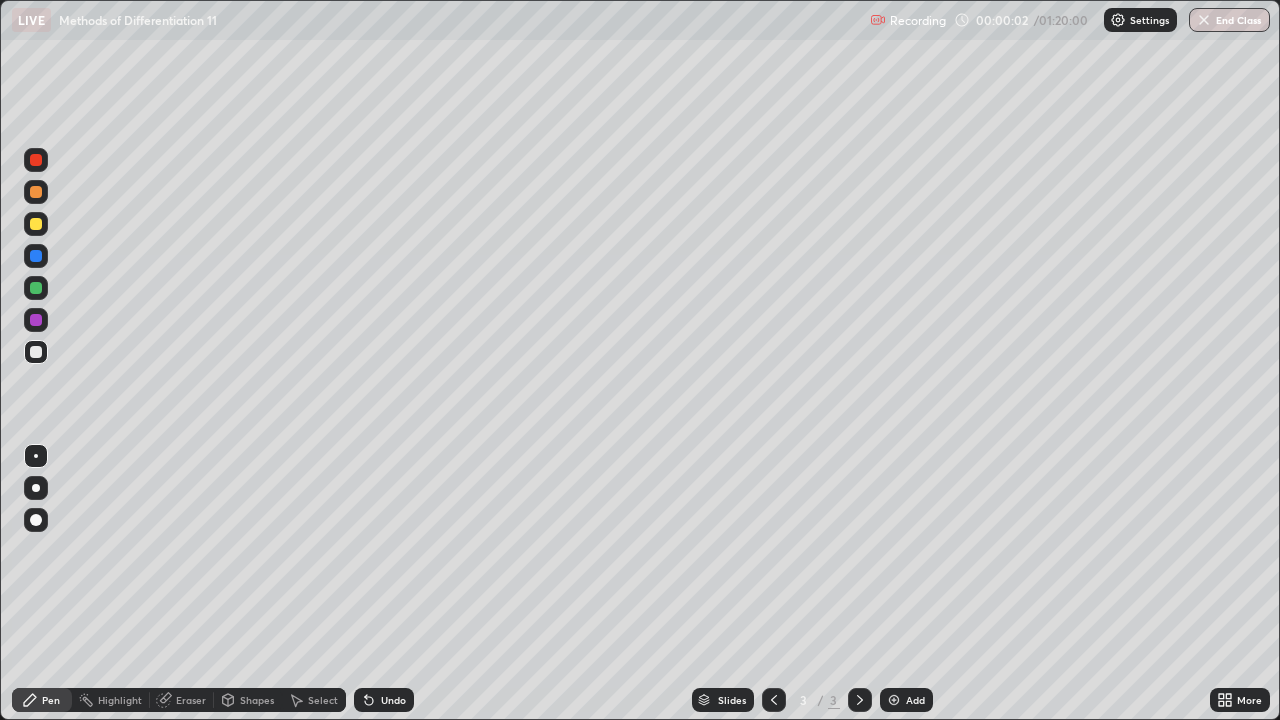 click at bounding box center (36, 288) 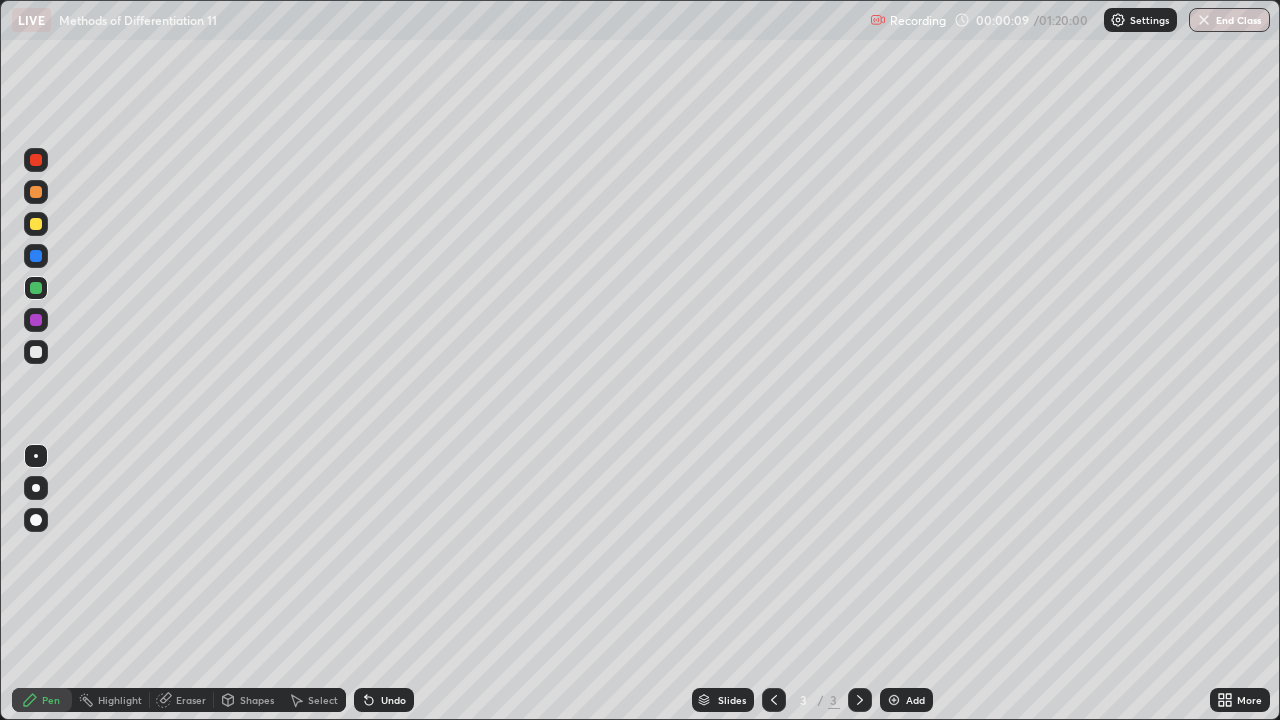 click on "Undo" at bounding box center [393, 700] 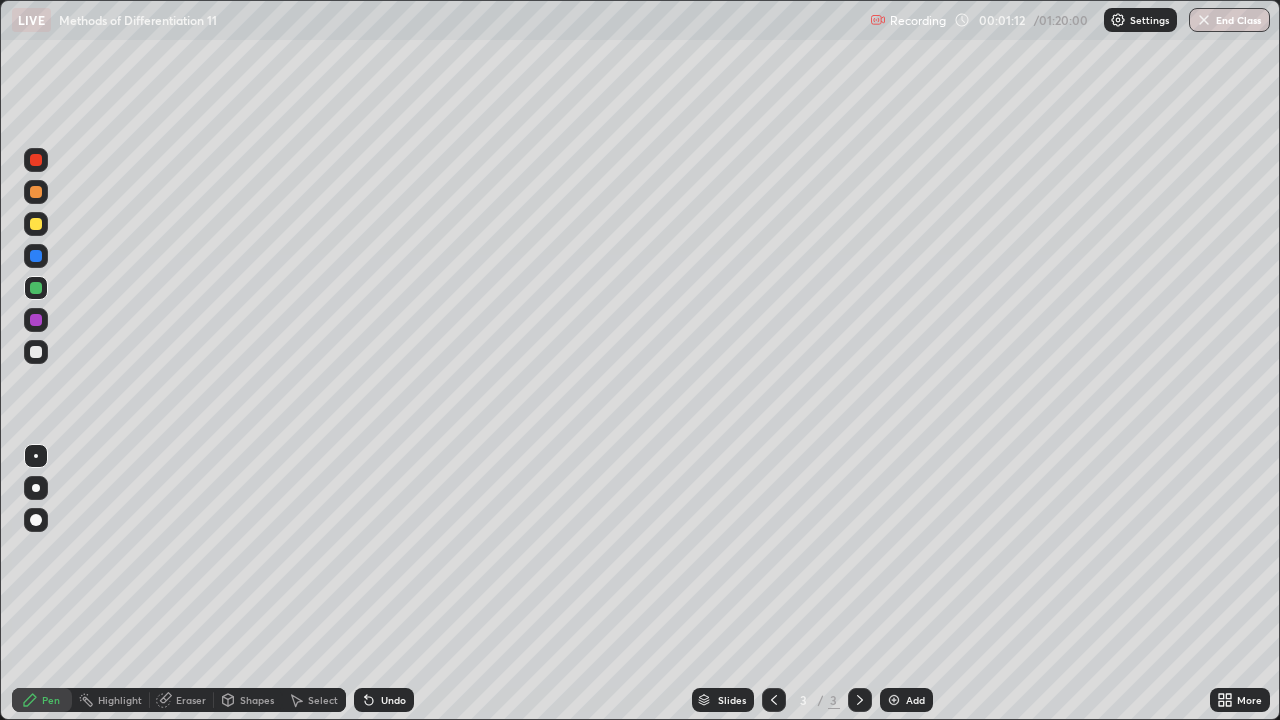 click at bounding box center (36, 224) 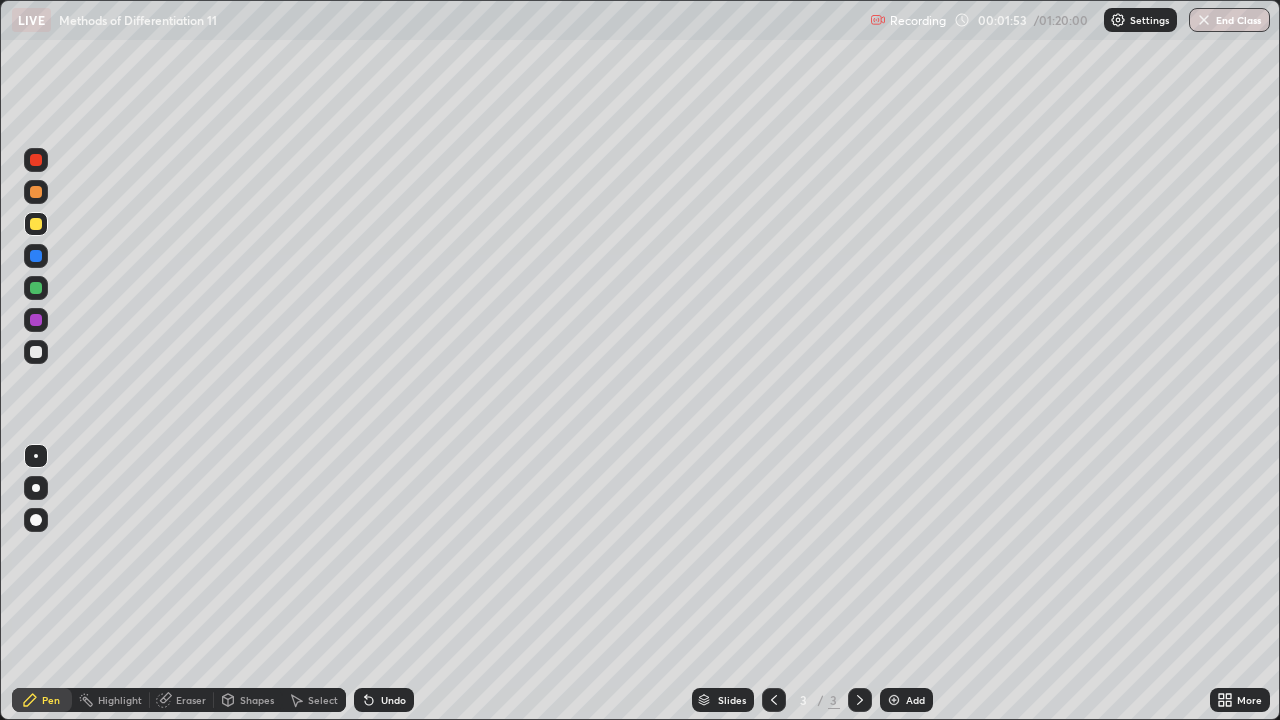 click on "Undo" at bounding box center [393, 700] 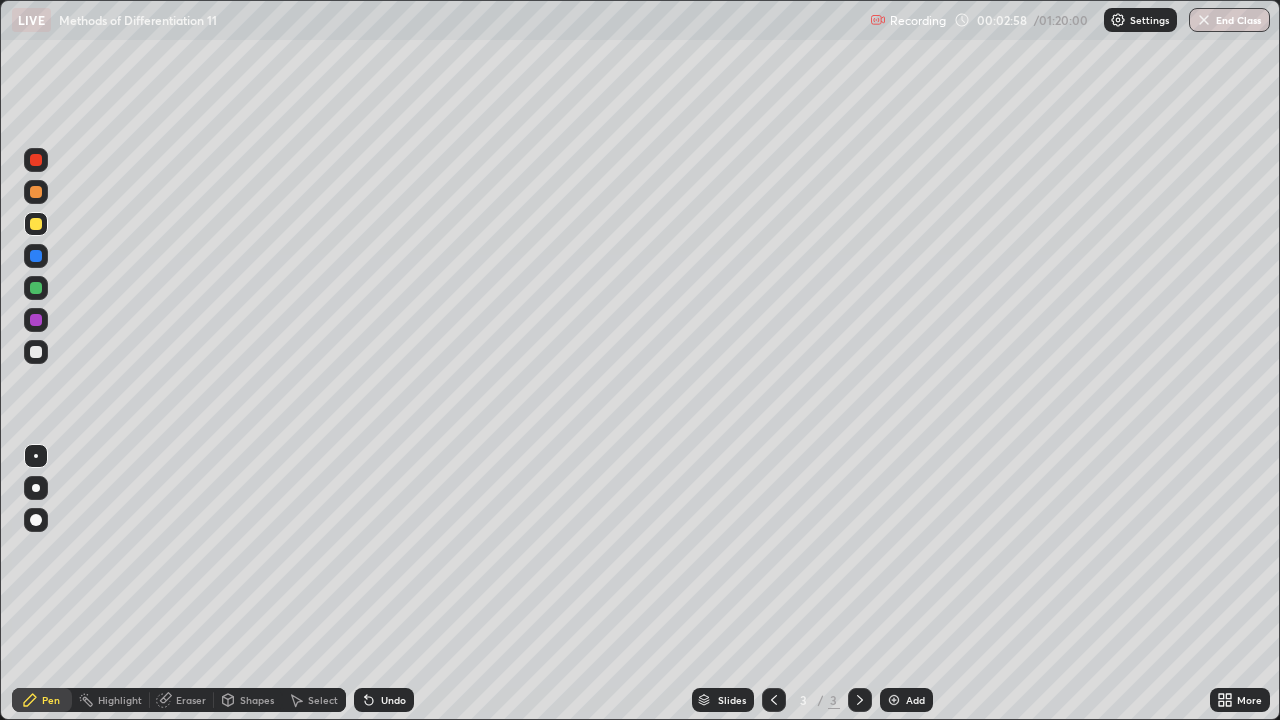 click at bounding box center [36, 288] 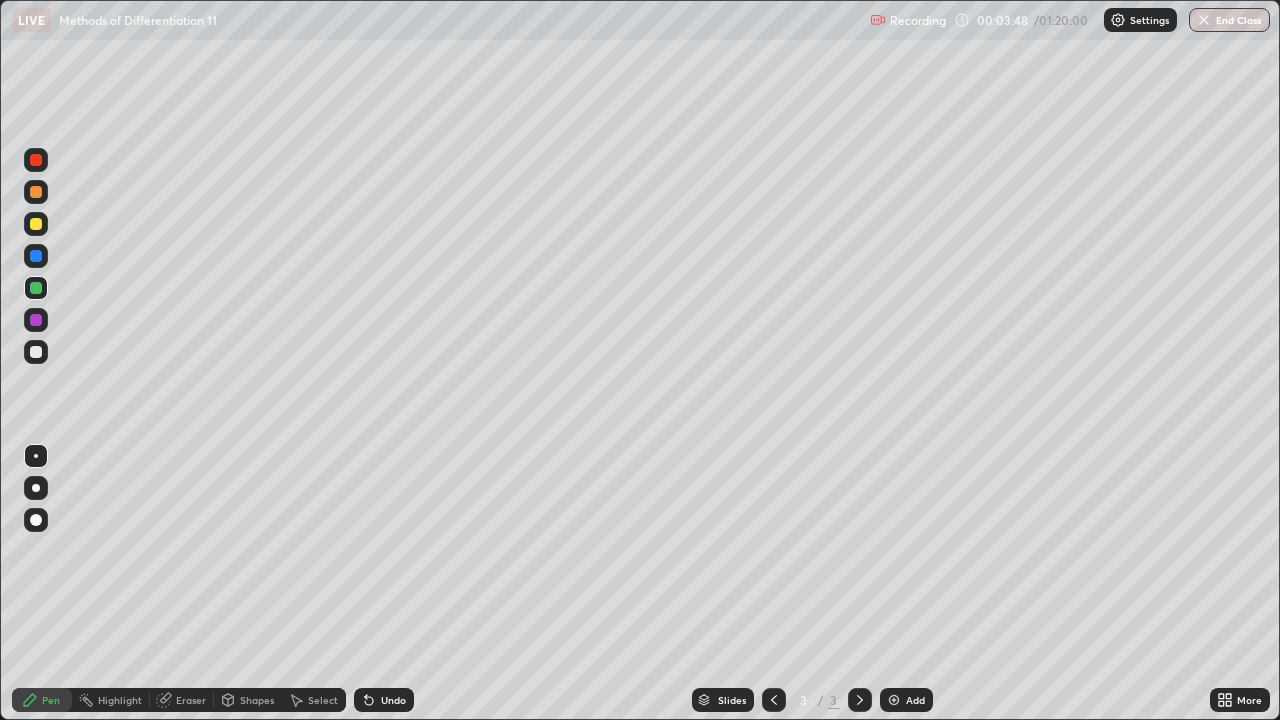 click at bounding box center [36, 256] 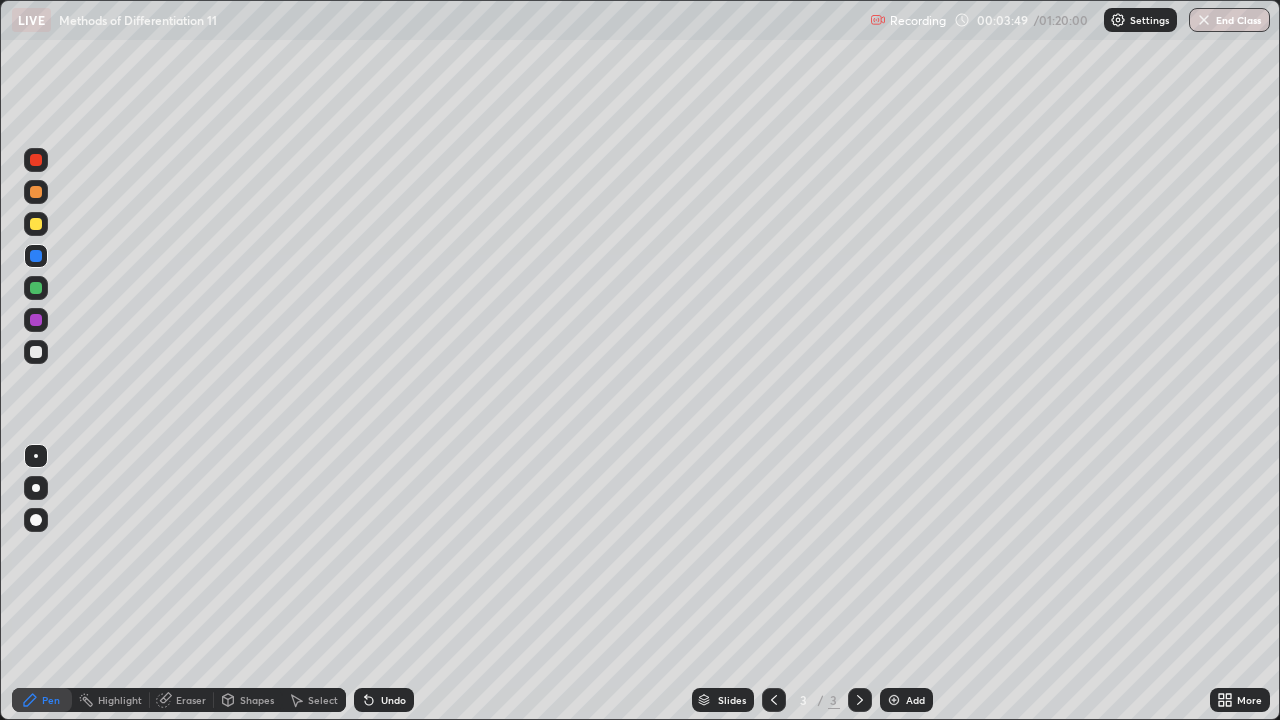 click on "Eraser" at bounding box center [191, 700] 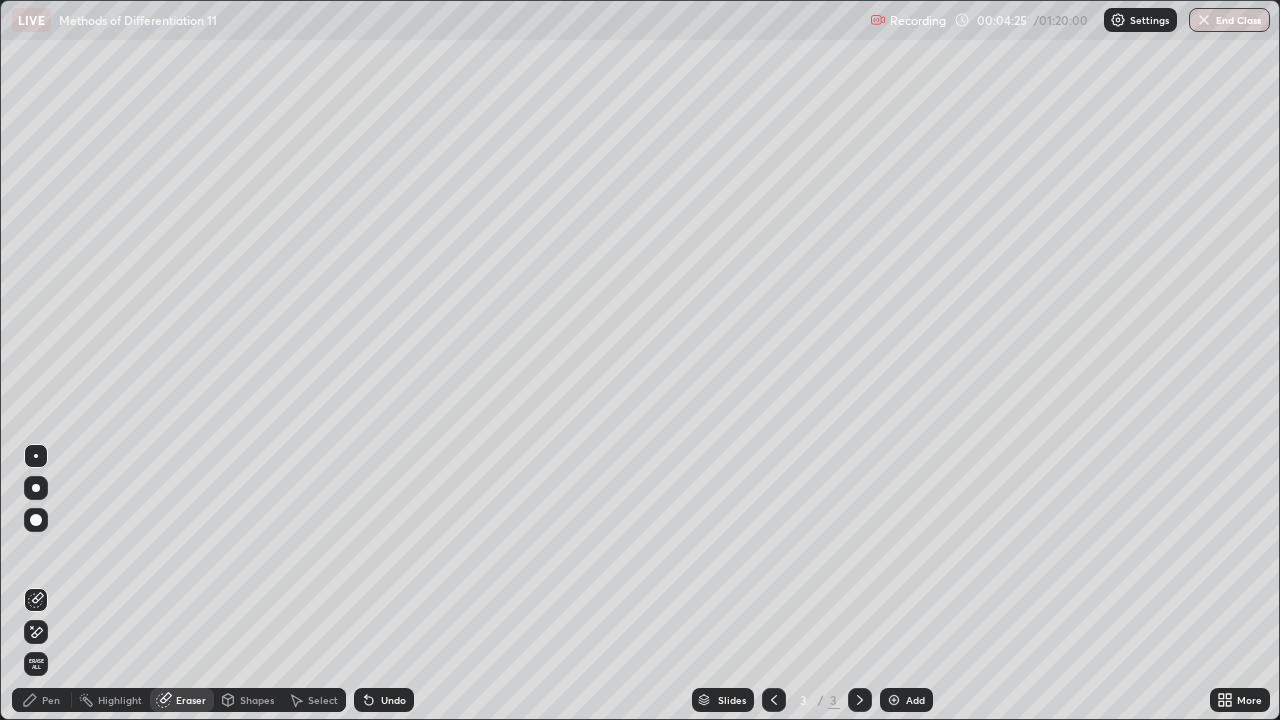 click on "Pen" at bounding box center (42, 700) 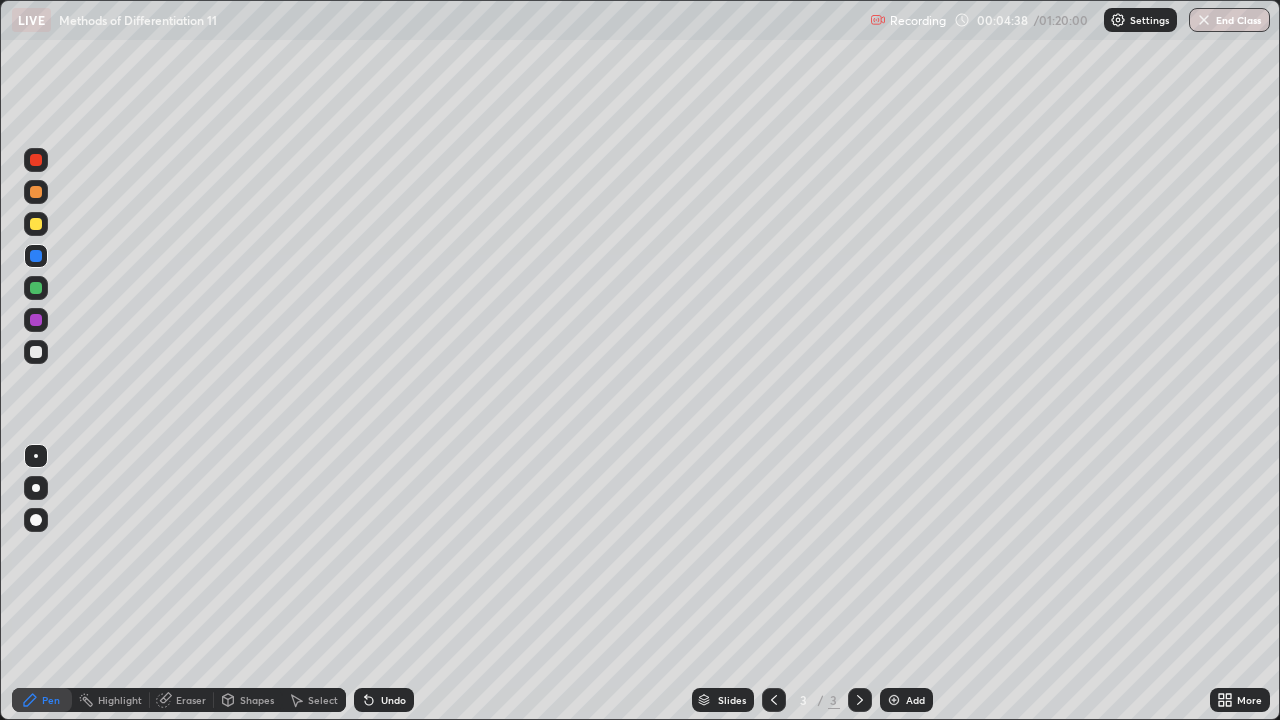 click at bounding box center [36, 160] 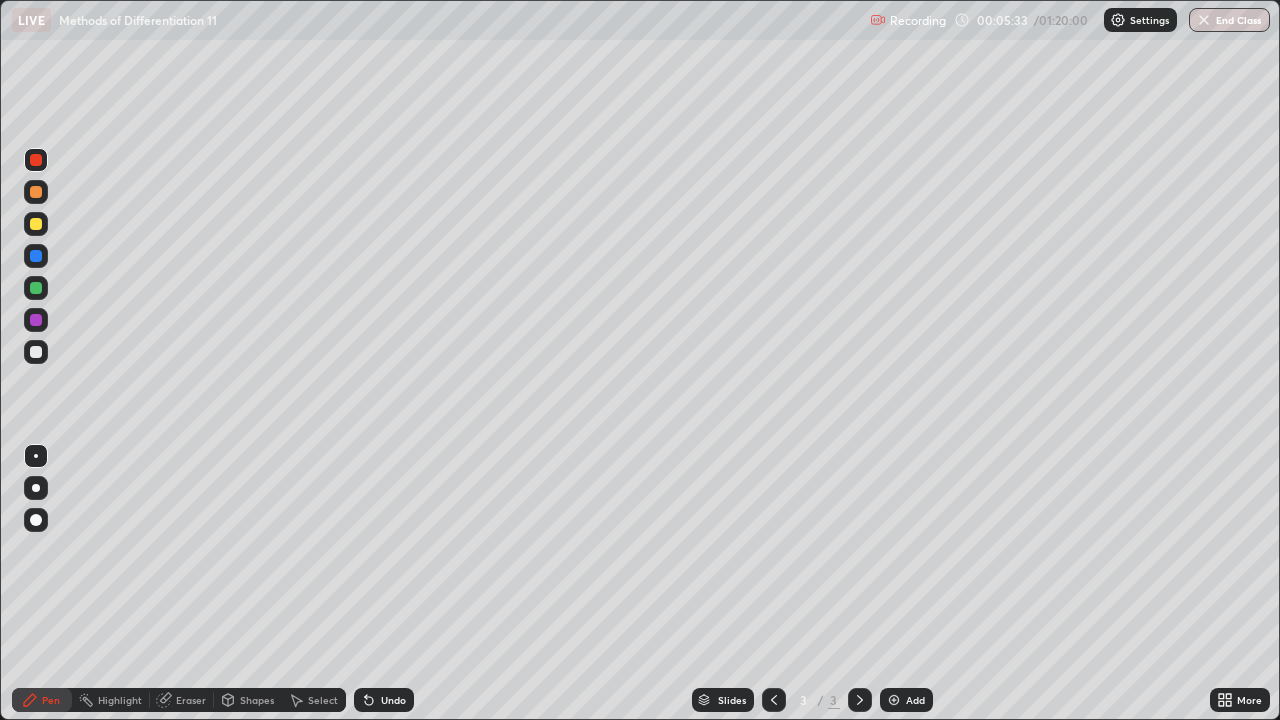 click at bounding box center [36, 352] 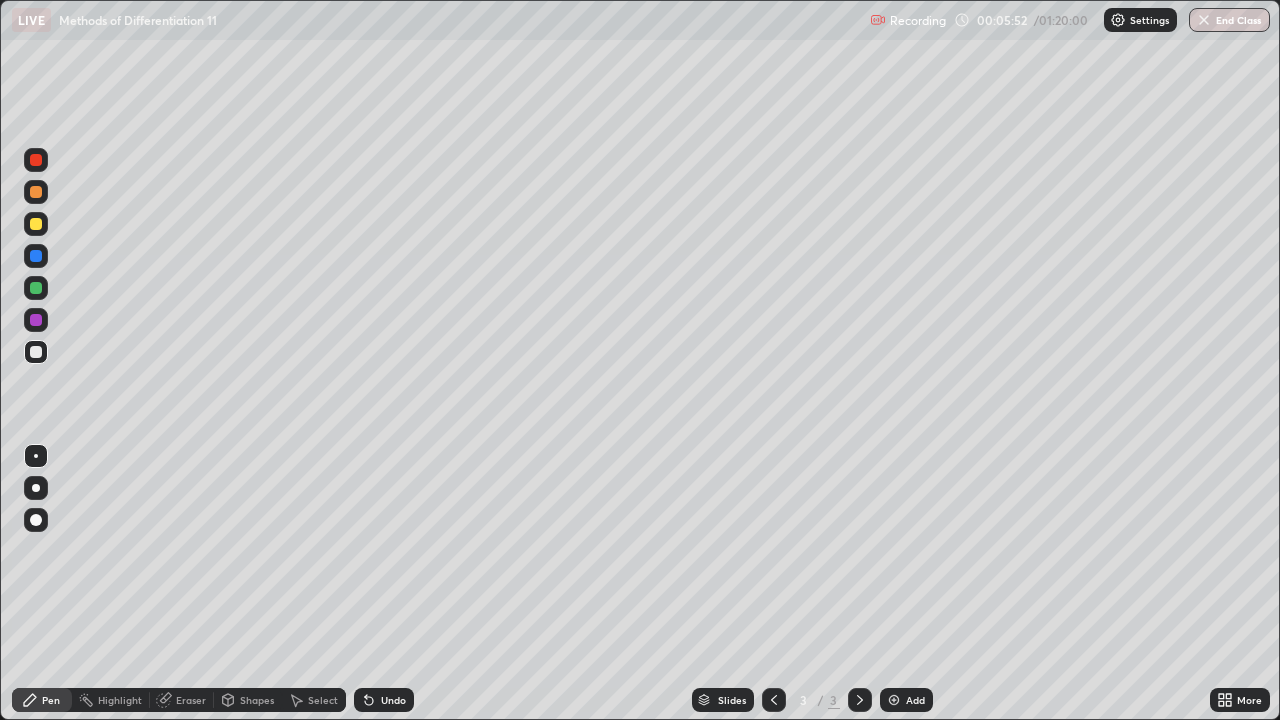 click on "Undo" at bounding box center [393, 700] 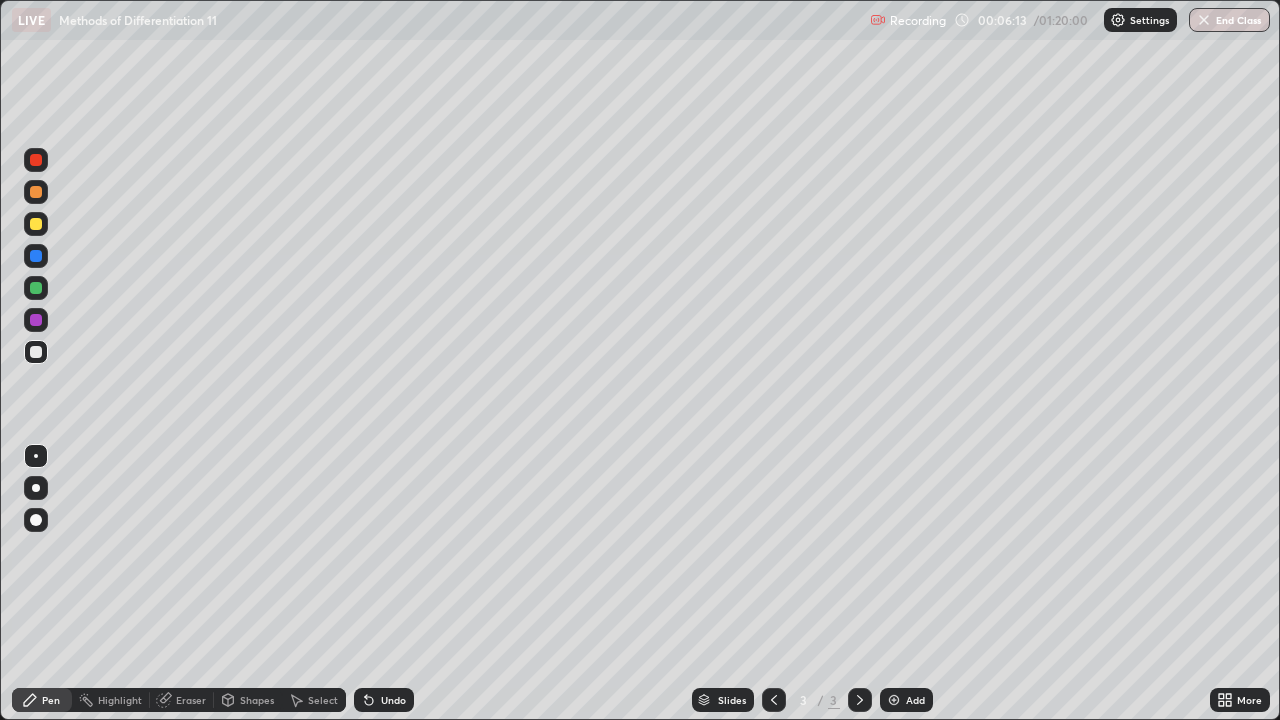 click on "Undo" at bounding box center [393, 700] 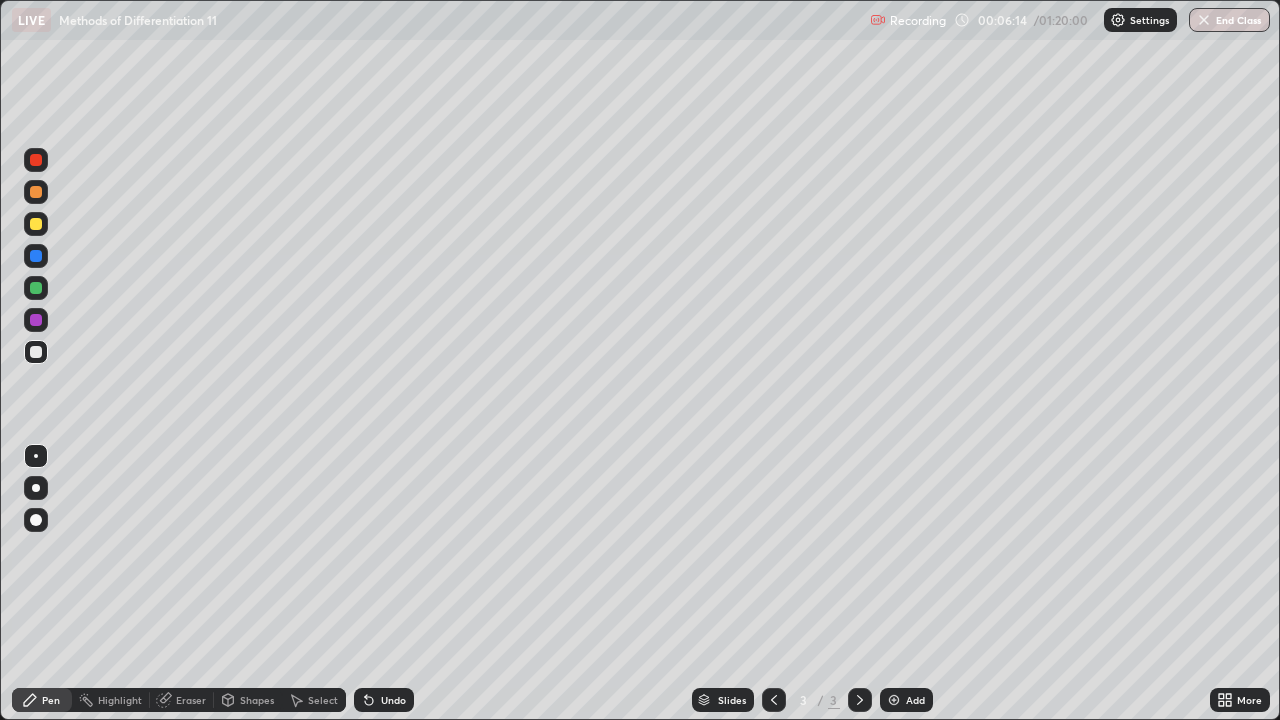 click on "Undo" at bounding box center (393, 700) 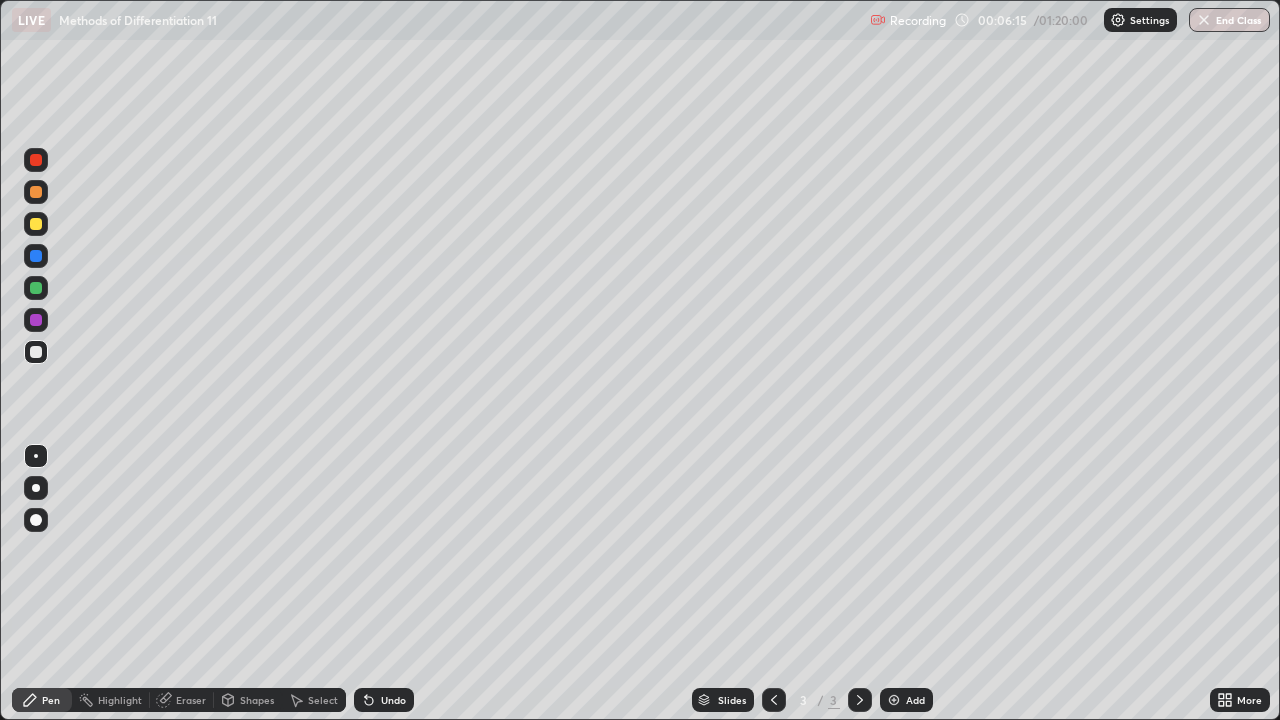 click on "Undo" at bounding box center (384, 700) 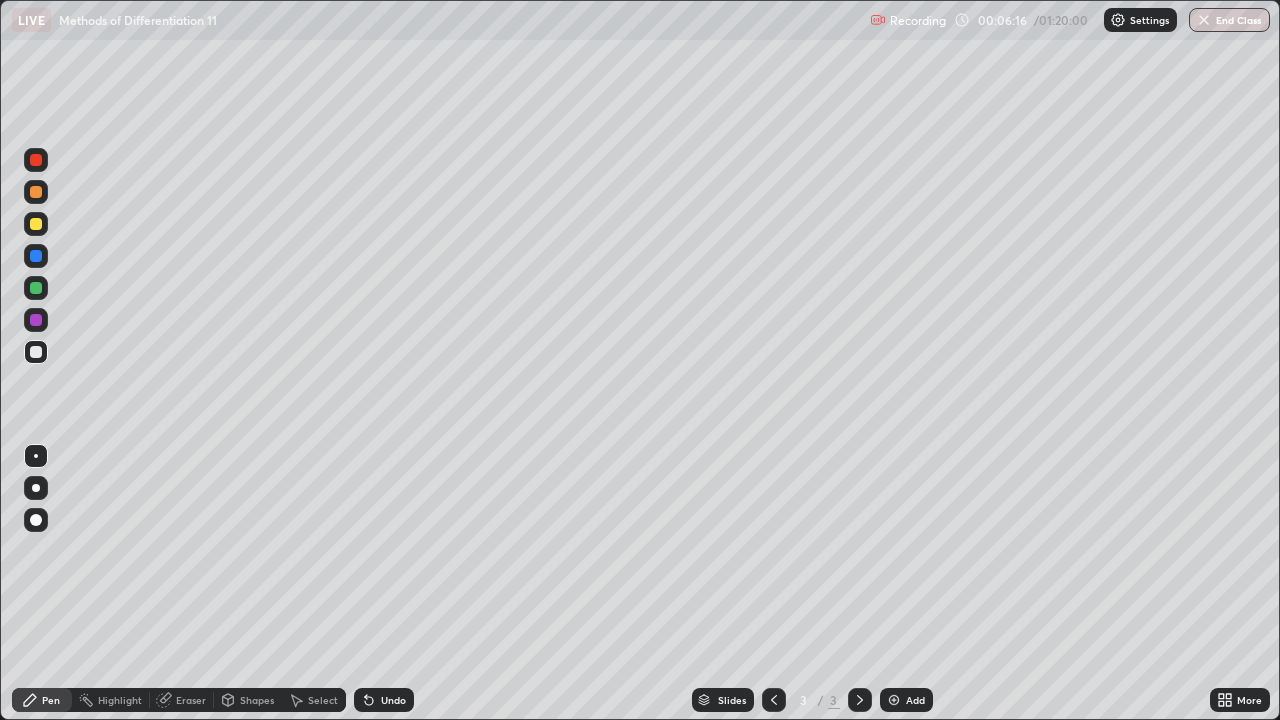 click 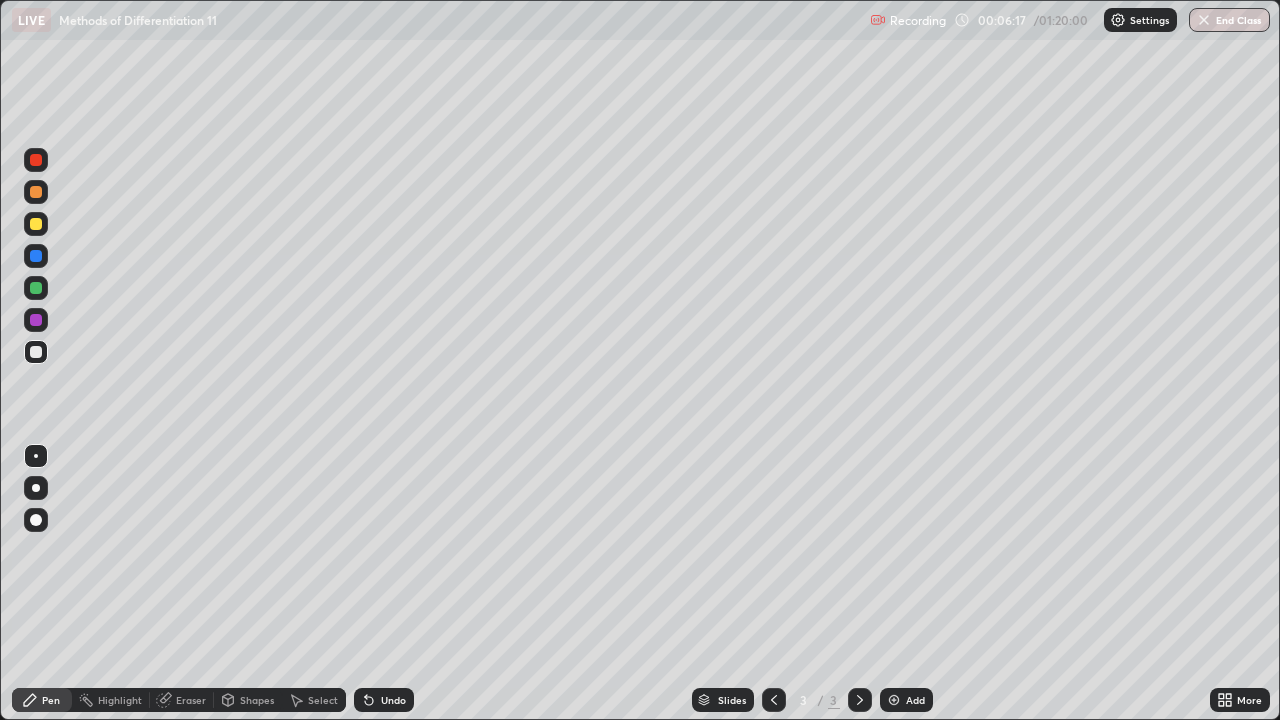 click on "Undo" at bounding box center (393, 700) 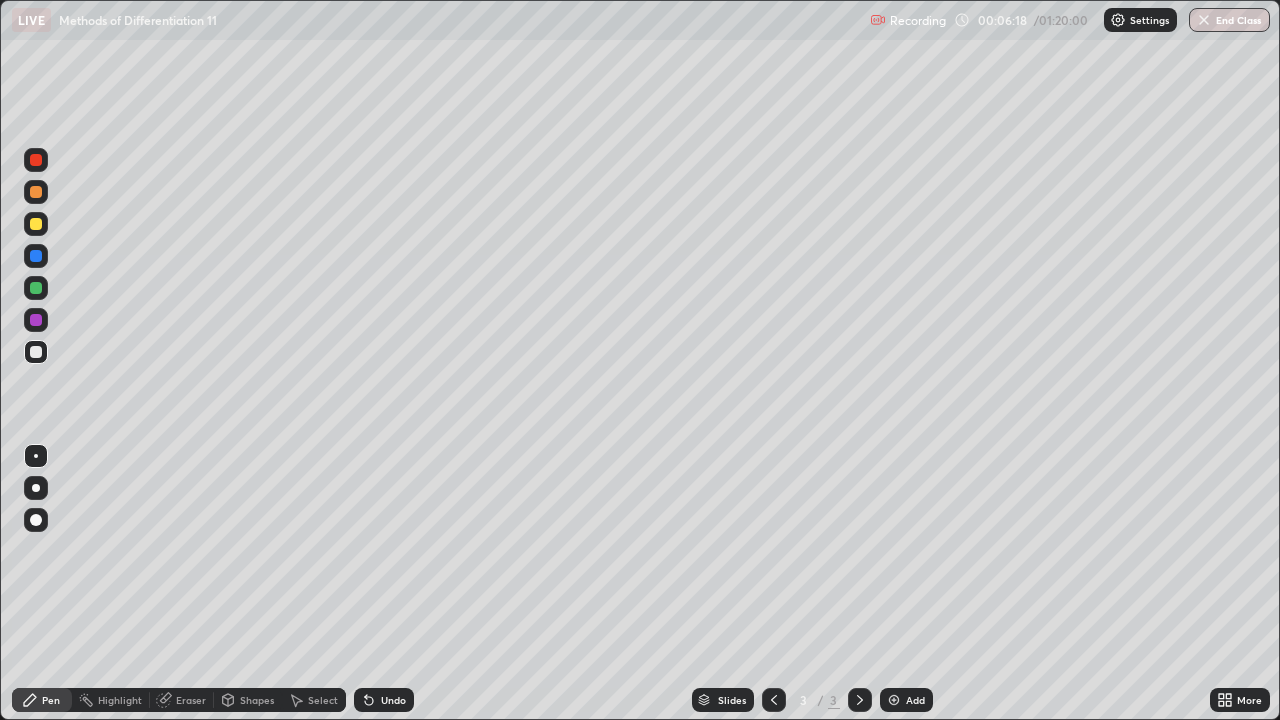 click on "Undo" at bounding box center [384, 700] 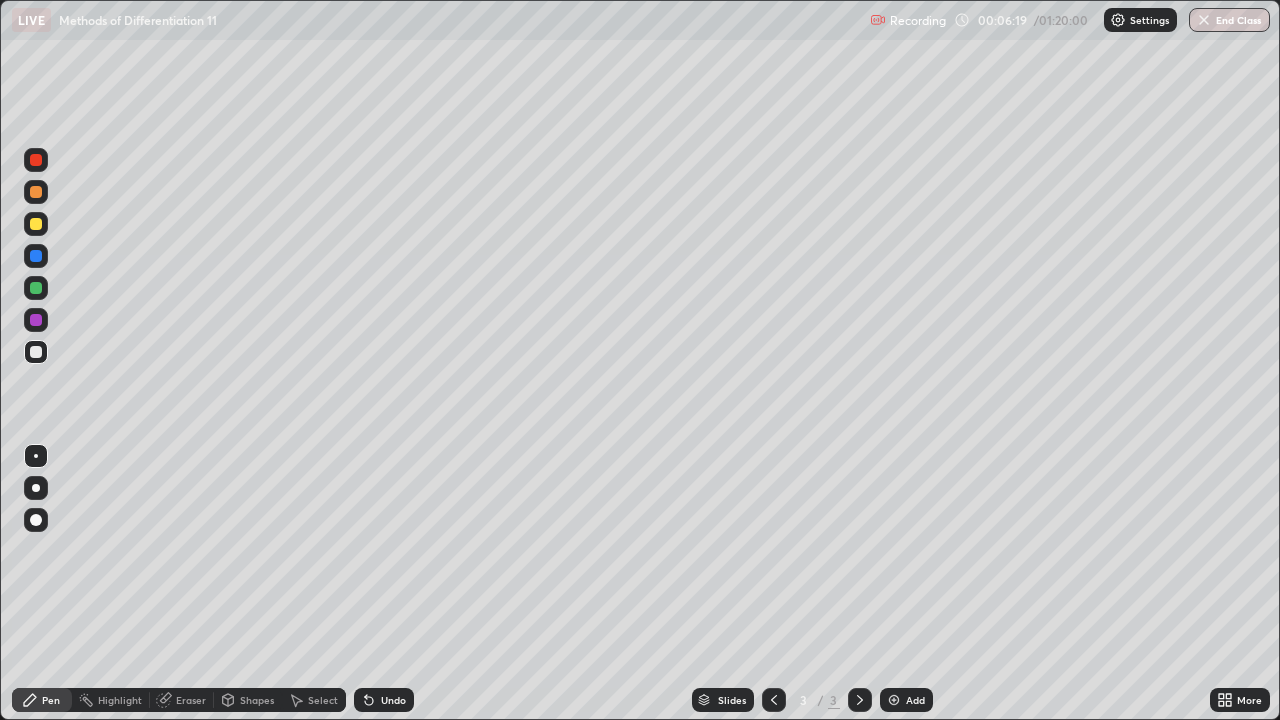 click 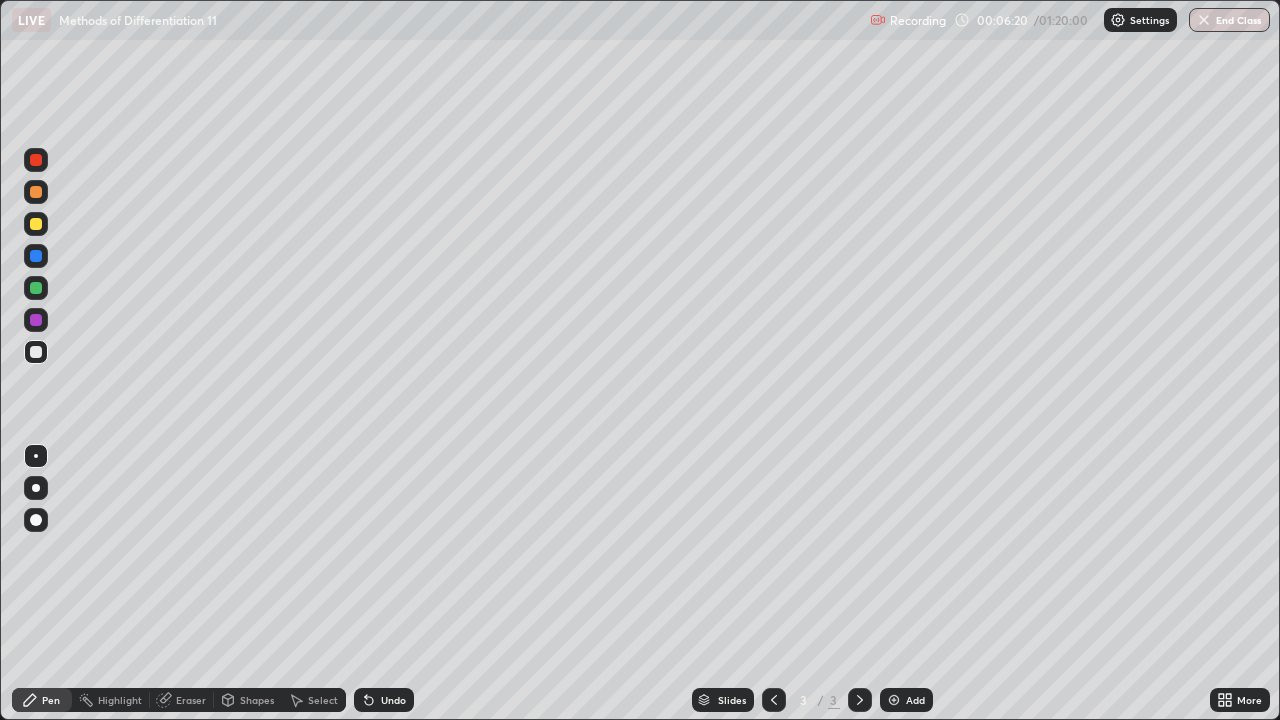 click 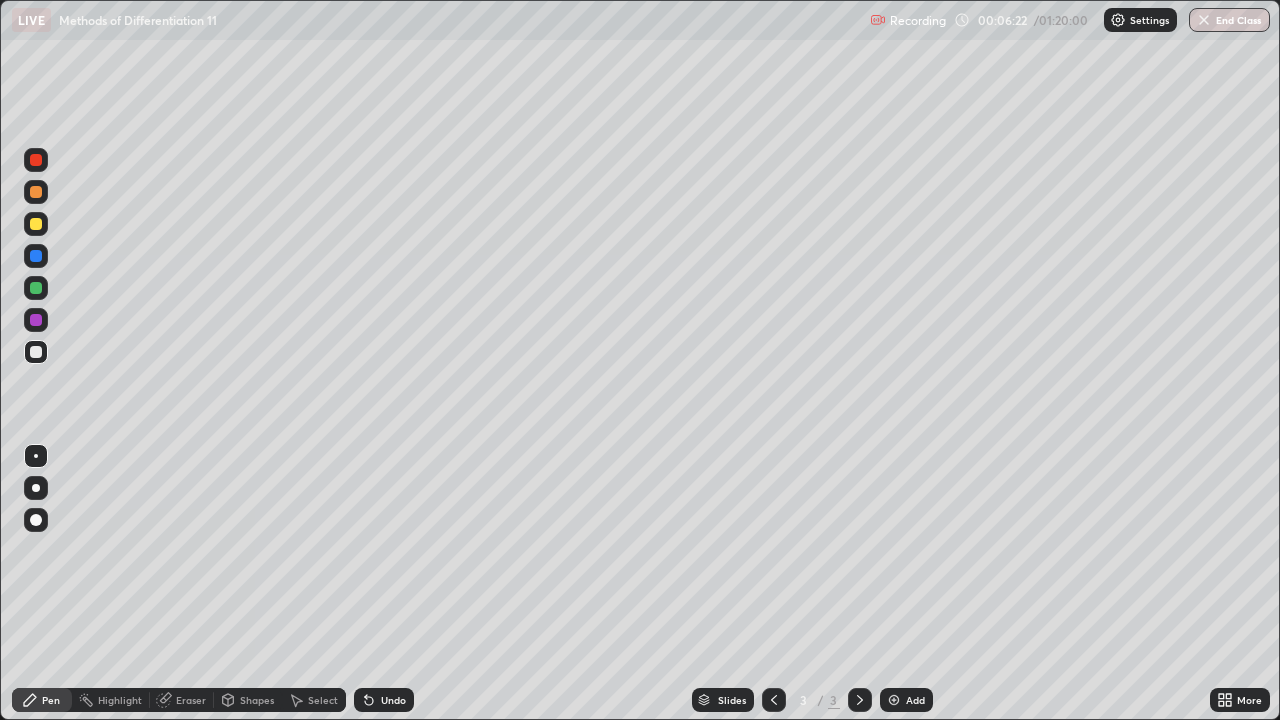 click on "Undo" at bounding box center [393, 700] 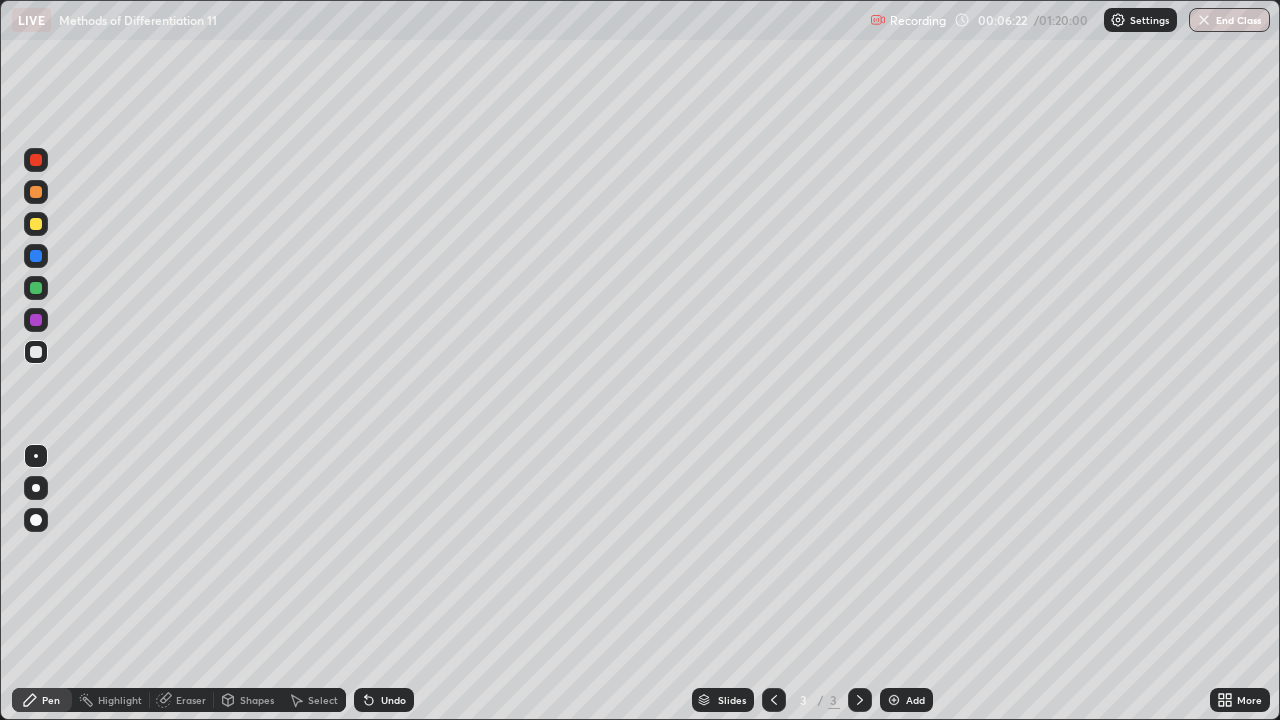 click on "Undo" at bounding box center [393, 700] 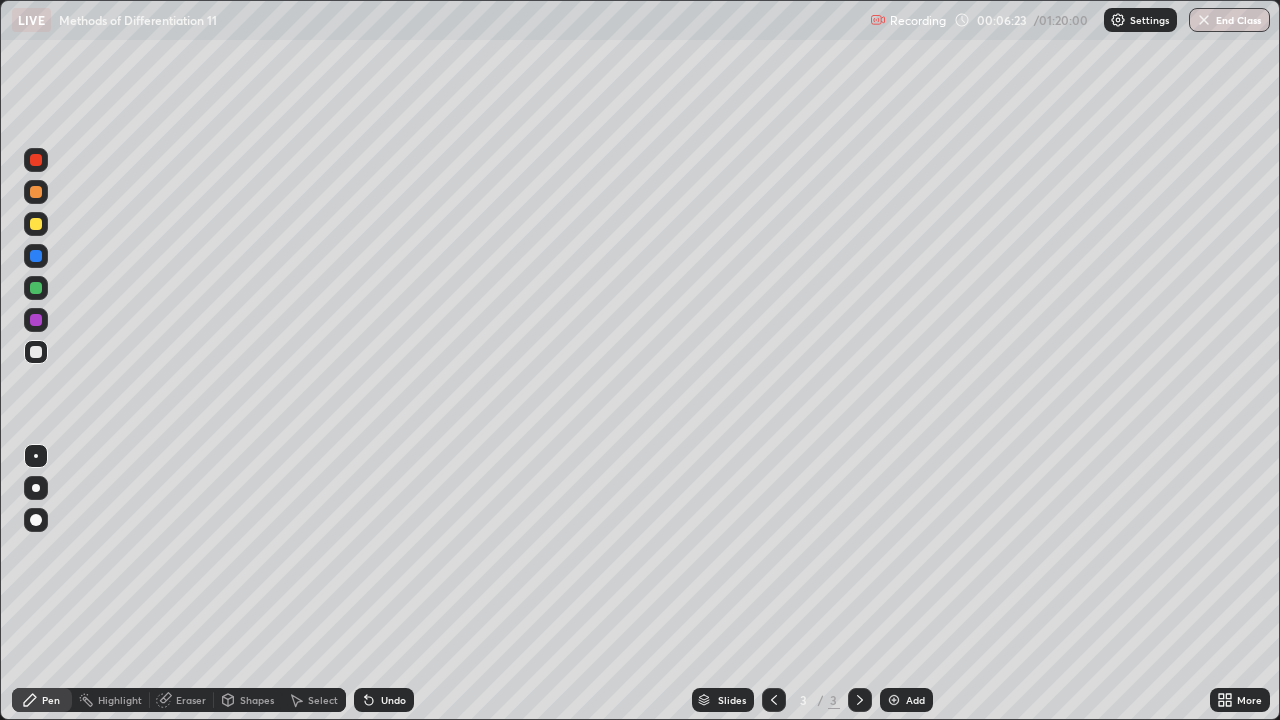 click on "Undo" at bounding box center [384, 700] 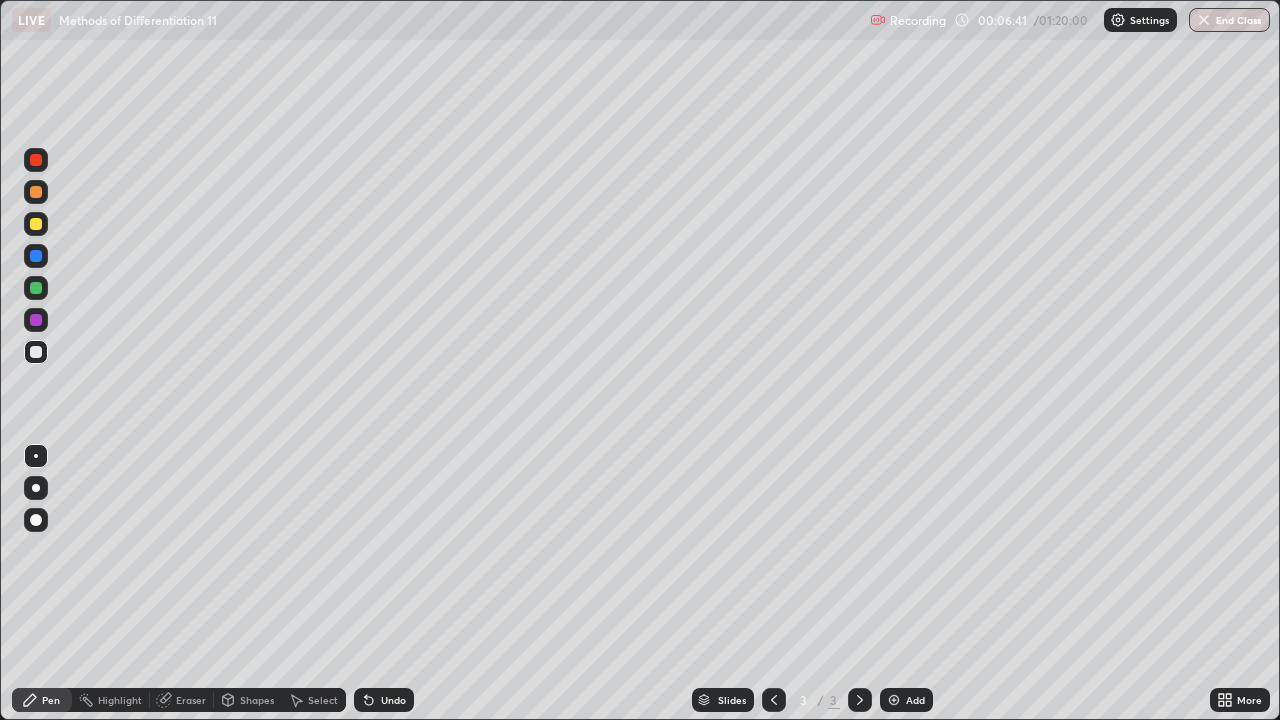 click at bounding box center [36, 288] 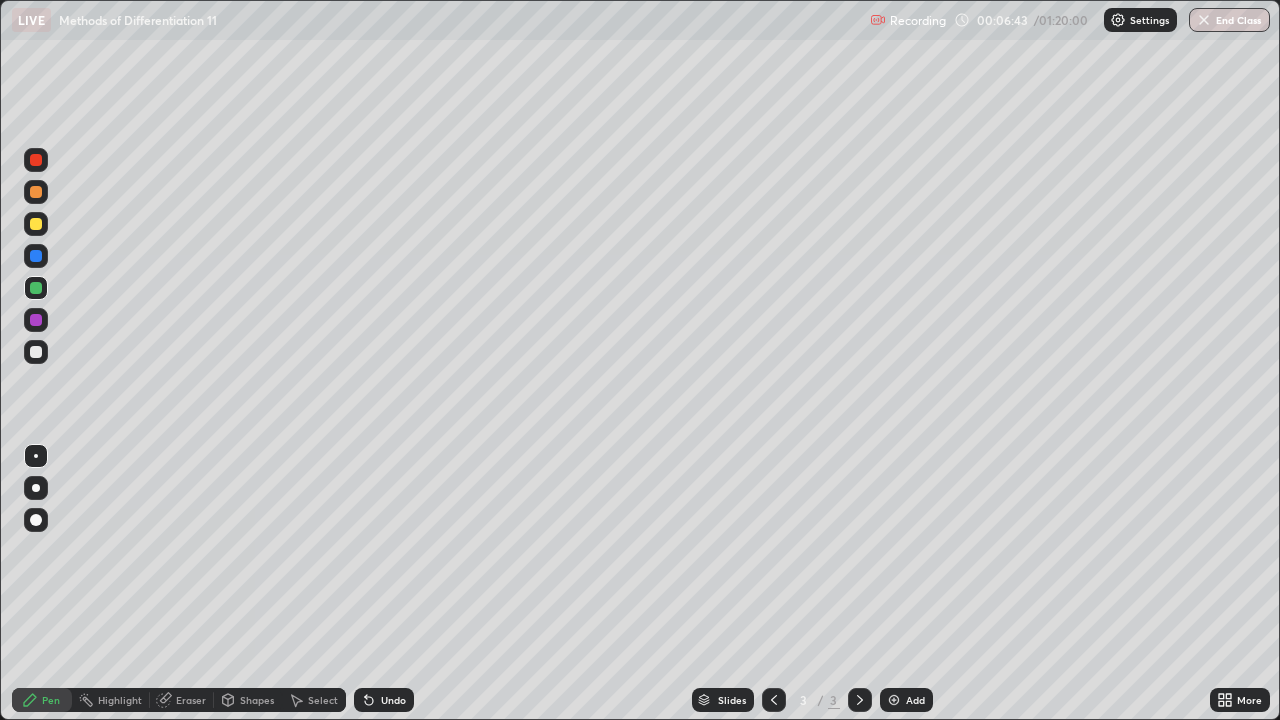 click on "Add" at bounding box center [906, 700] 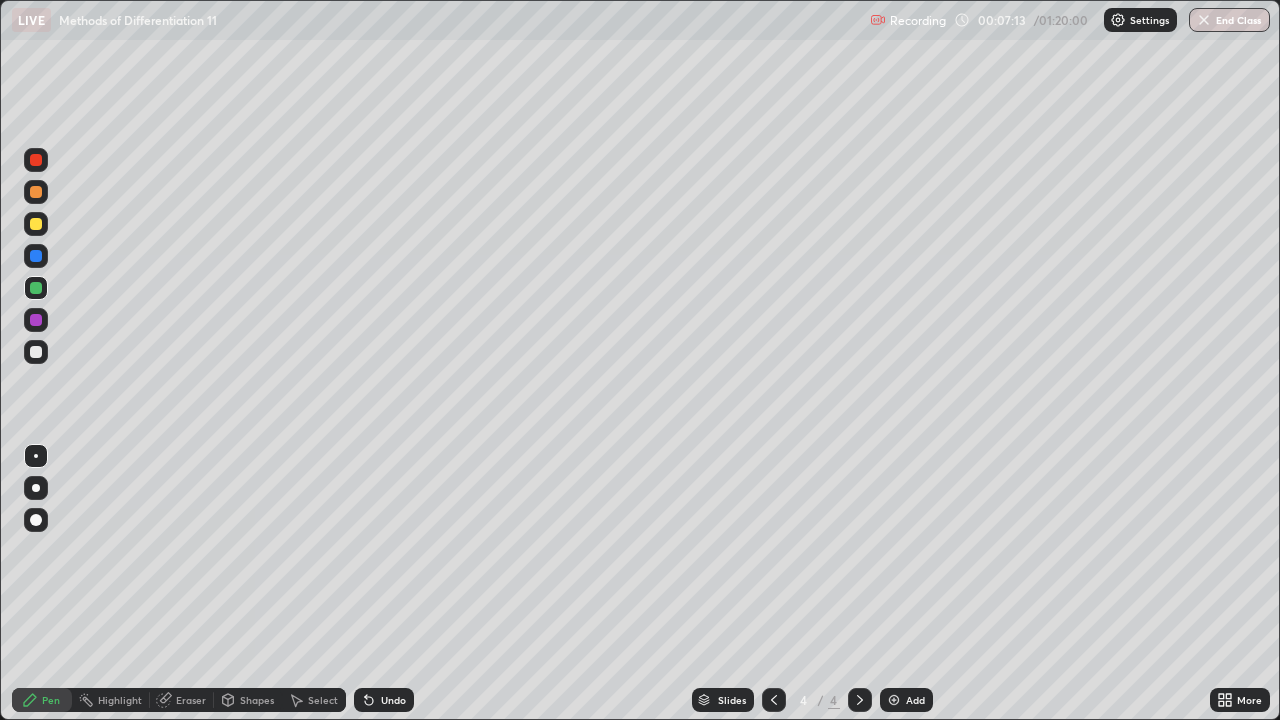 click 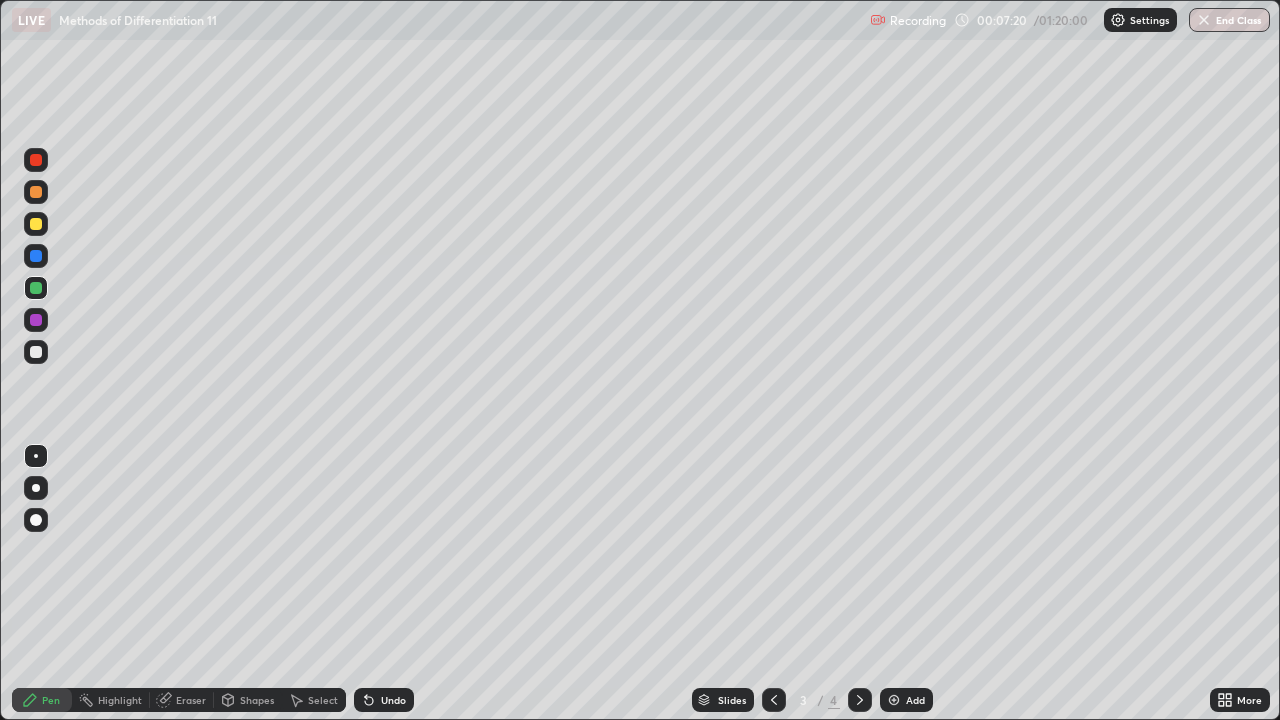 click 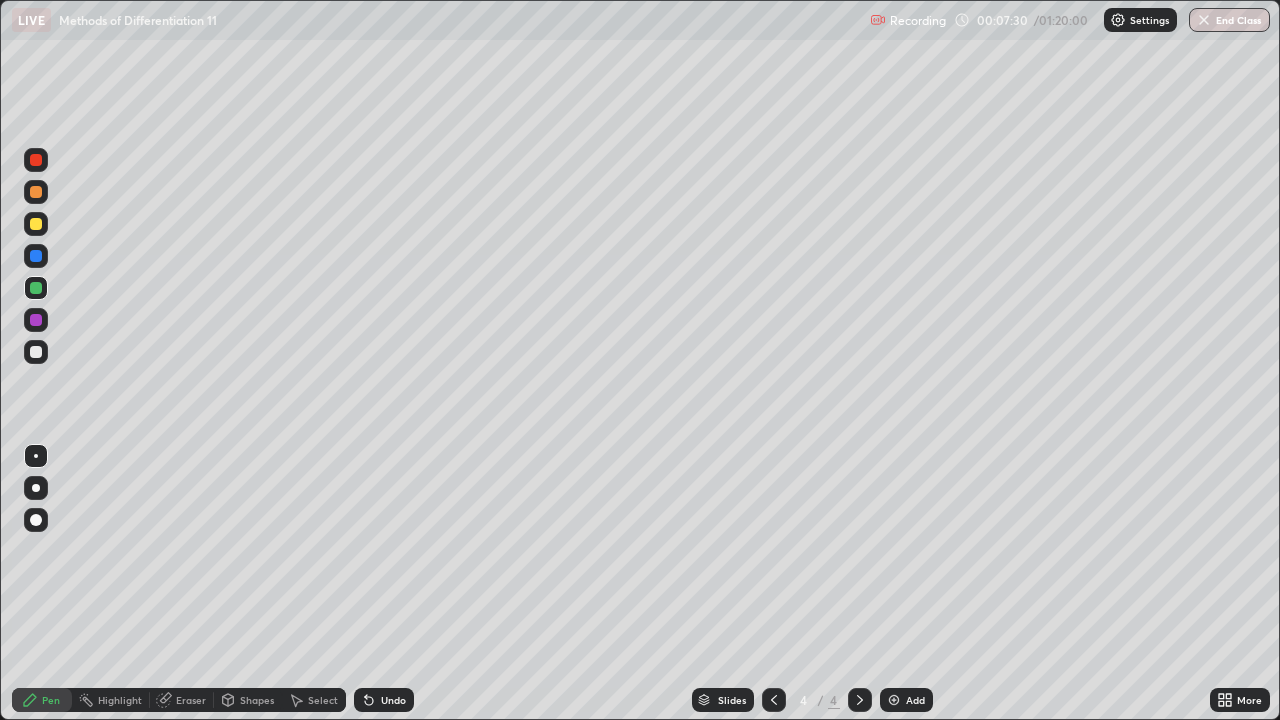 click 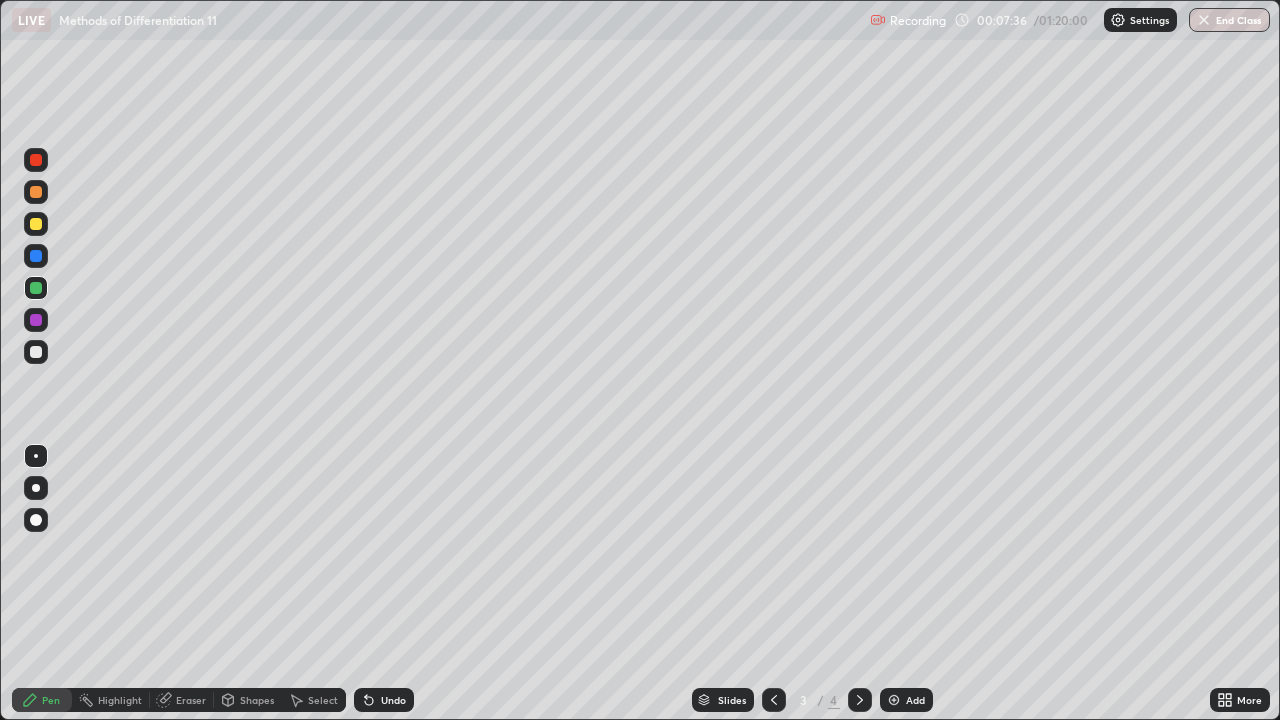 click 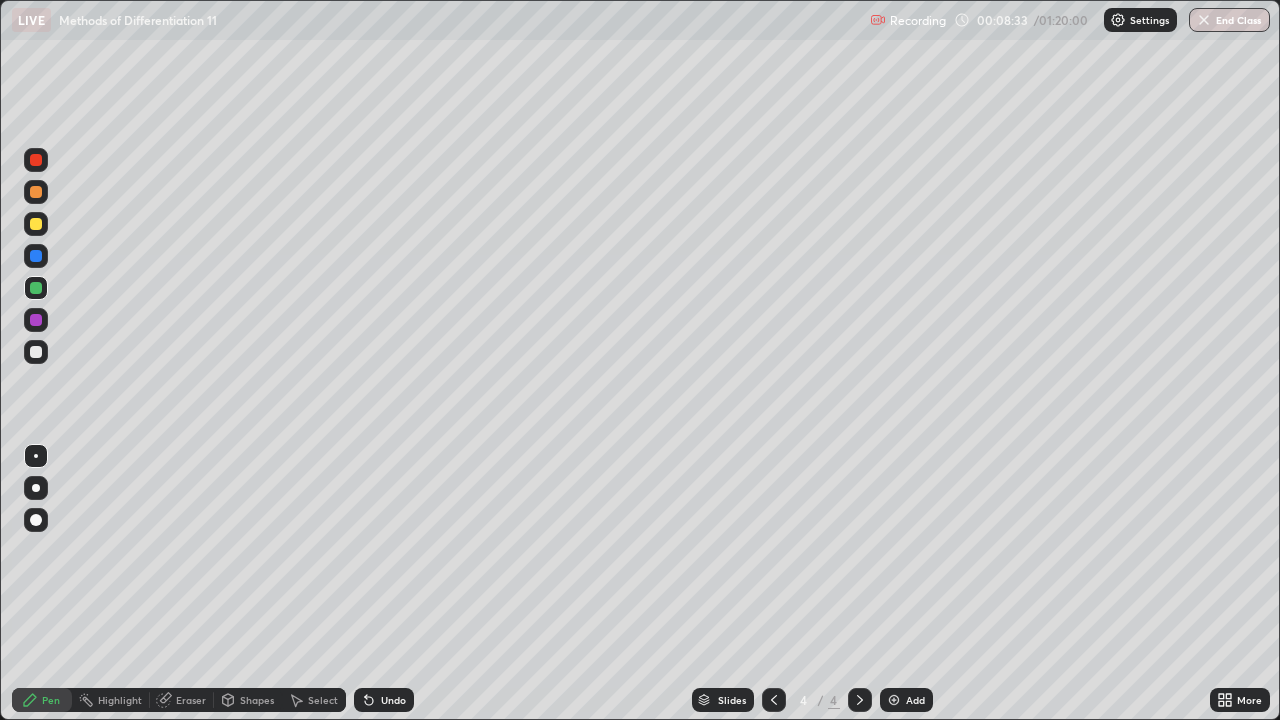 click 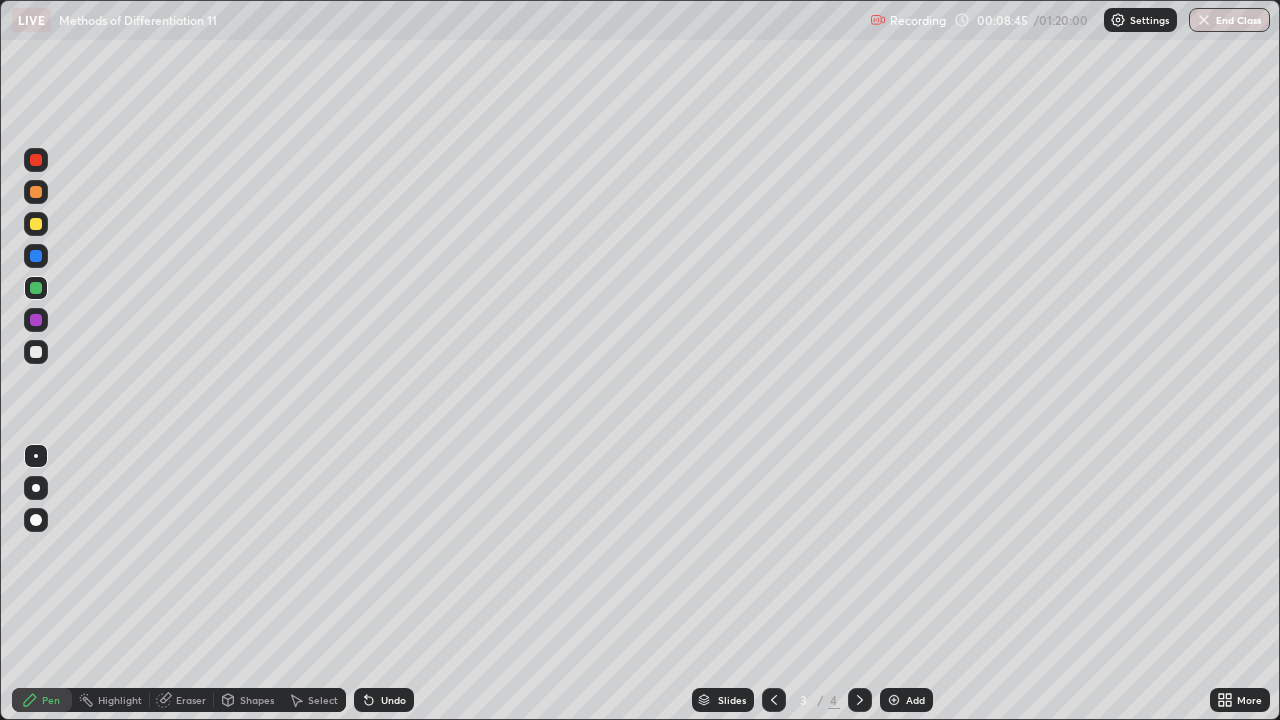 click 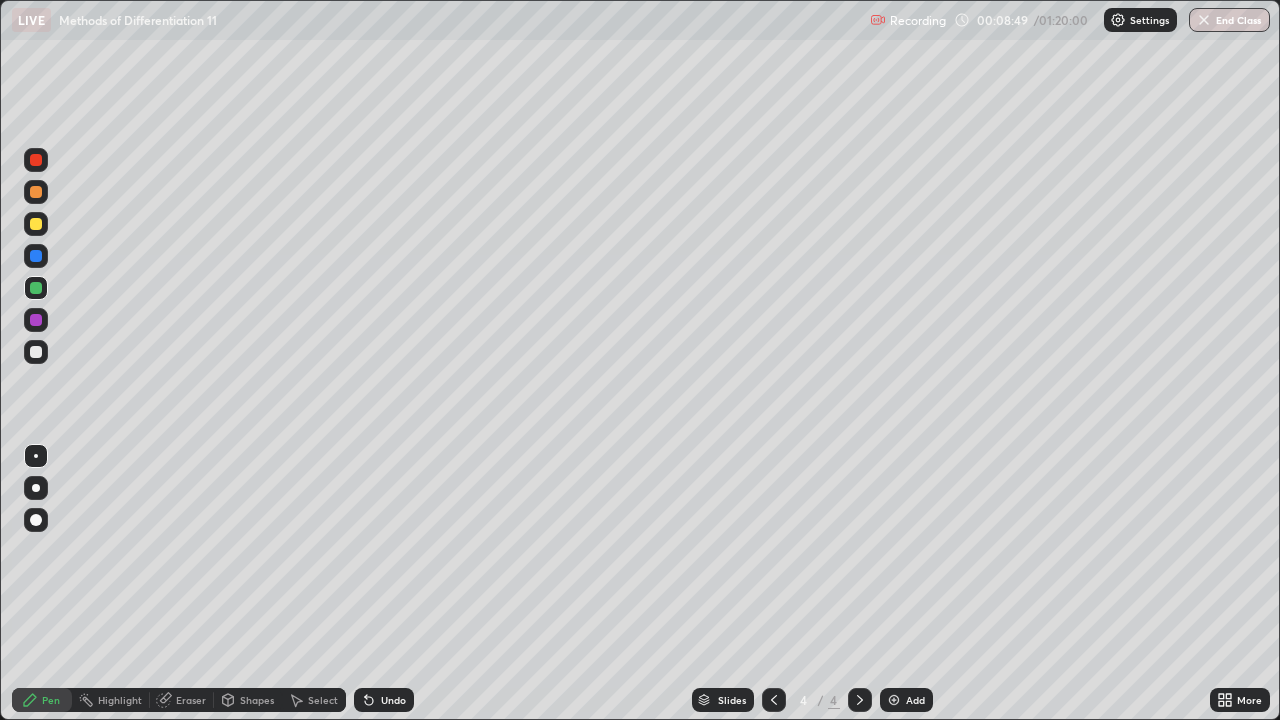 click at bounding box center [774, 700] 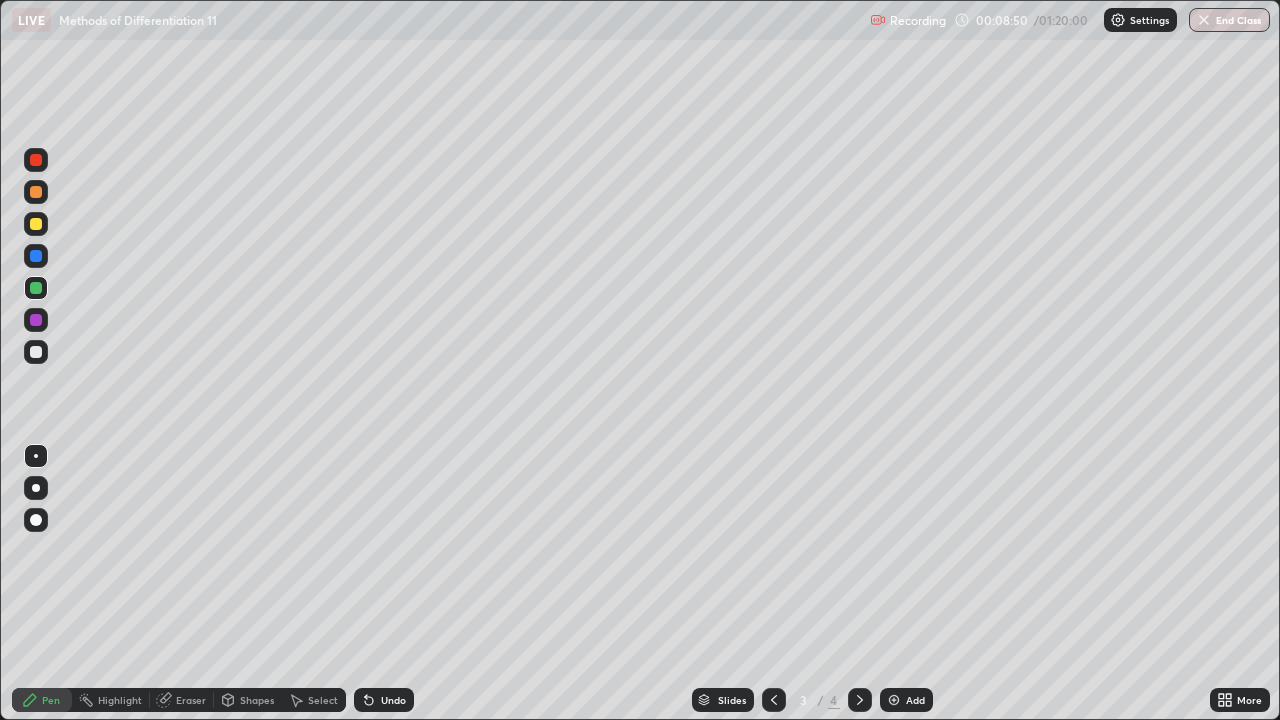 click 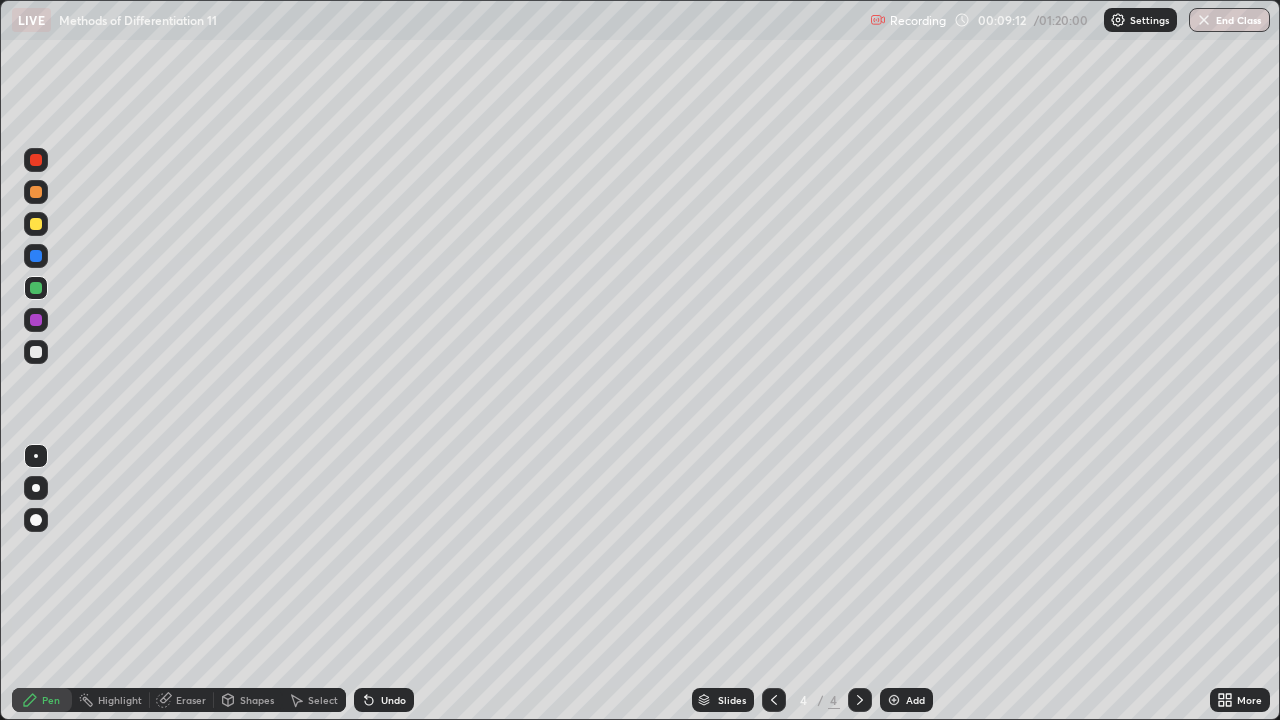 click 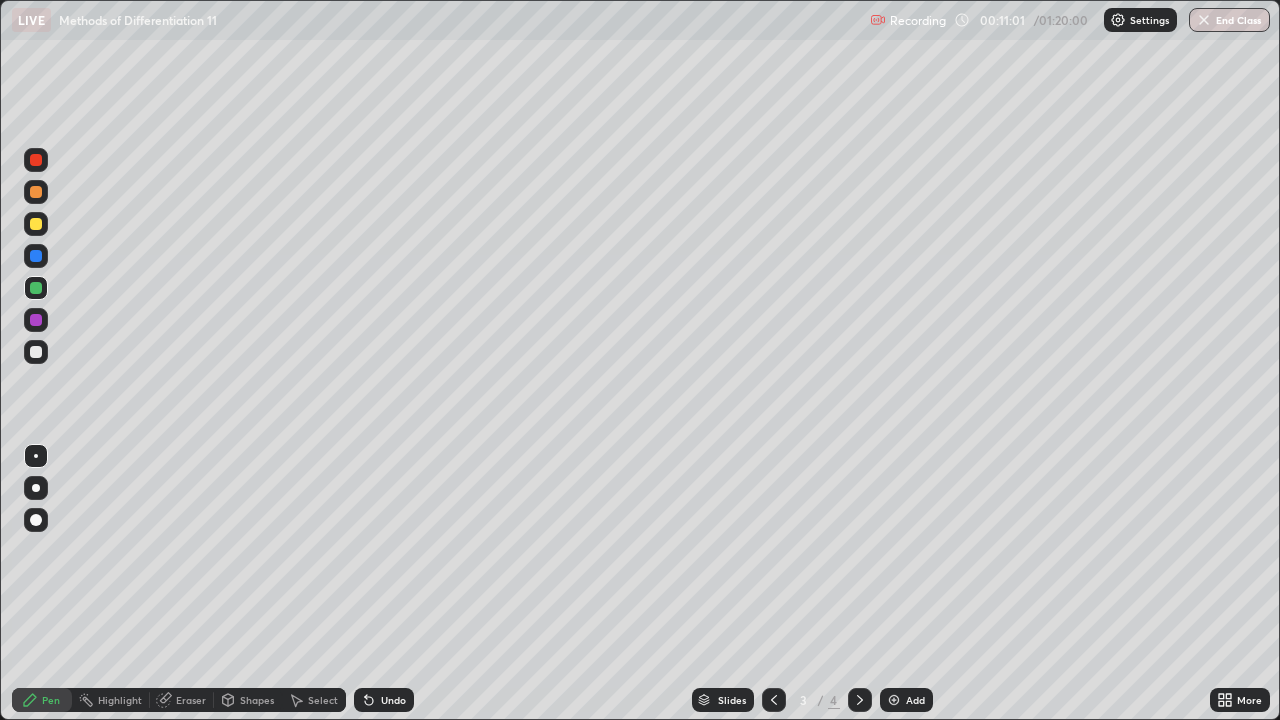 click at bounding box center (860, 700) 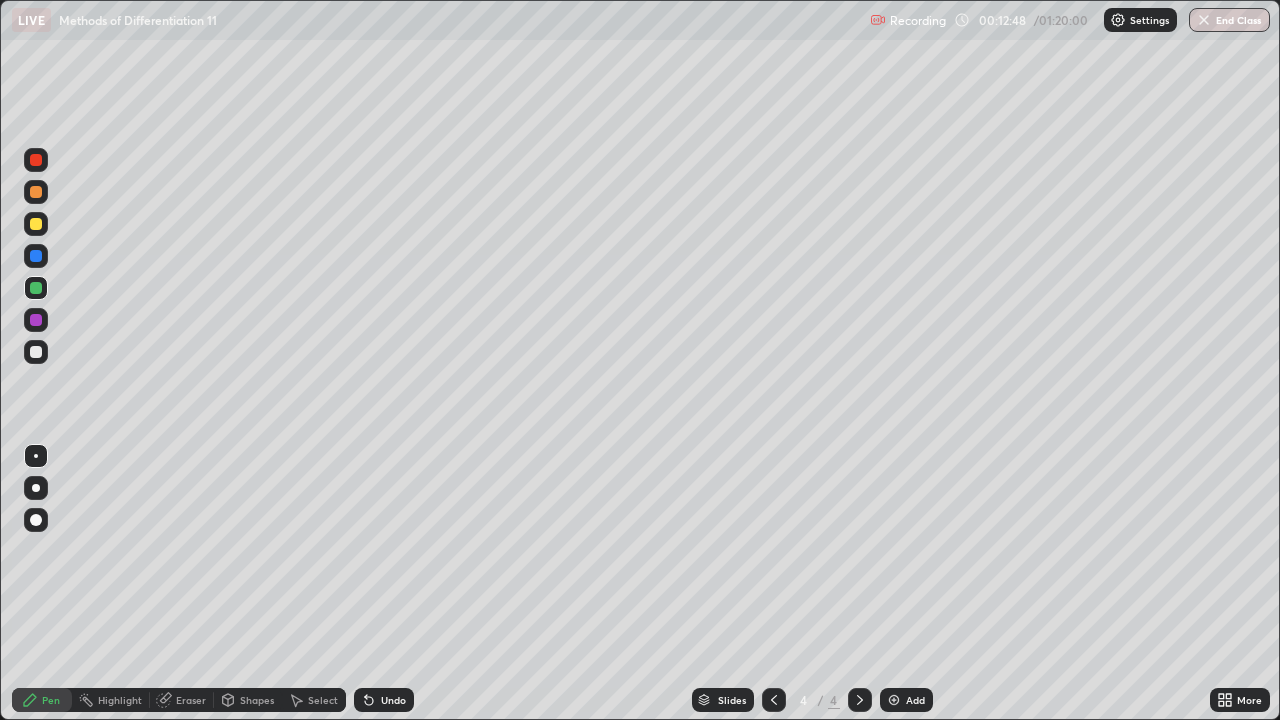 click on "Add" at bounding box center [915, 700] 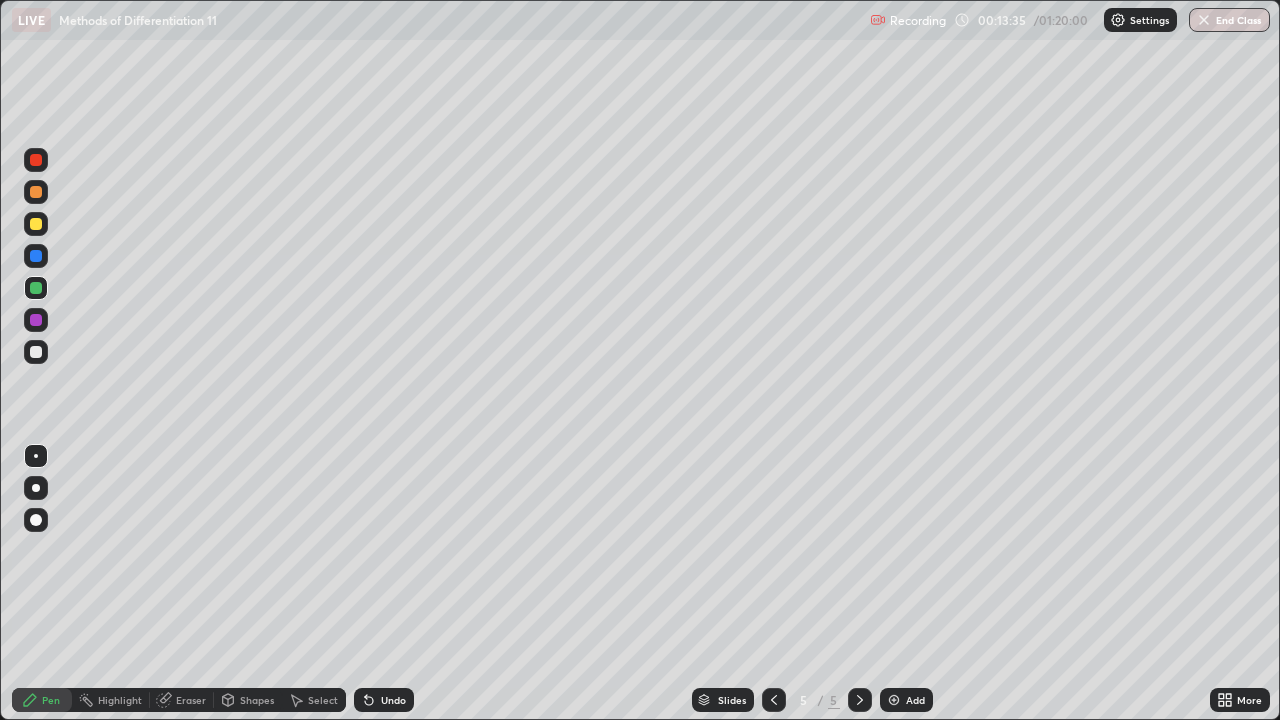 click at bounding box center (36, 352) 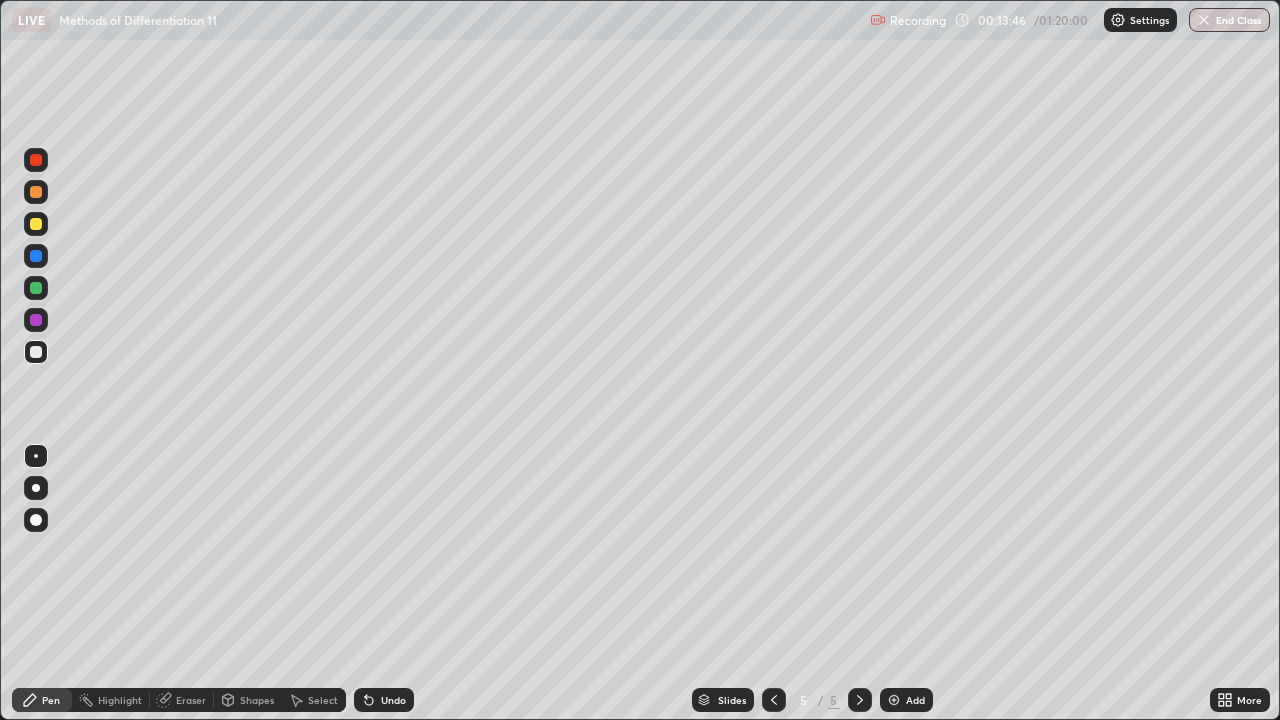 click 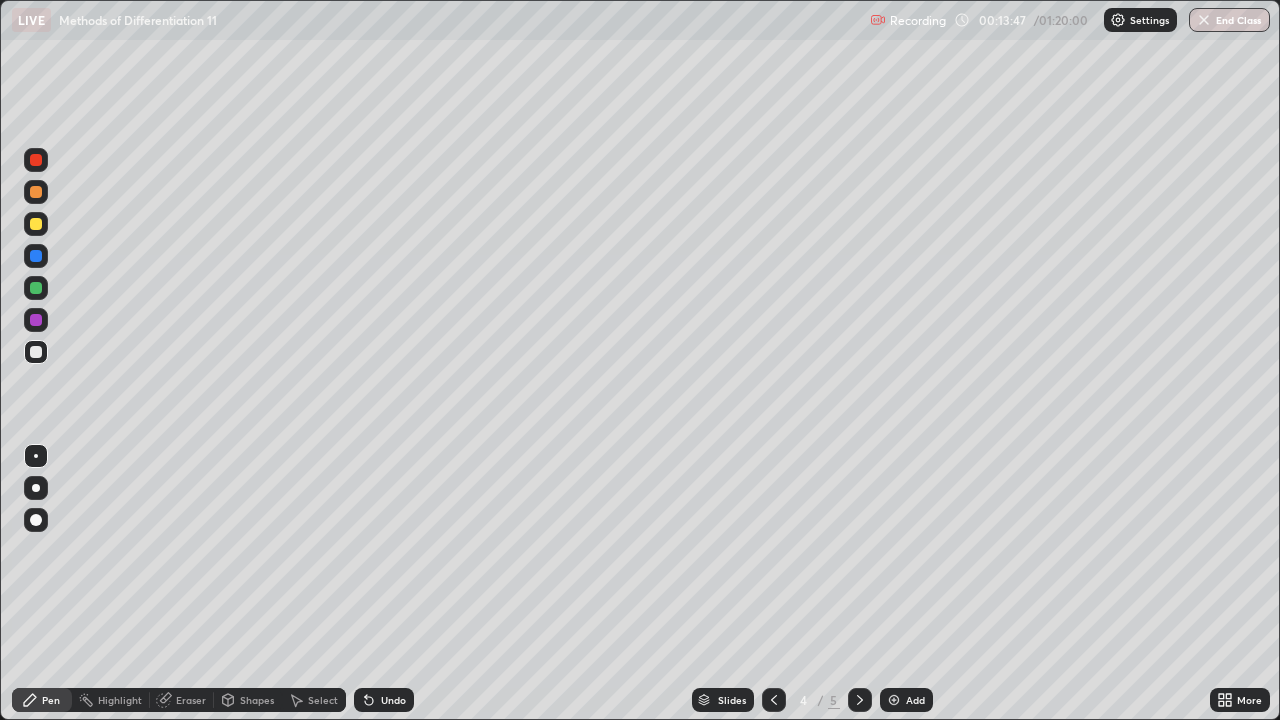 click at bounding box center [774, 700] 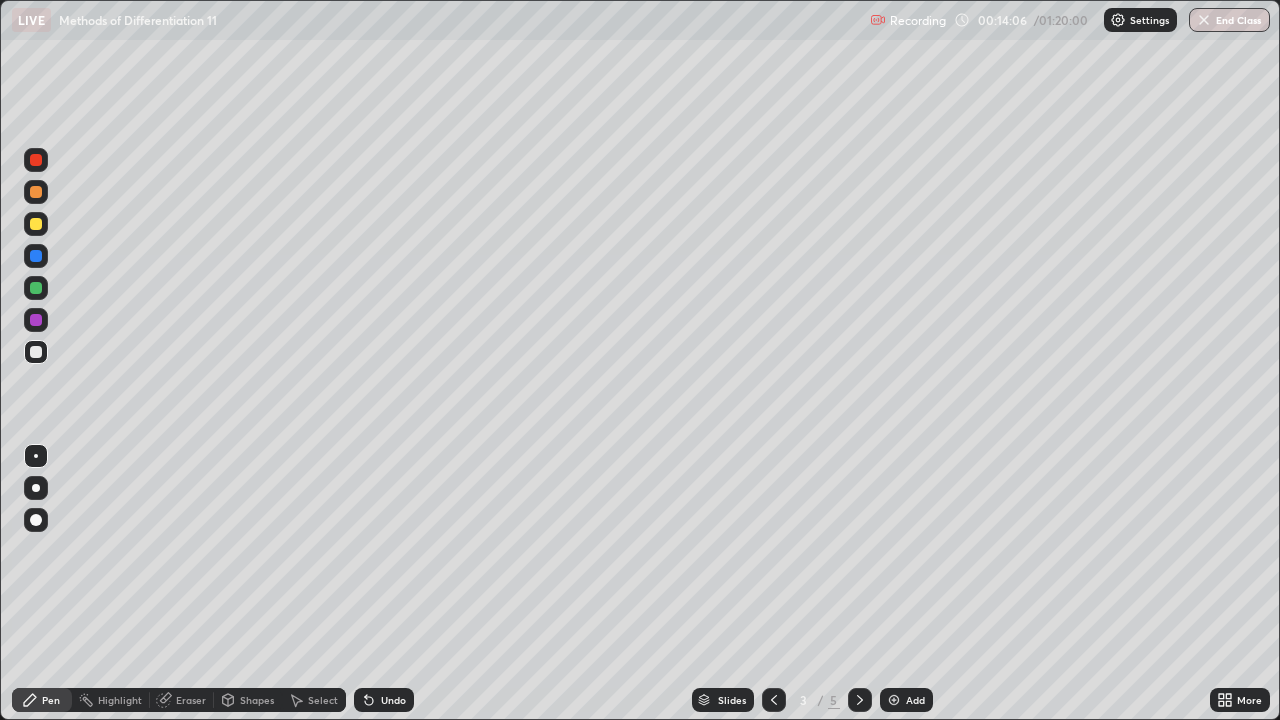 click 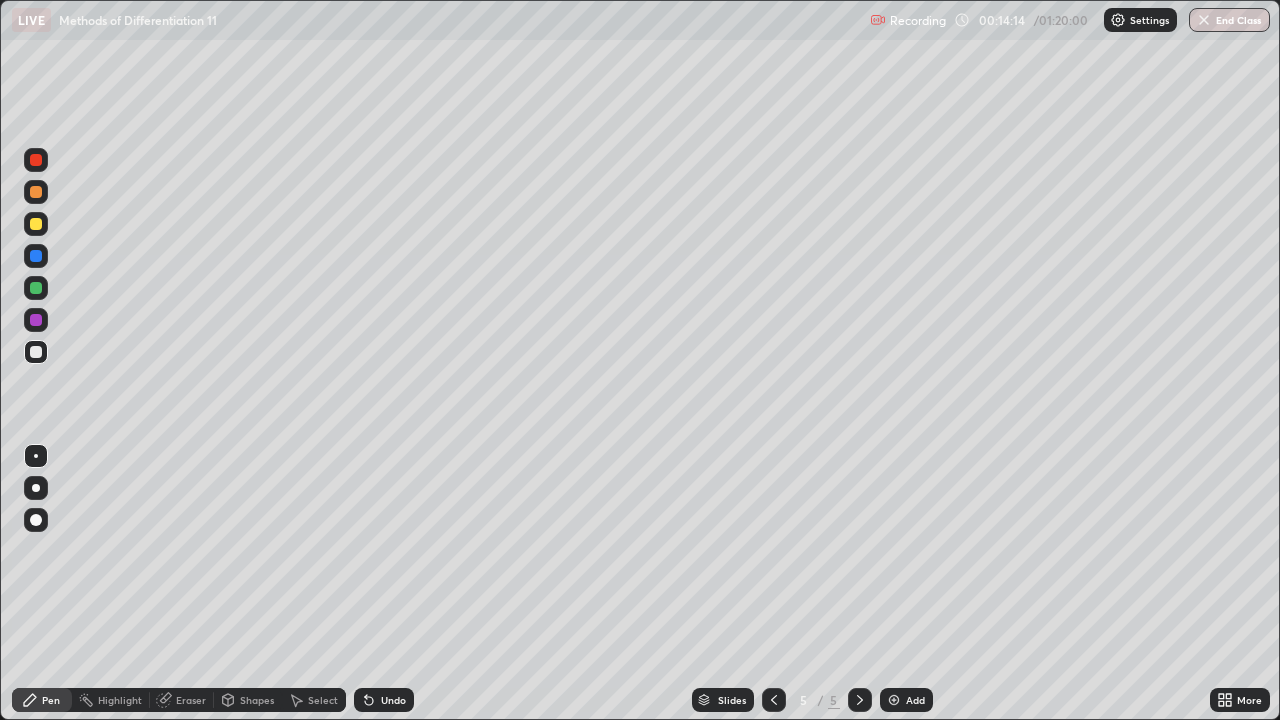 click at bounding box center [36, 256] 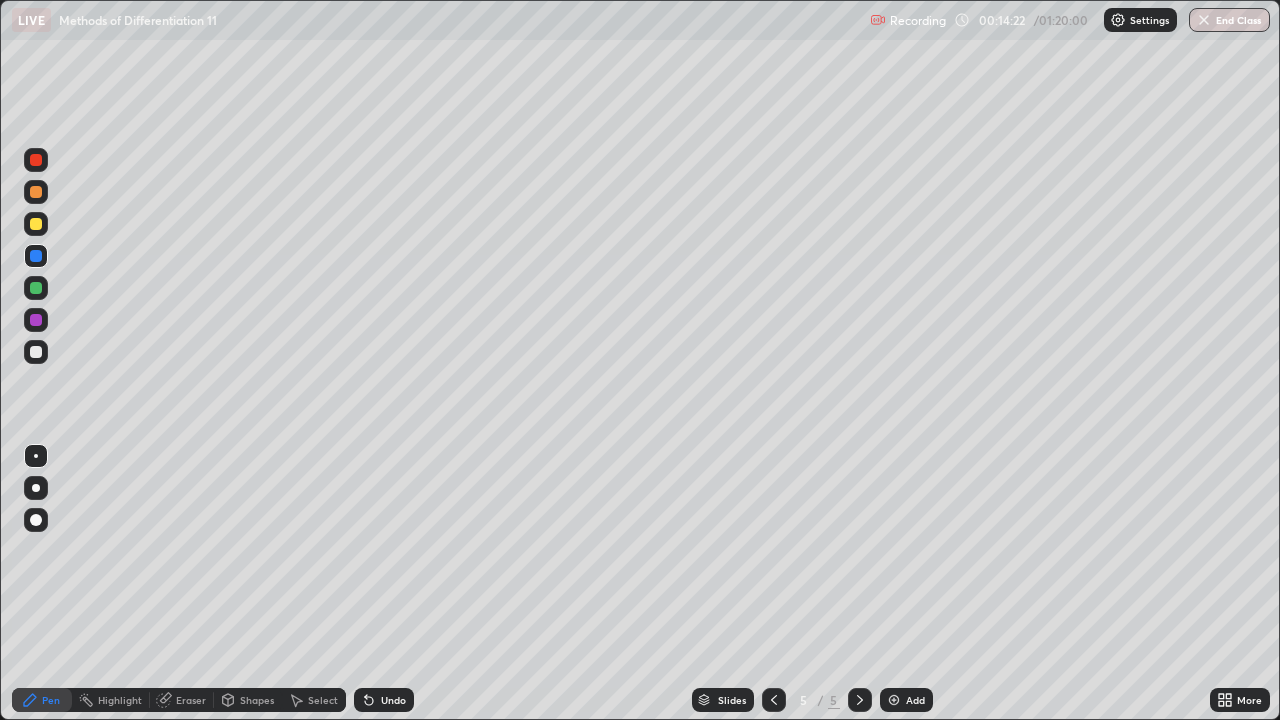 click at bounding box center [36, 288] 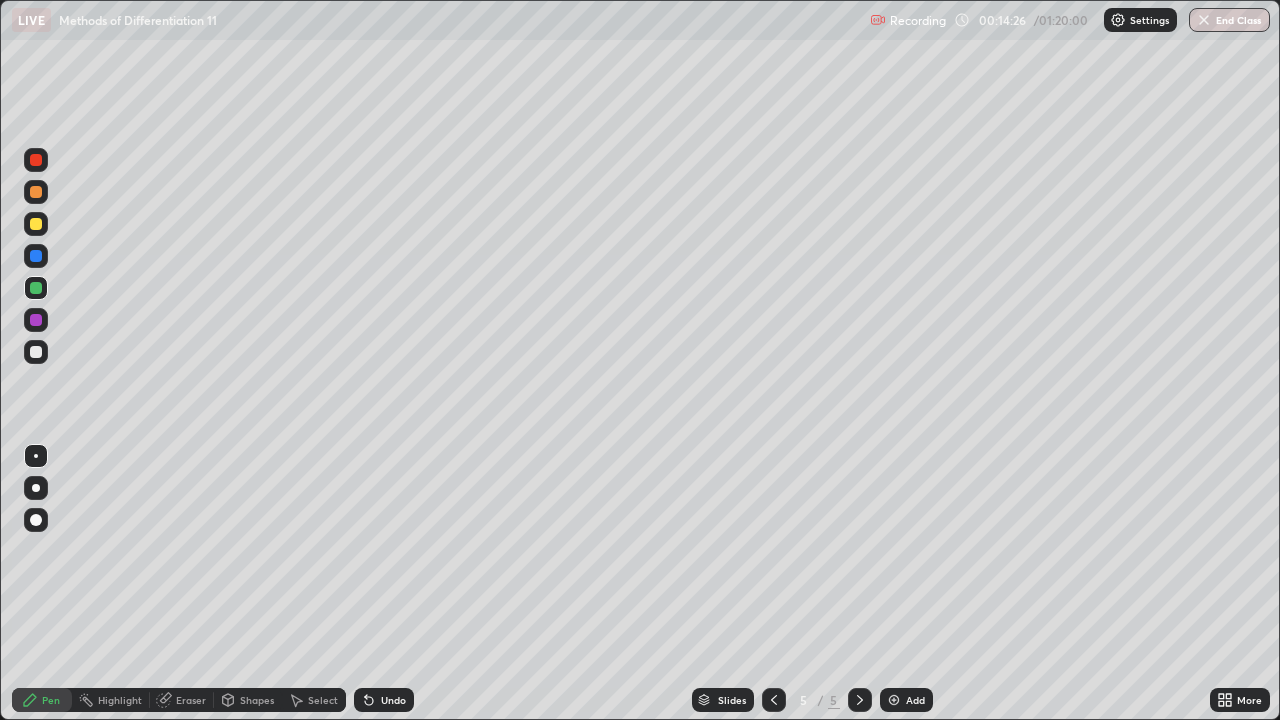 click on "Undo" at bounding box center [380, 700] 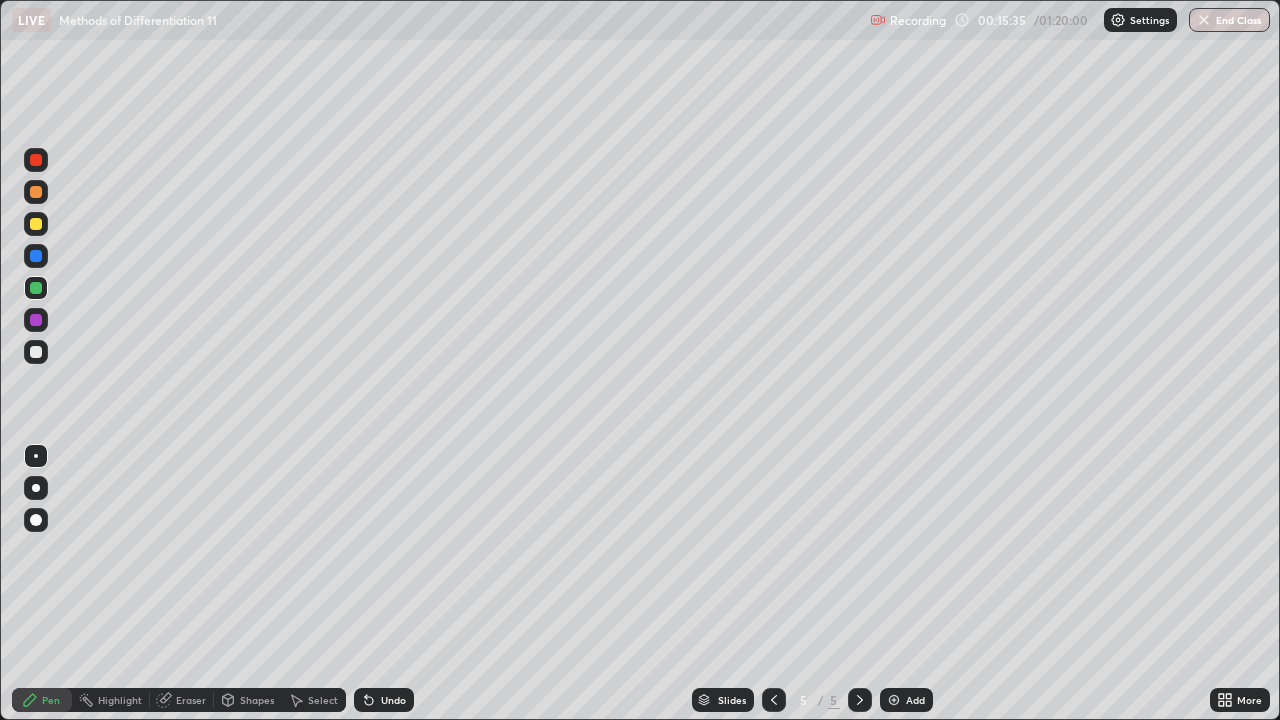 click at bounding box center (36, 224) 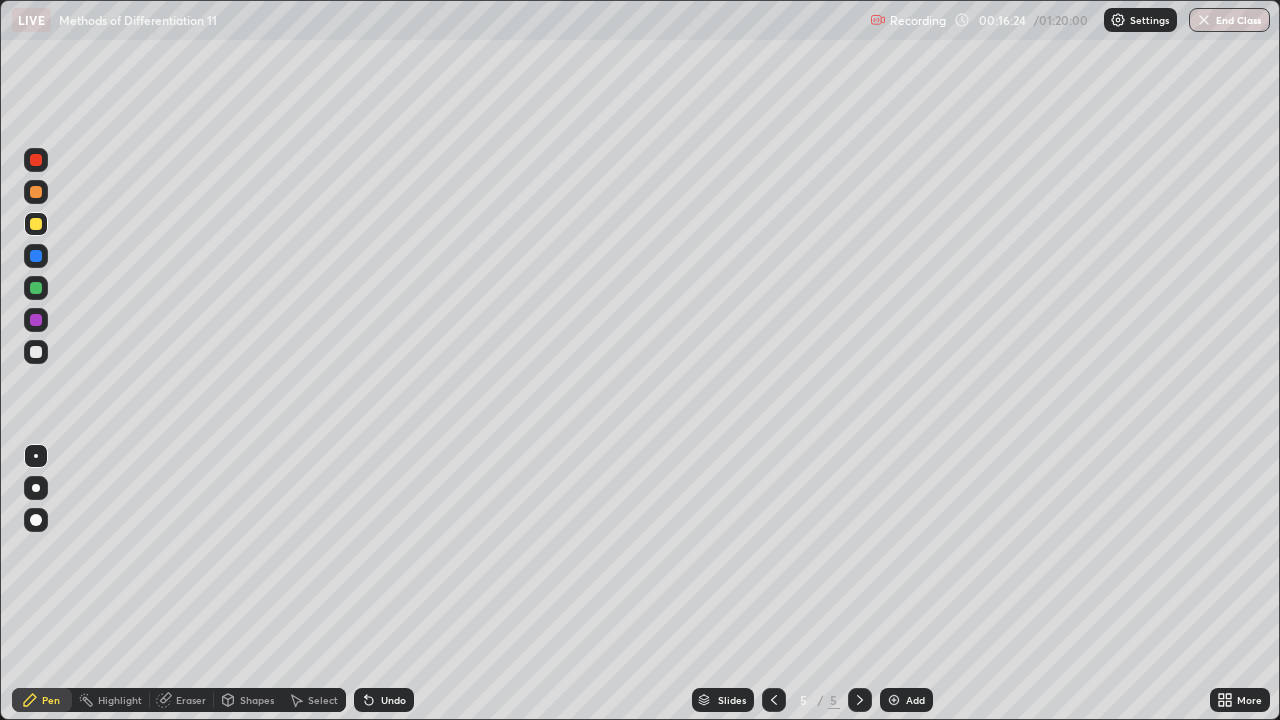 click on "Undo" at bounding box center [384, 700] 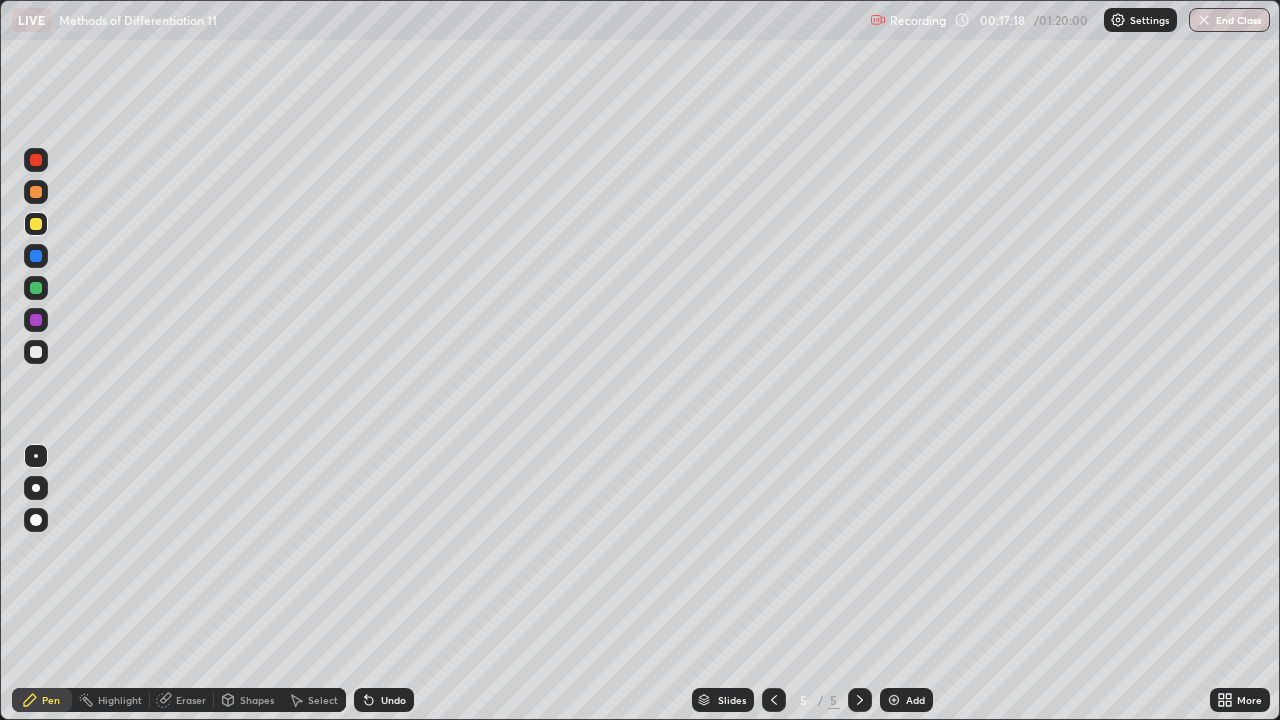 click 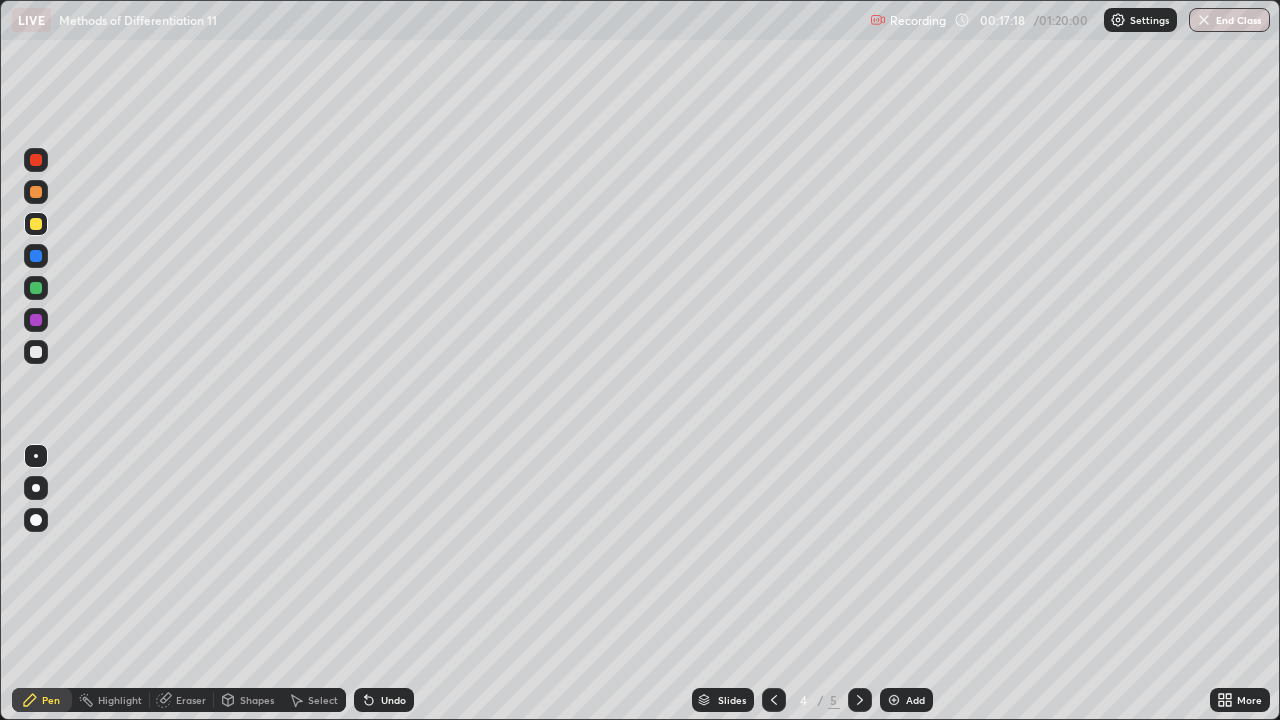 click at bounding box center [774, 700] 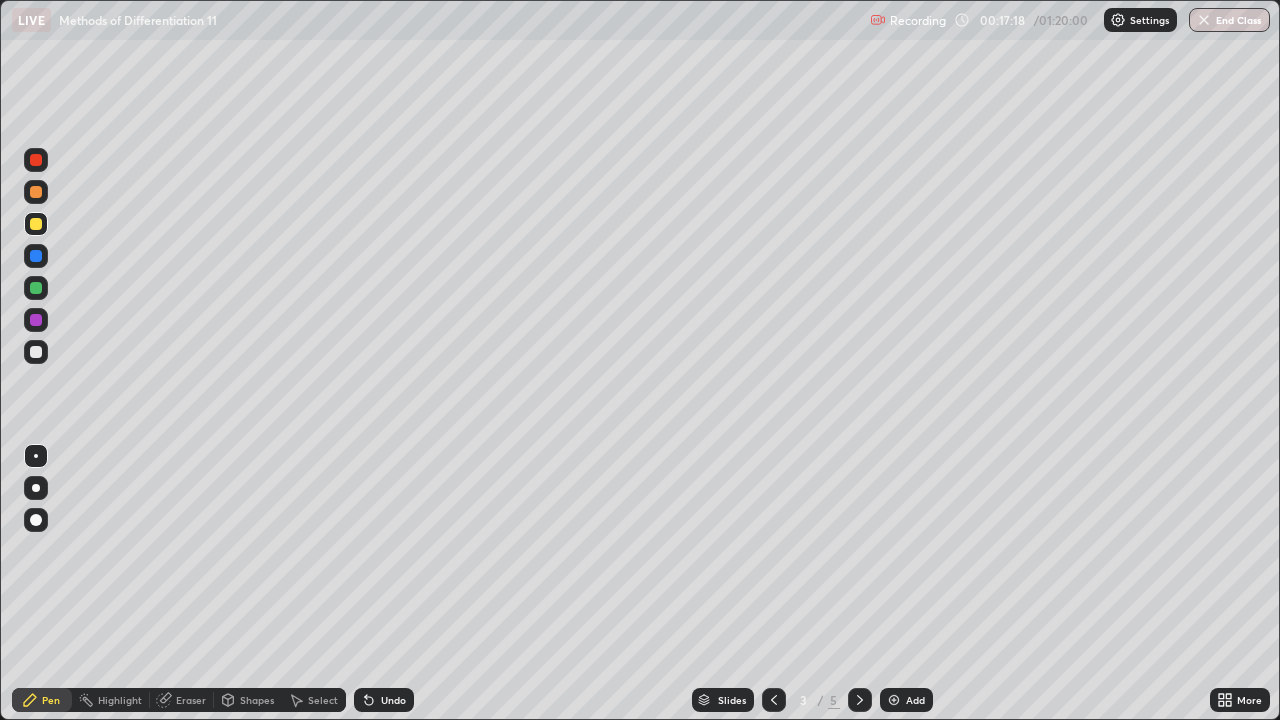 click 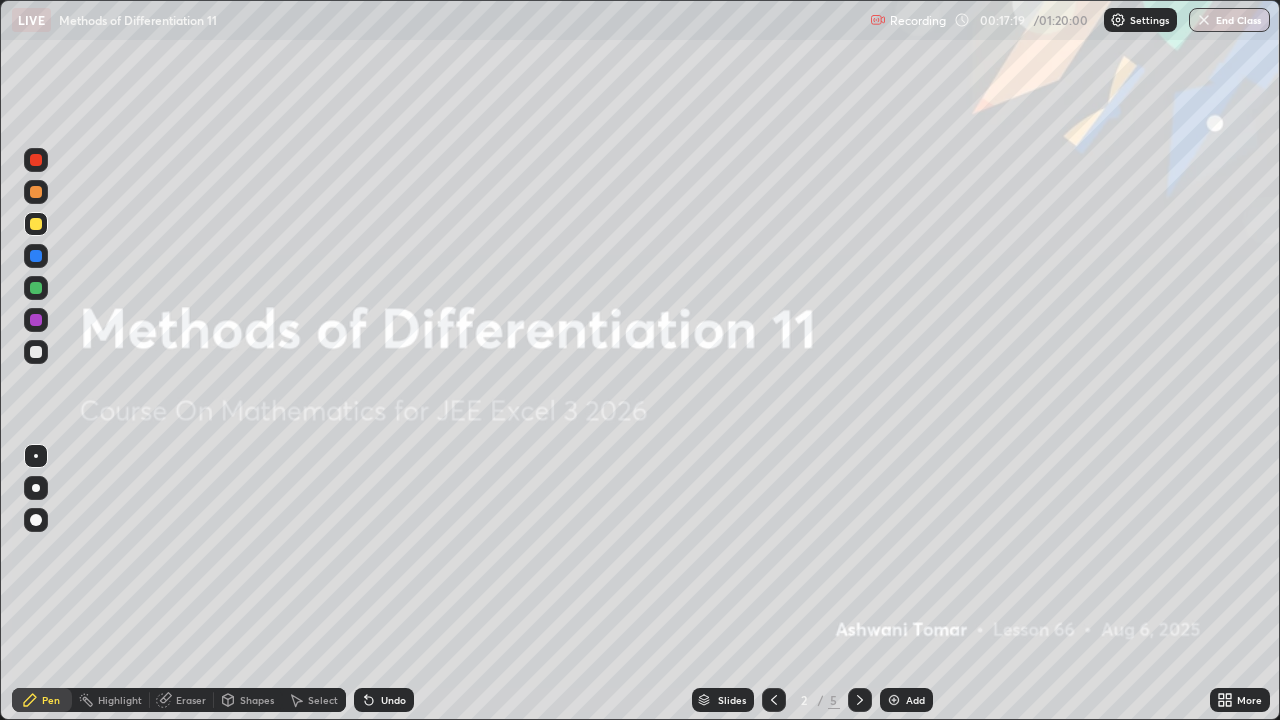 click 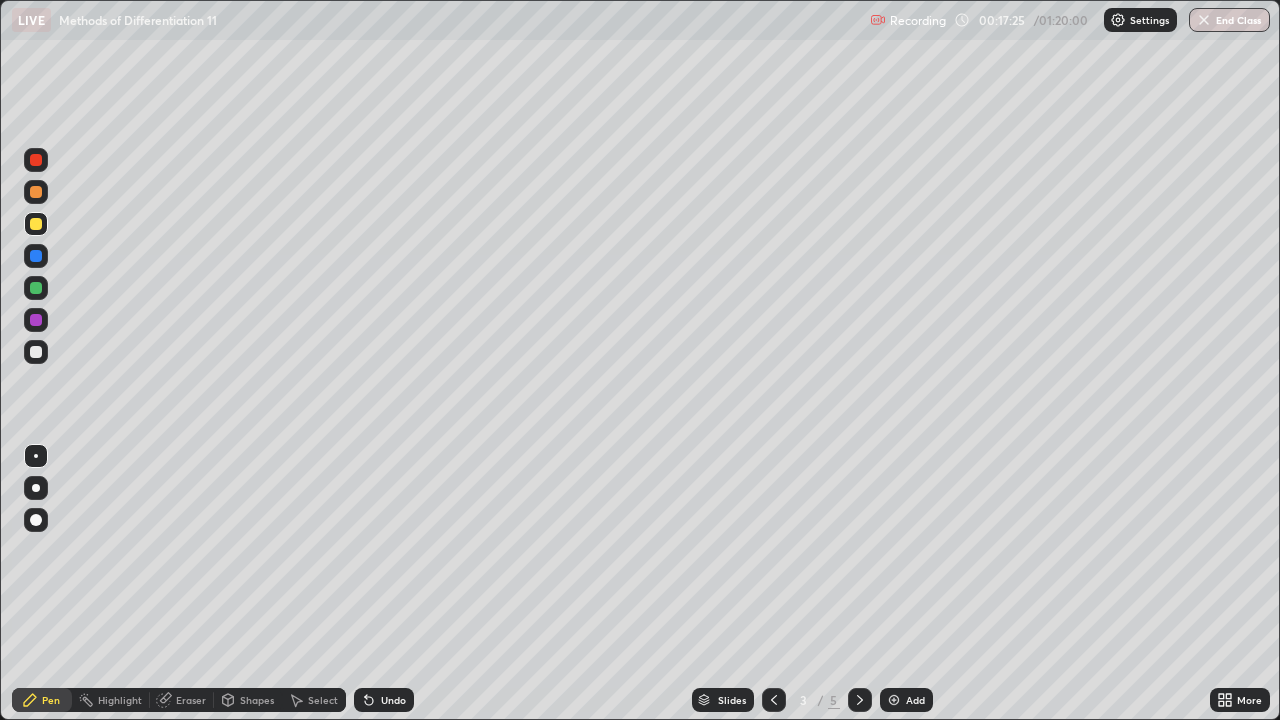 click 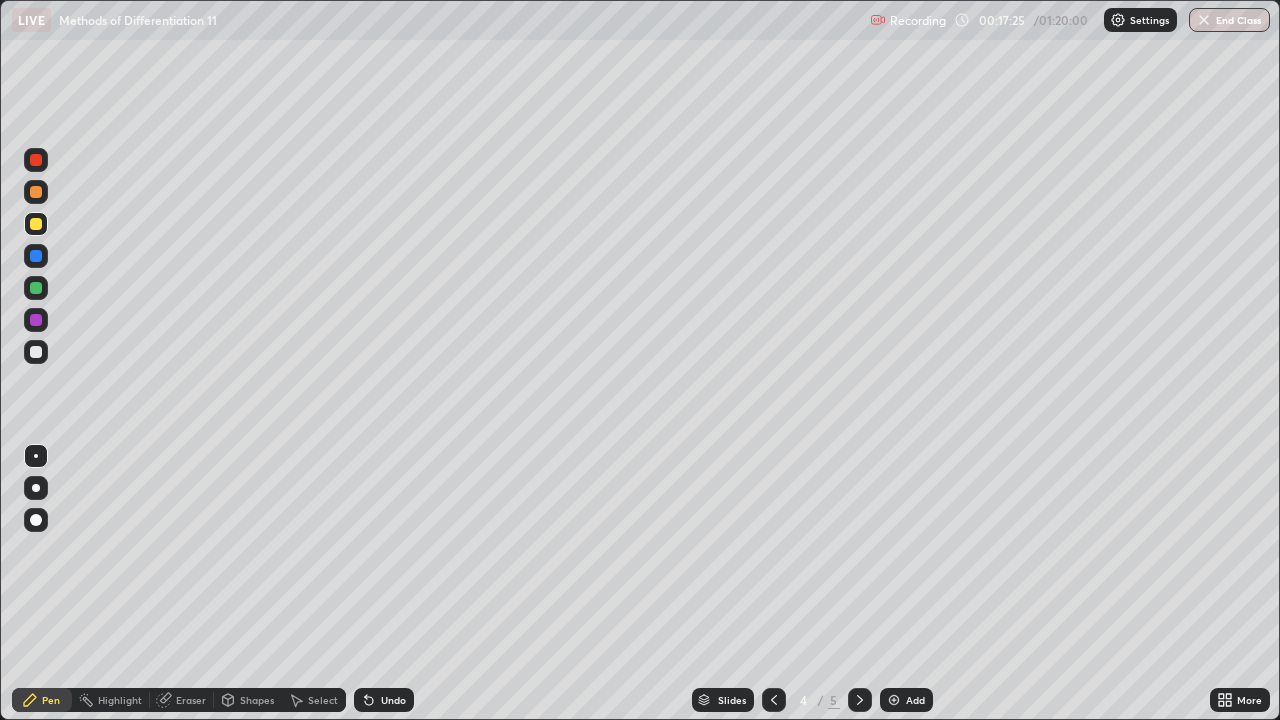 click 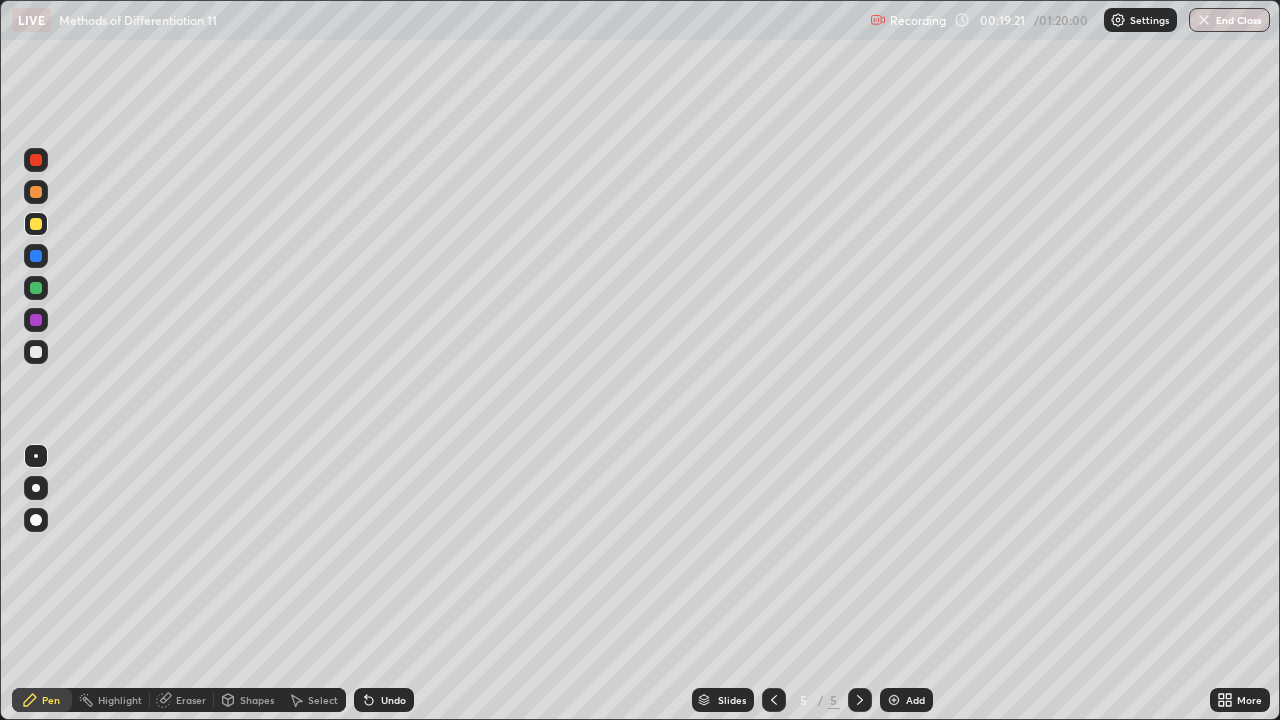 click on "Add" at bounding box center [906, 700] 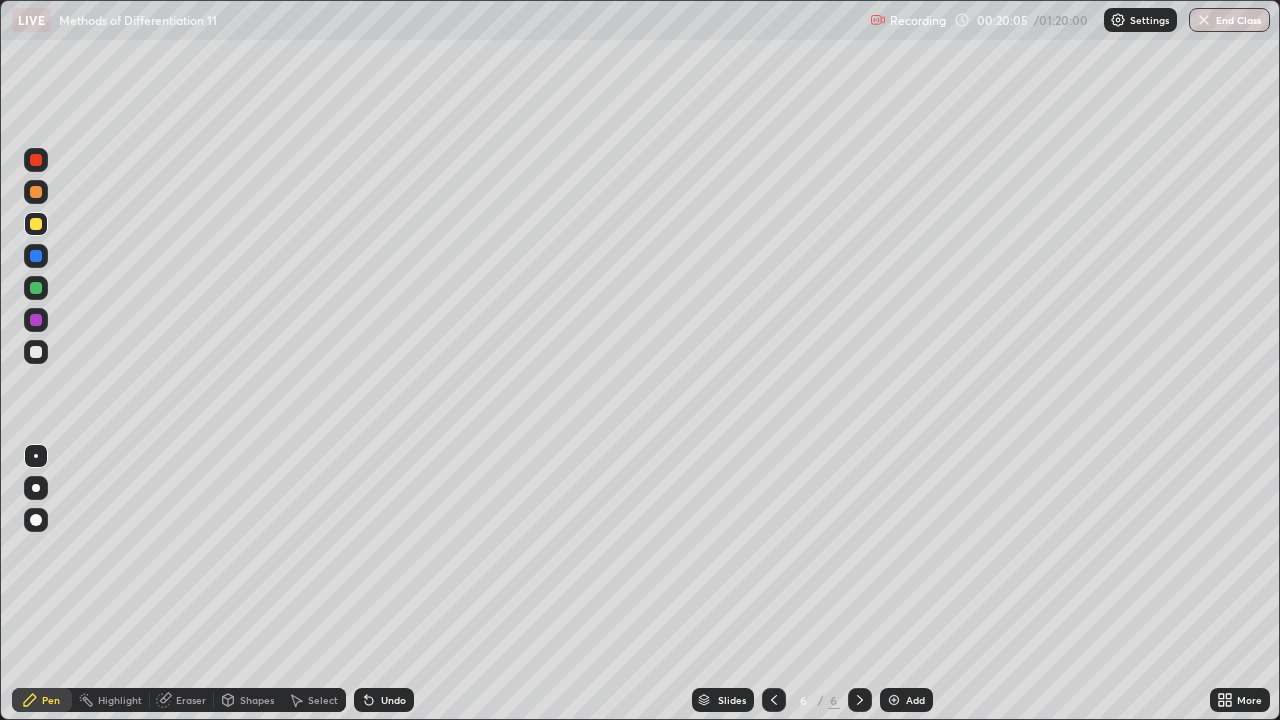 click on "Undo" at bounding box center [393, 700] 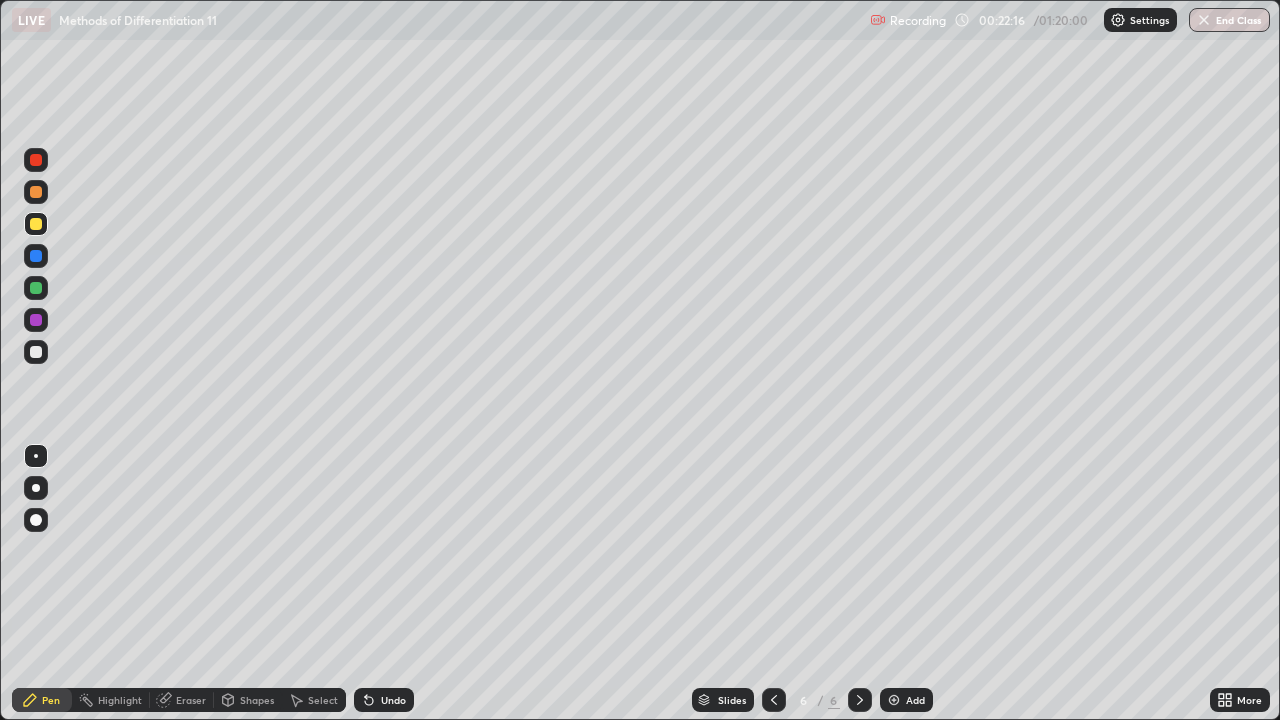 click at bounding box center (36, 288) 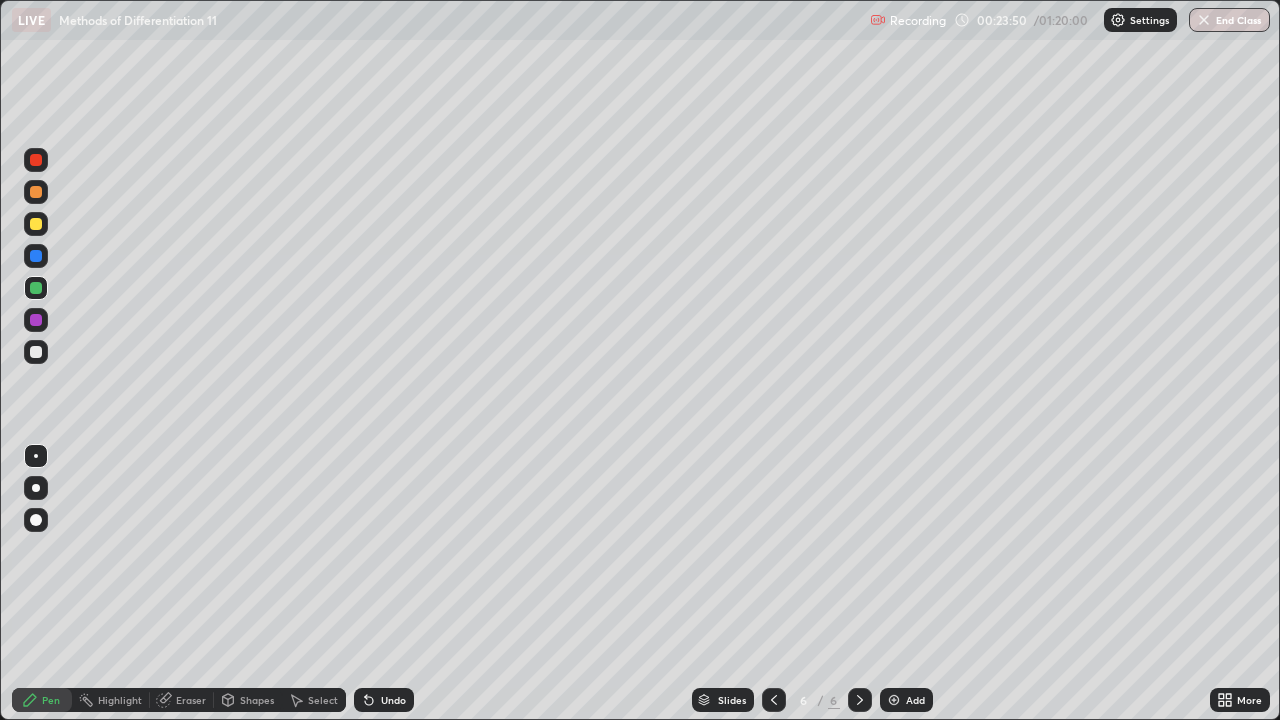 click at bounding box center [36, 256] 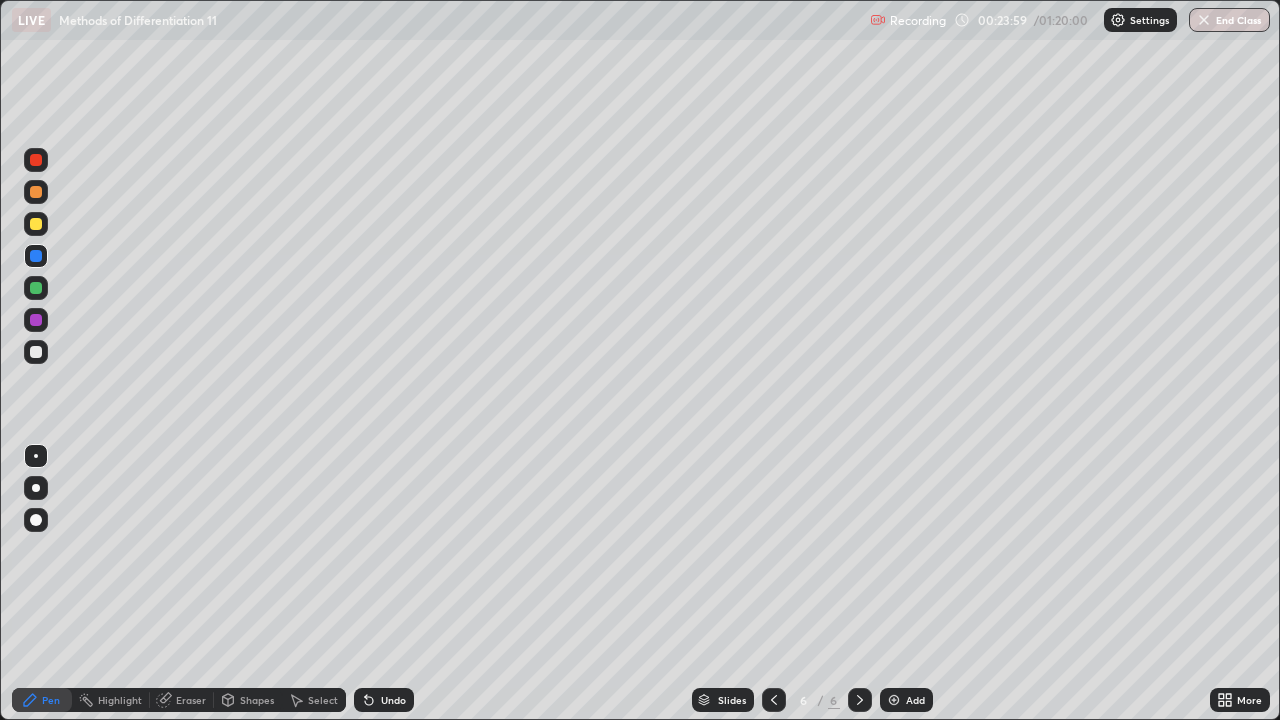 click at bounding box center (36, 288) 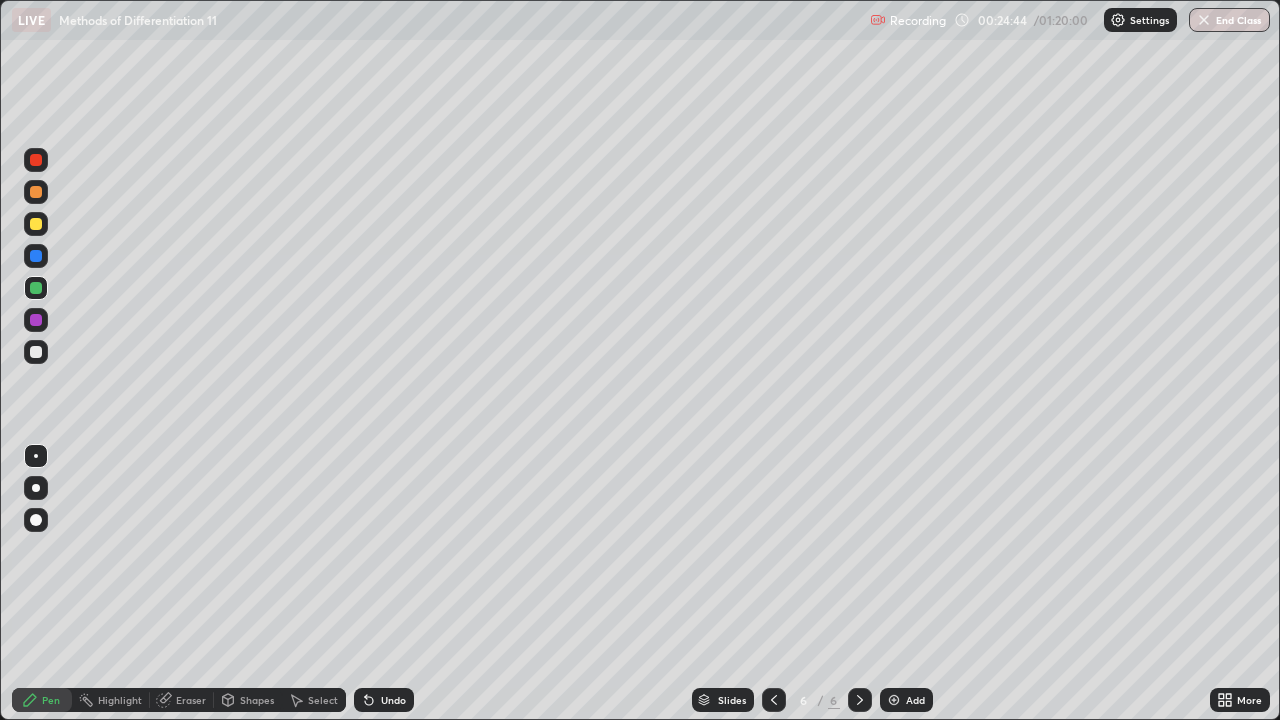 click at bounding box center (36, 320) 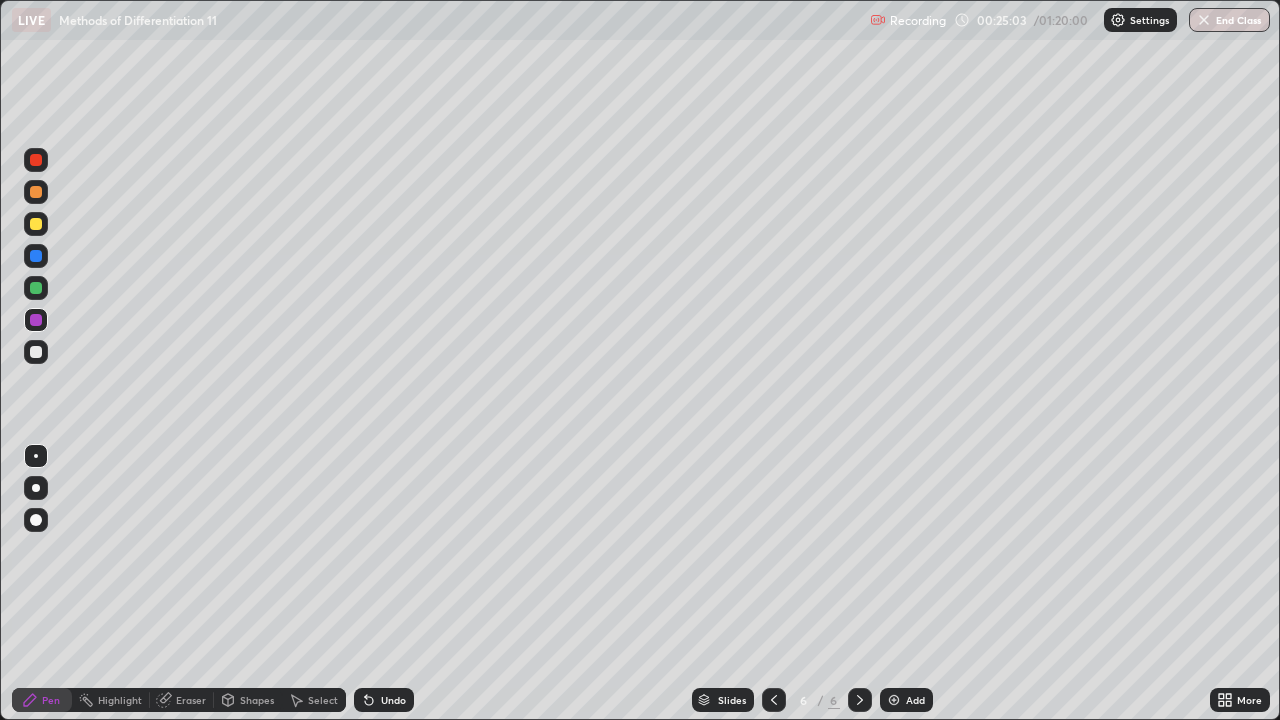 click at bounding box center [36, 352] 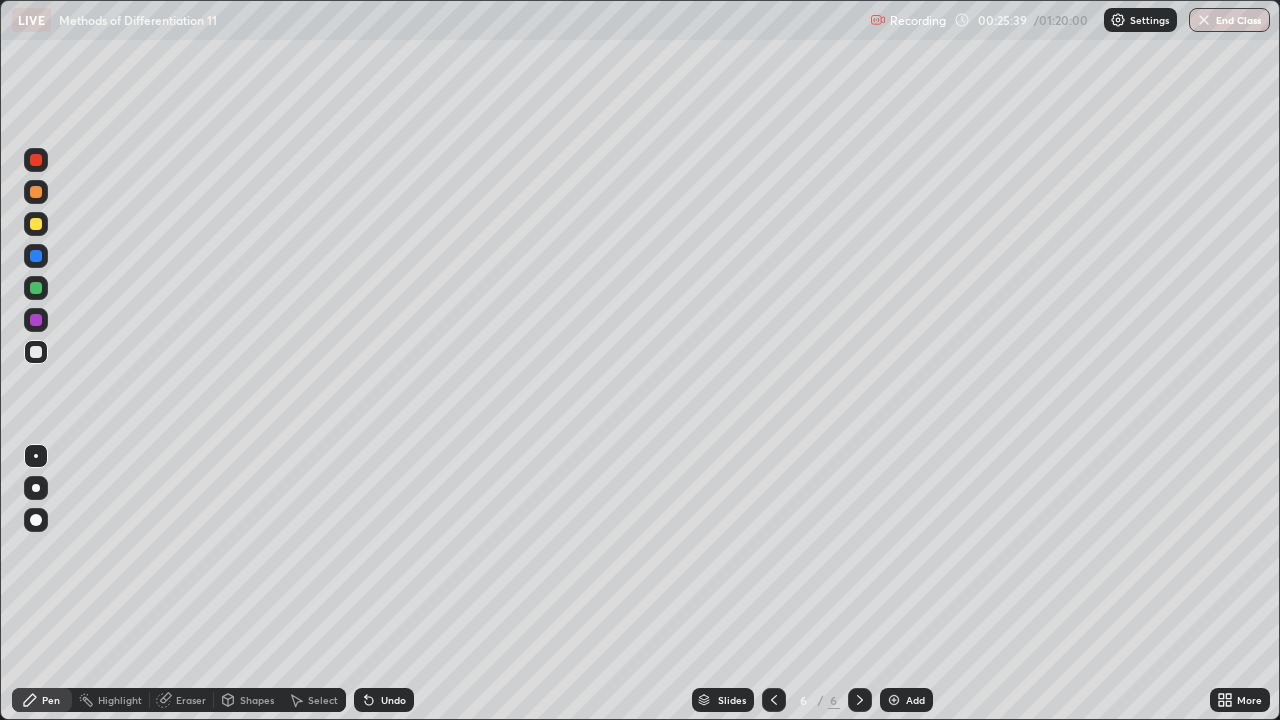 click on "Add" at bounding box center [906, 700] 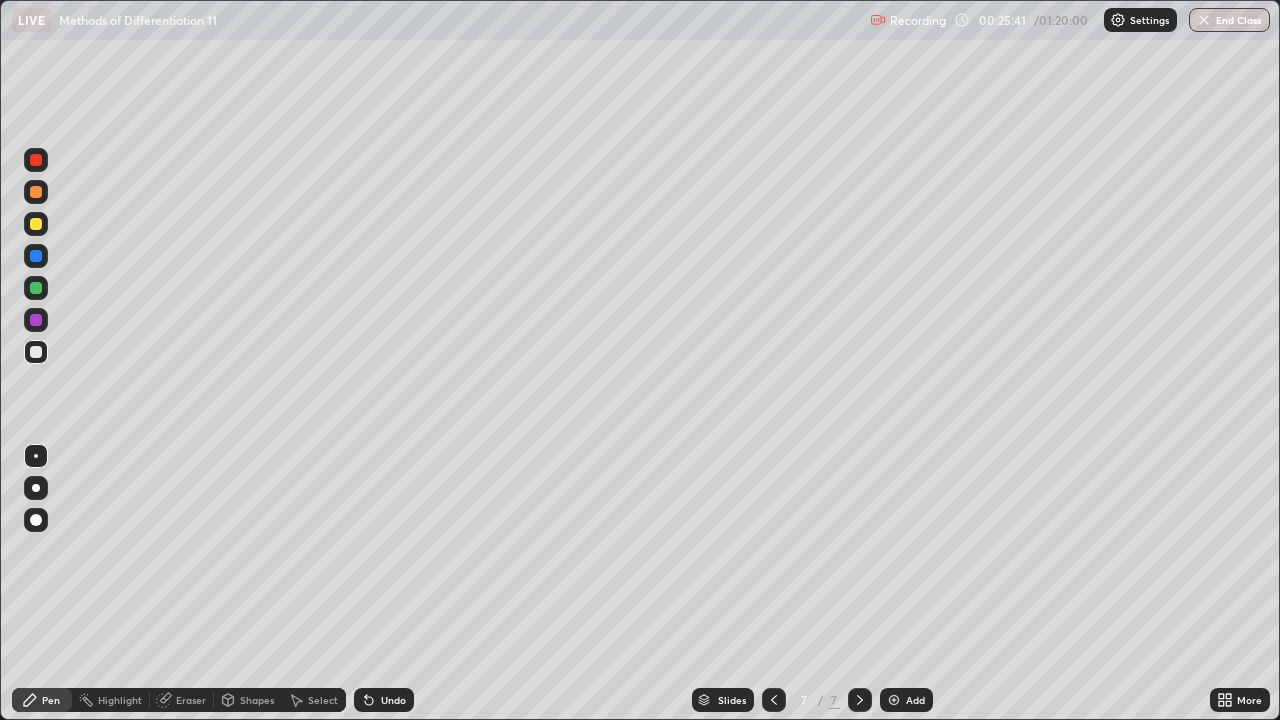 click at bounding box center [36, 224] 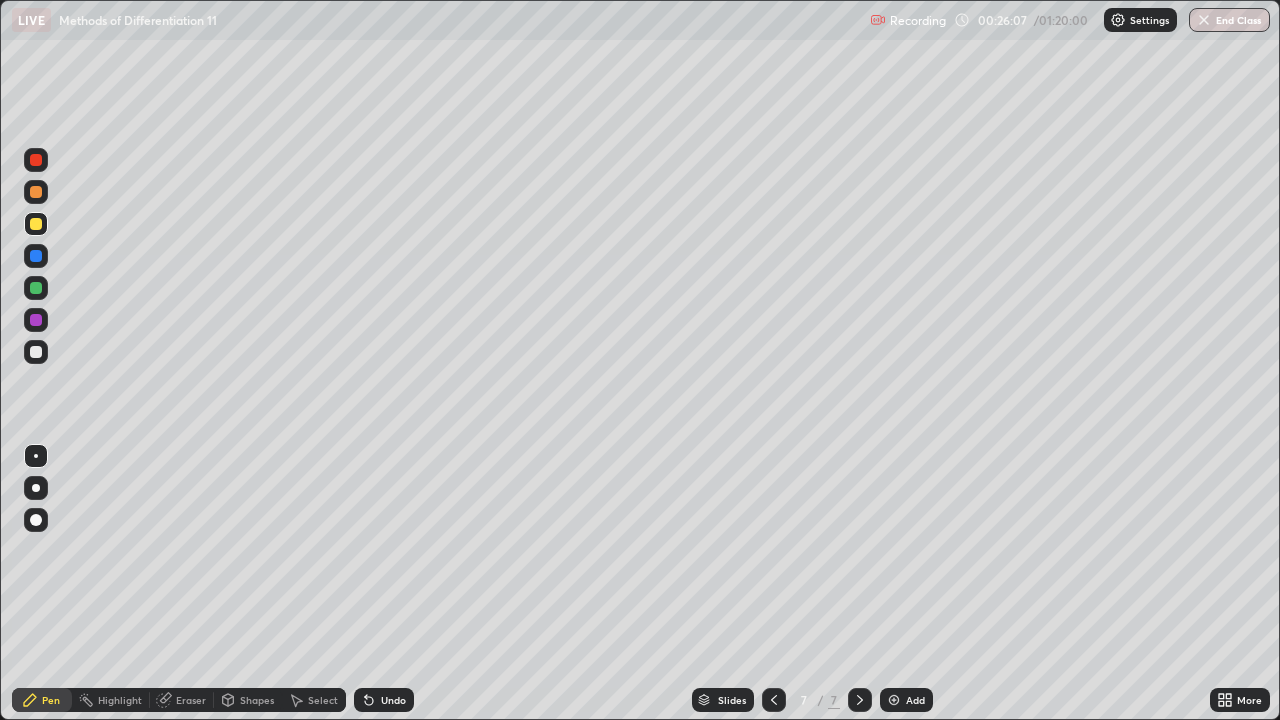 click at bounding box center [36, 288] 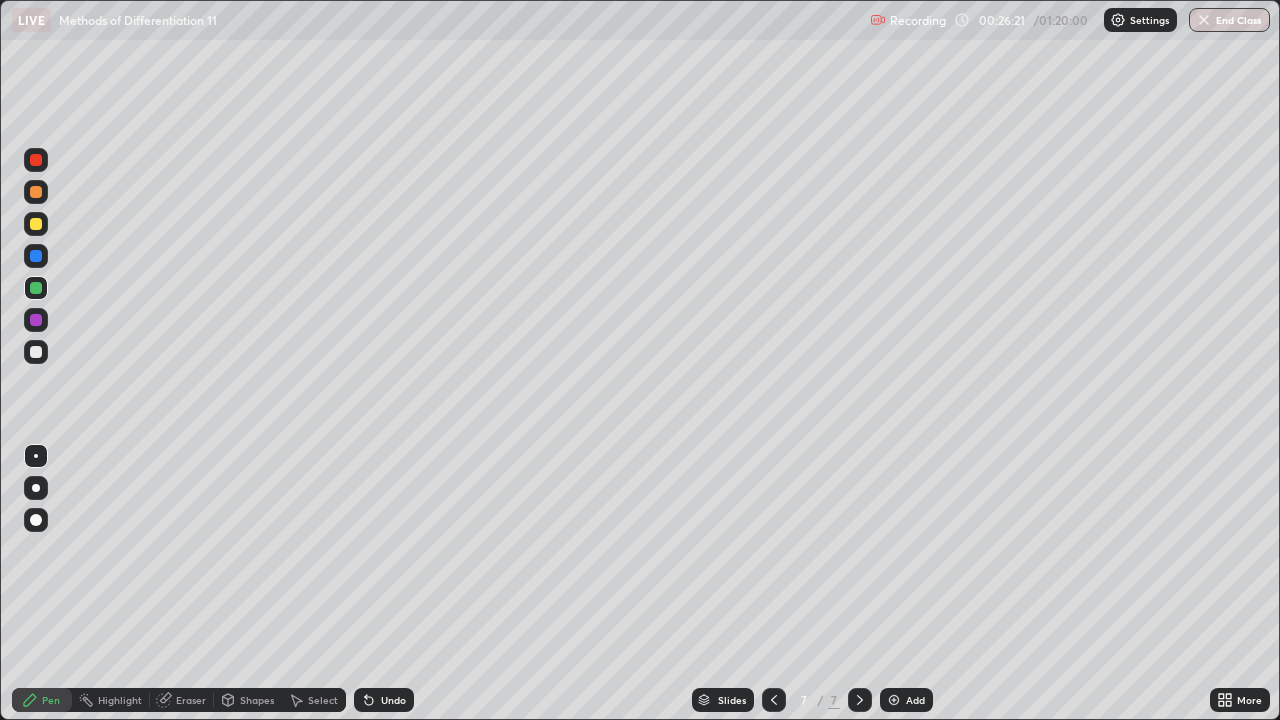 click at bounding box center (36, 224) 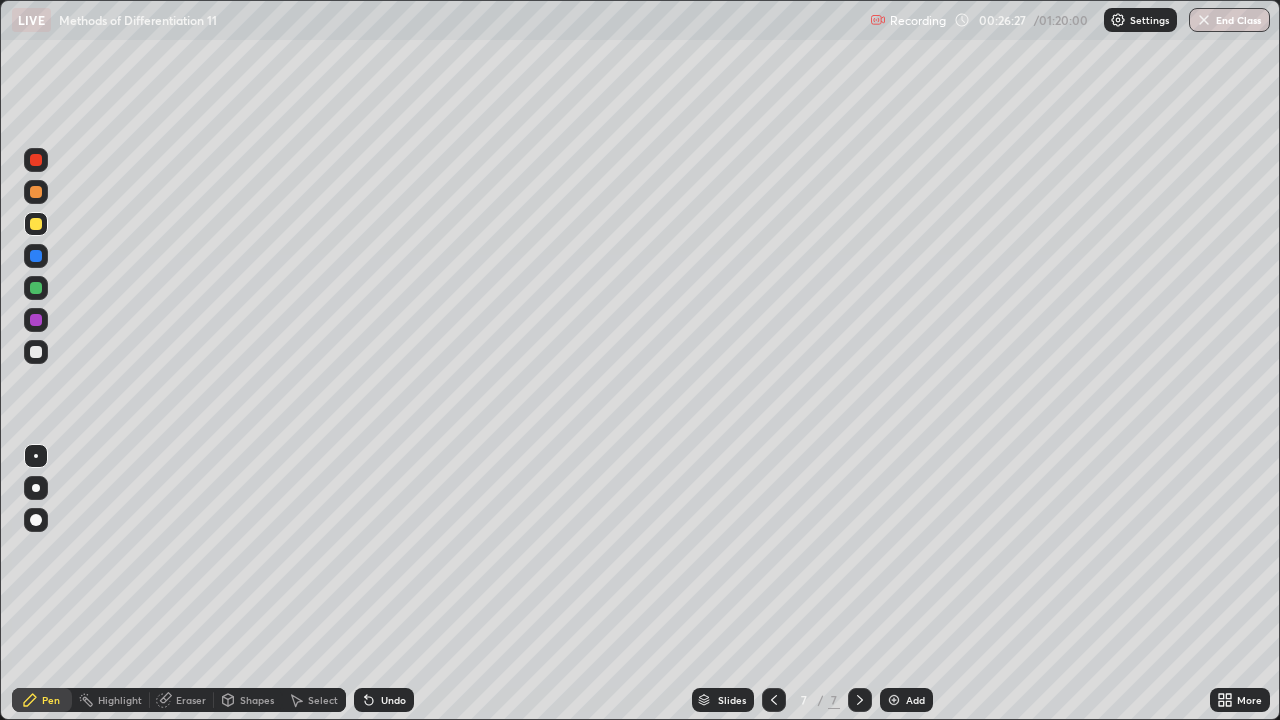 click at bounding box center (36, 288) 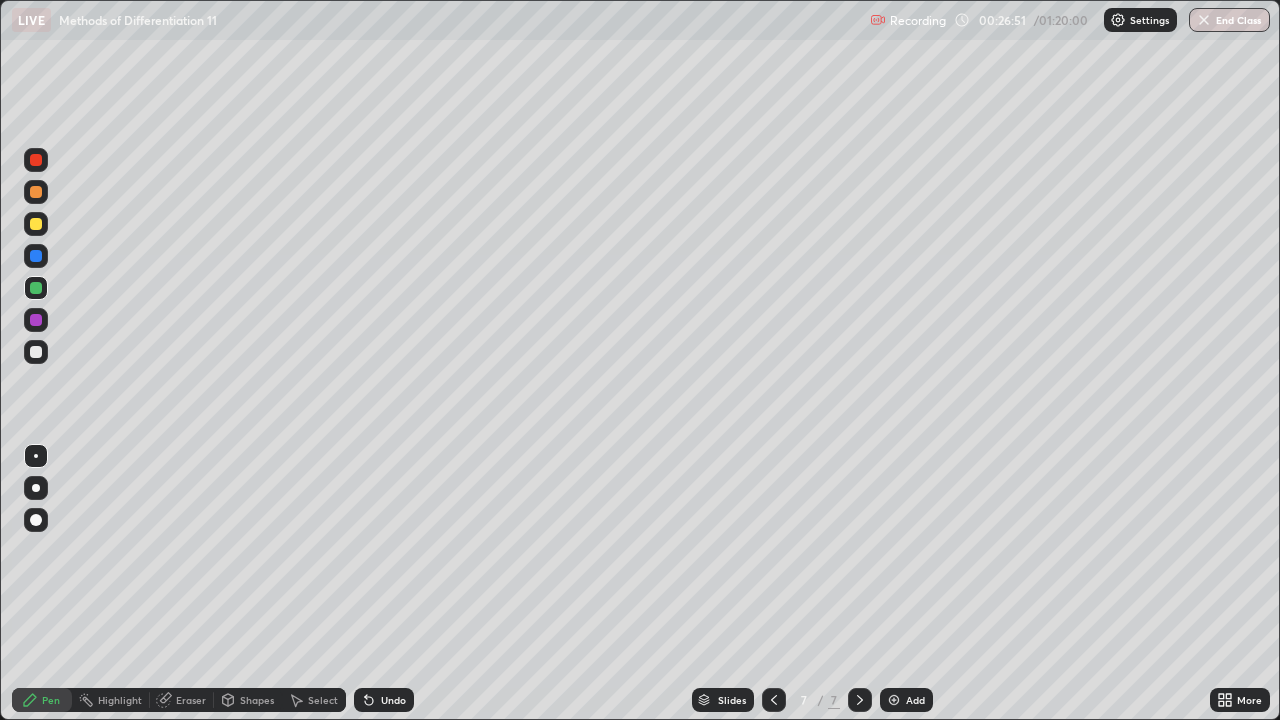 click at bounding box center [36, 256] 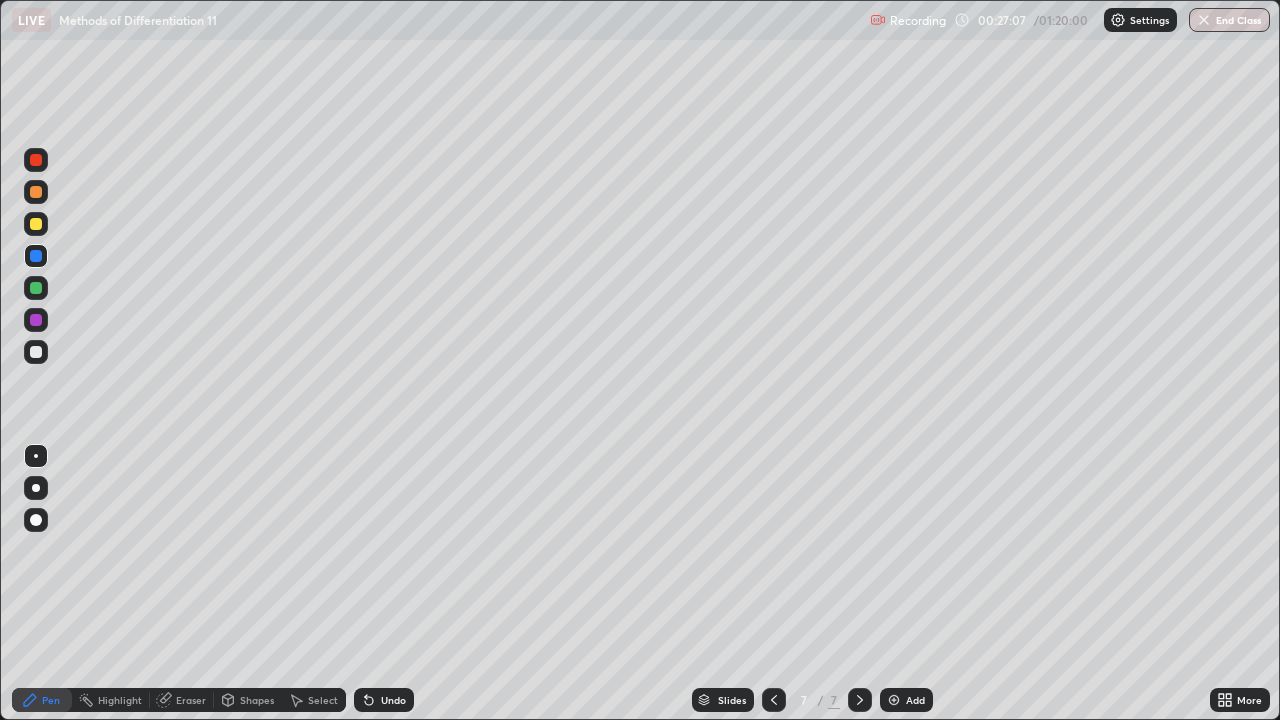 click at bounding box center (36, 320) 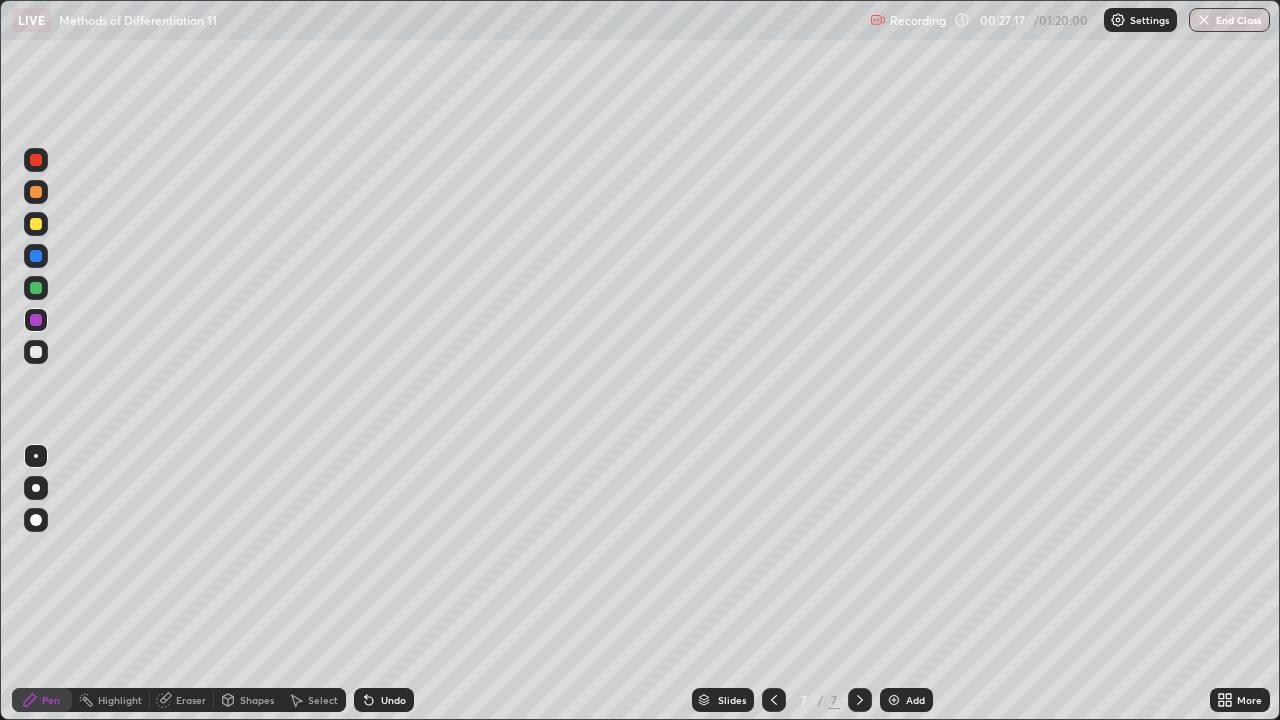 click at bounding box center [36, 256] 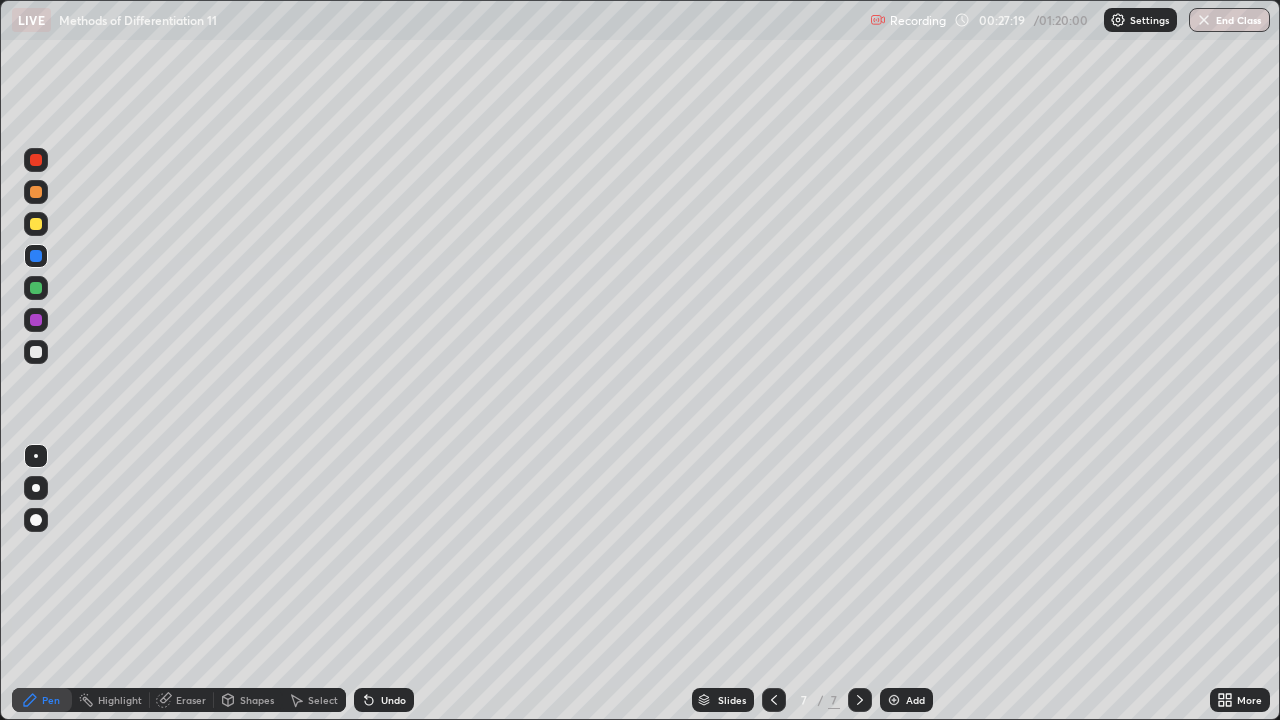 click at bounding box center (36, 288) 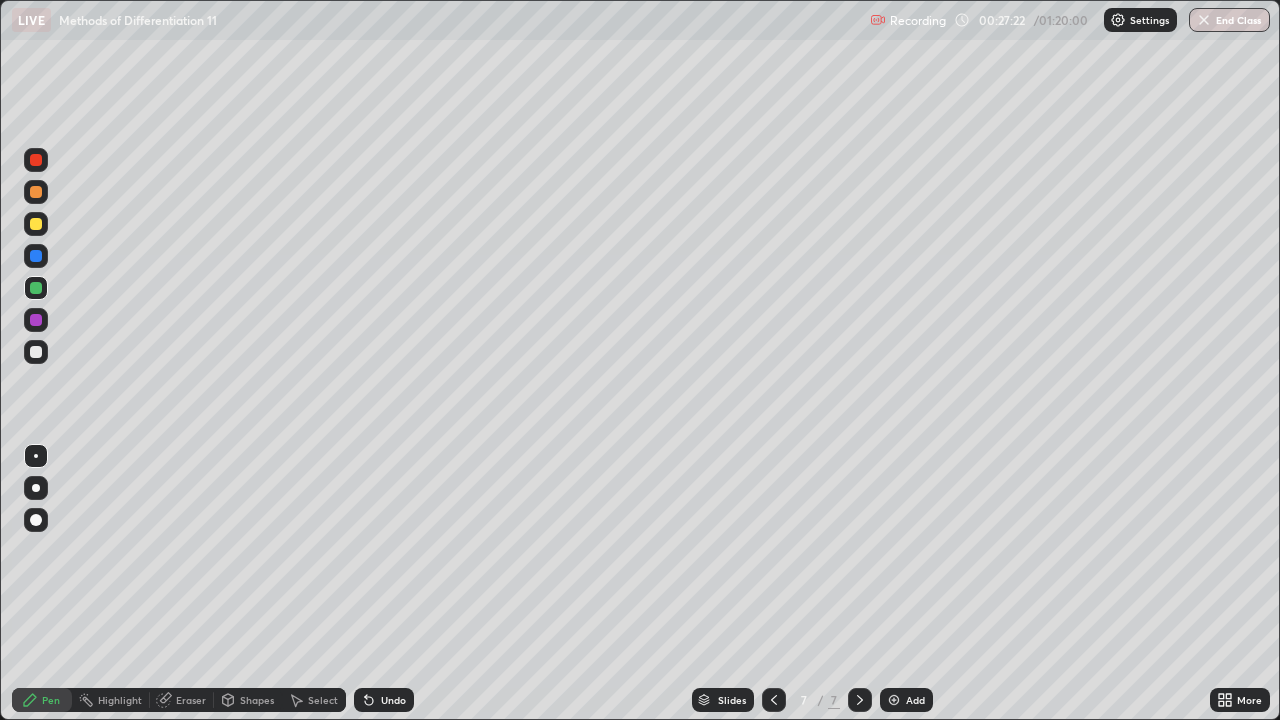 click at bounding box center [36, 160] 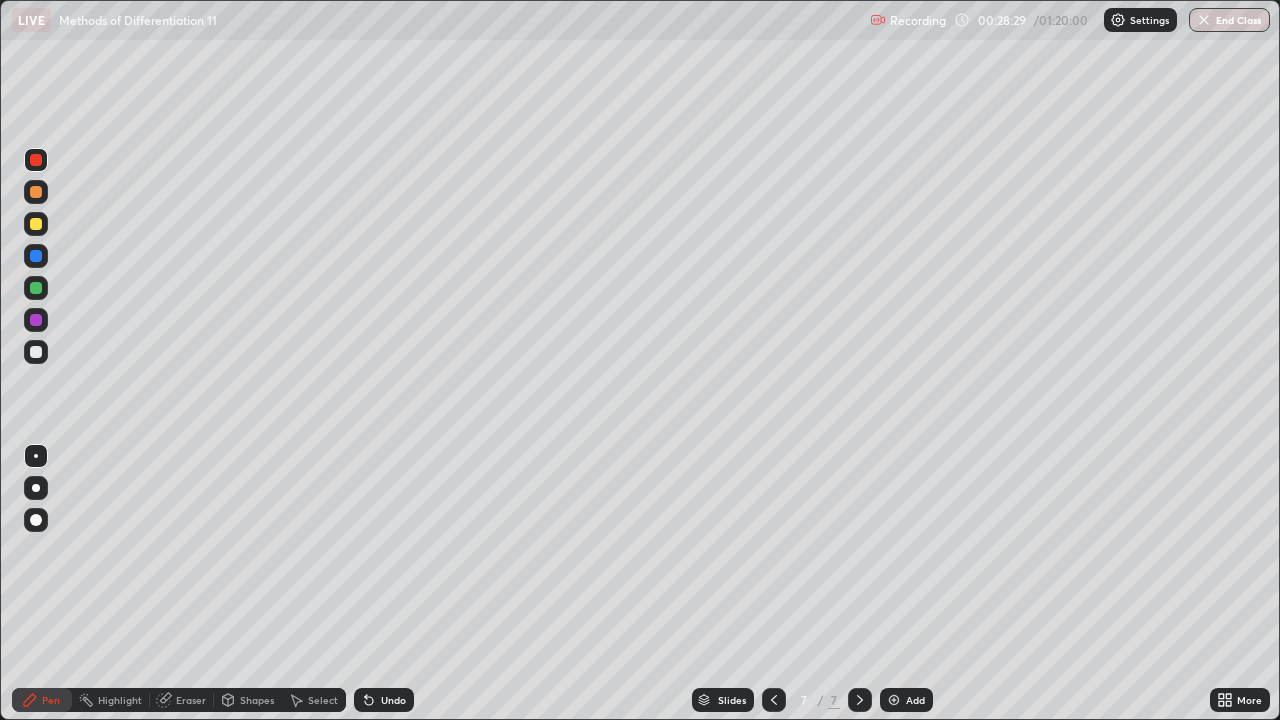 click on "Undo" at bounding box center [393, 700] 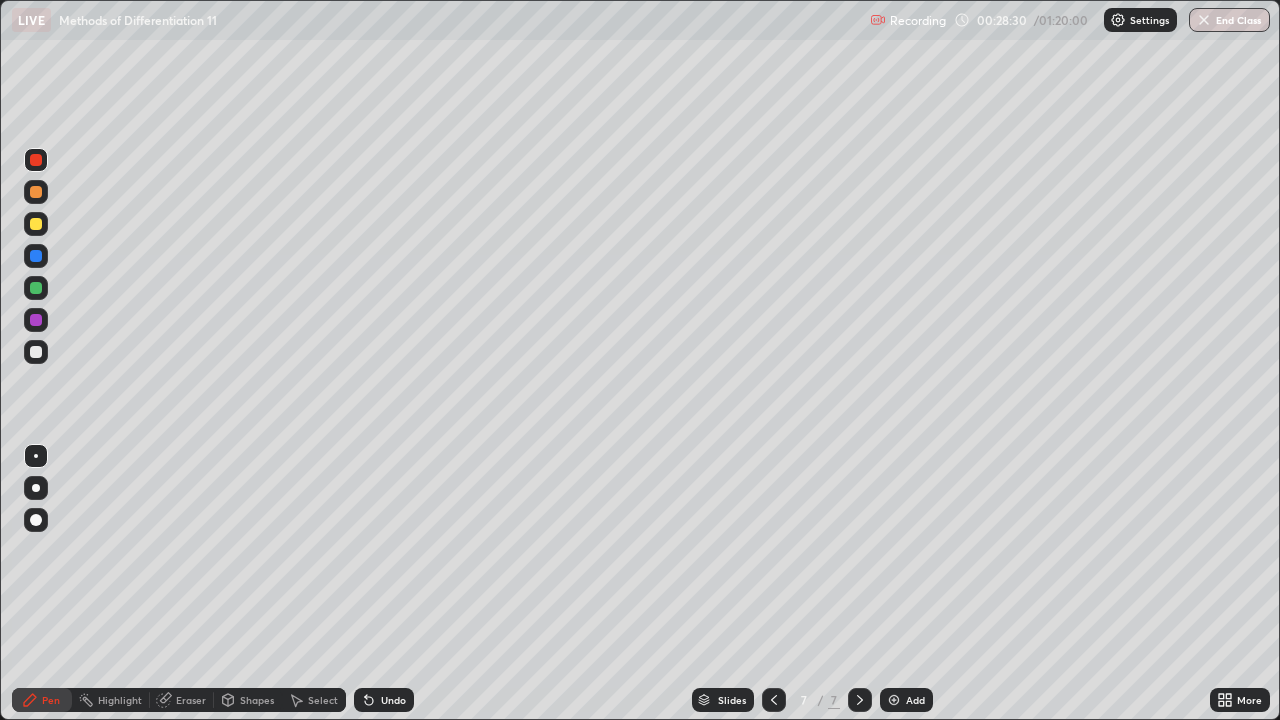 click on "Undo" at bounding box center (384, 700) 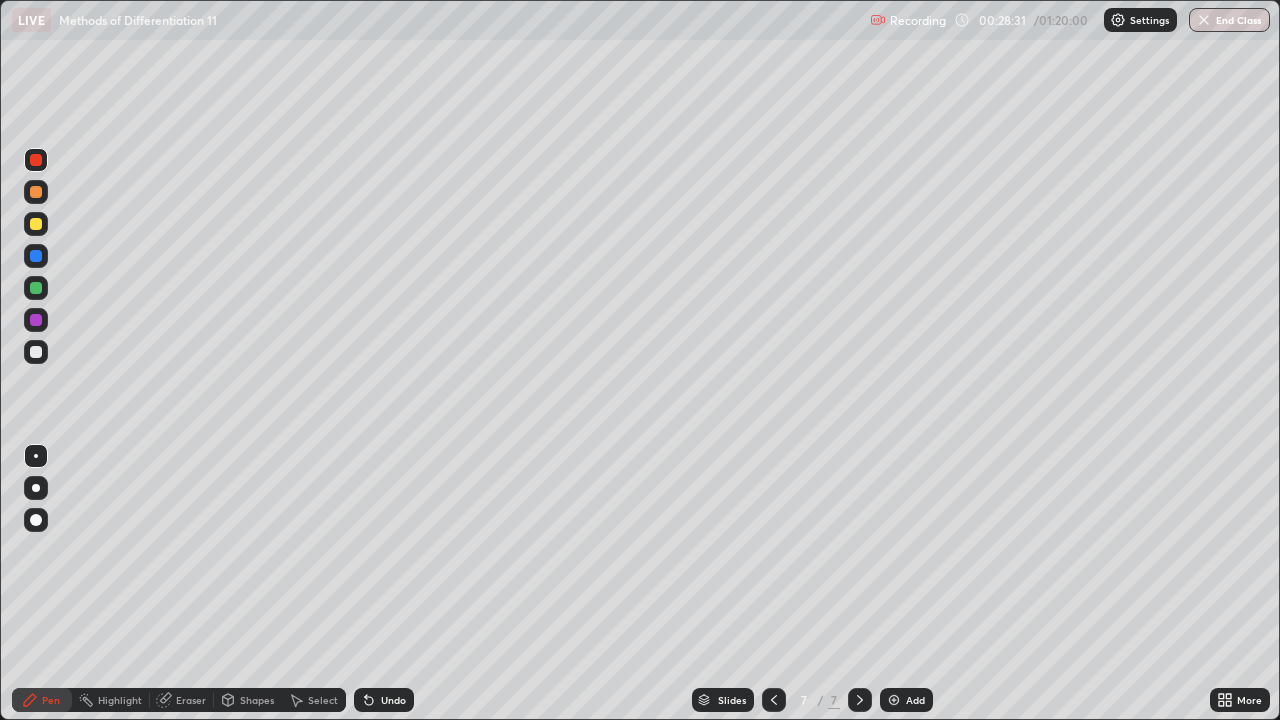 click on "Undo" at bounding box center (384, 700) 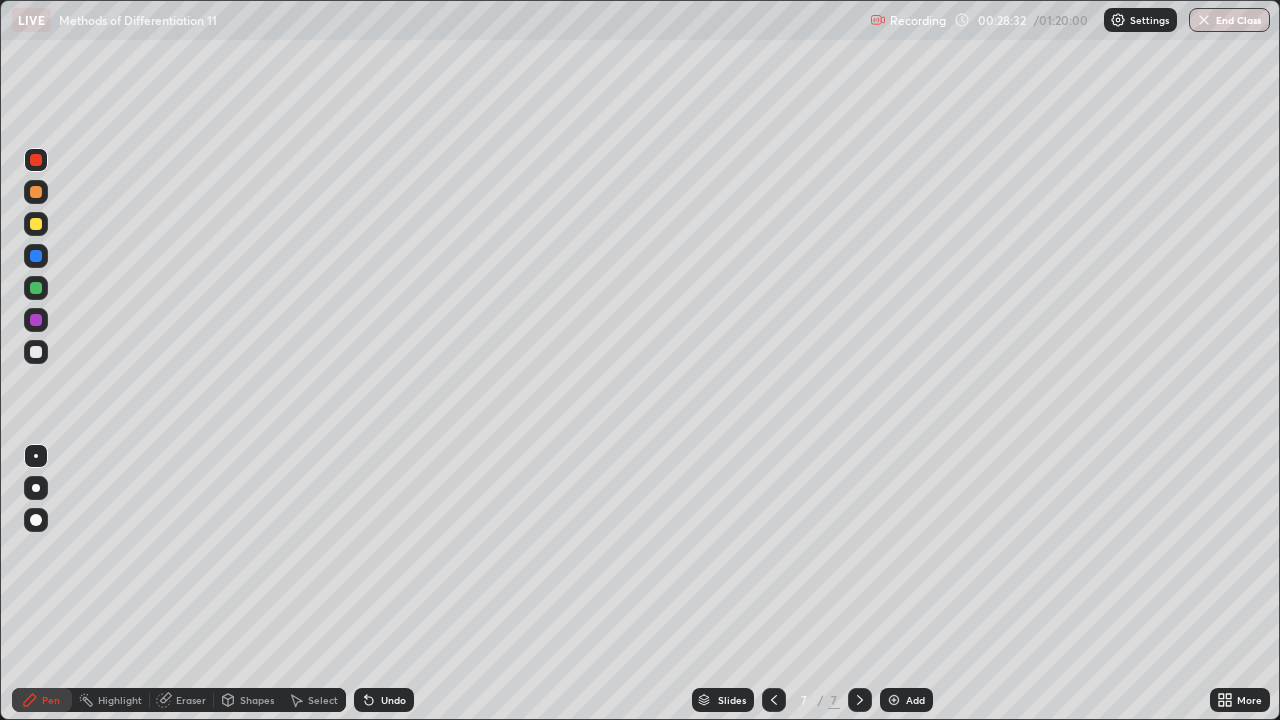 click on "Undo" at bounding box center (384, 700) 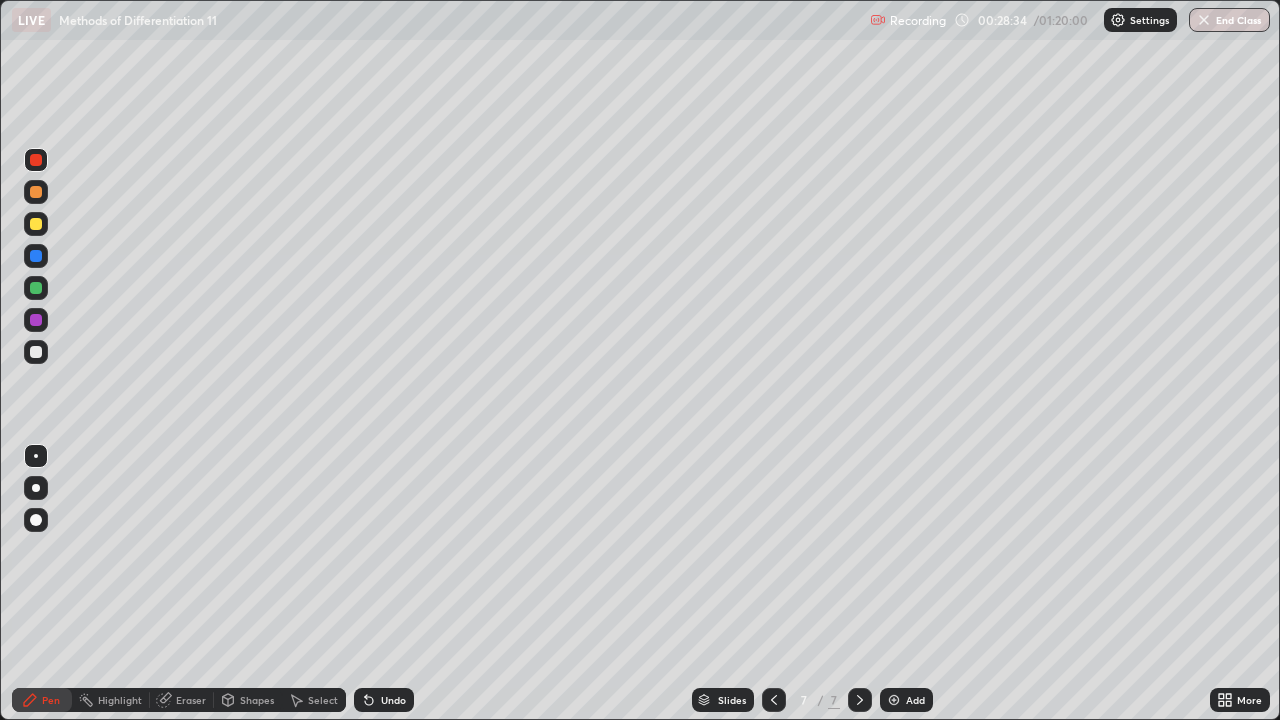 click 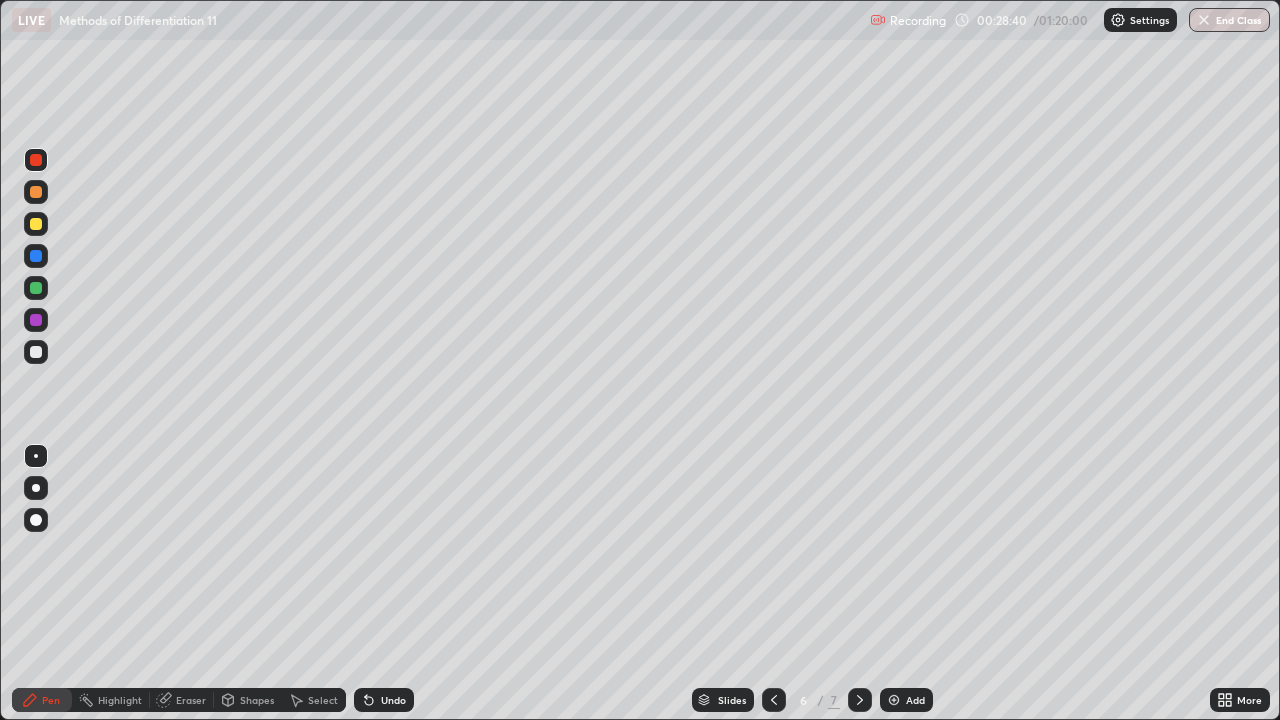 click 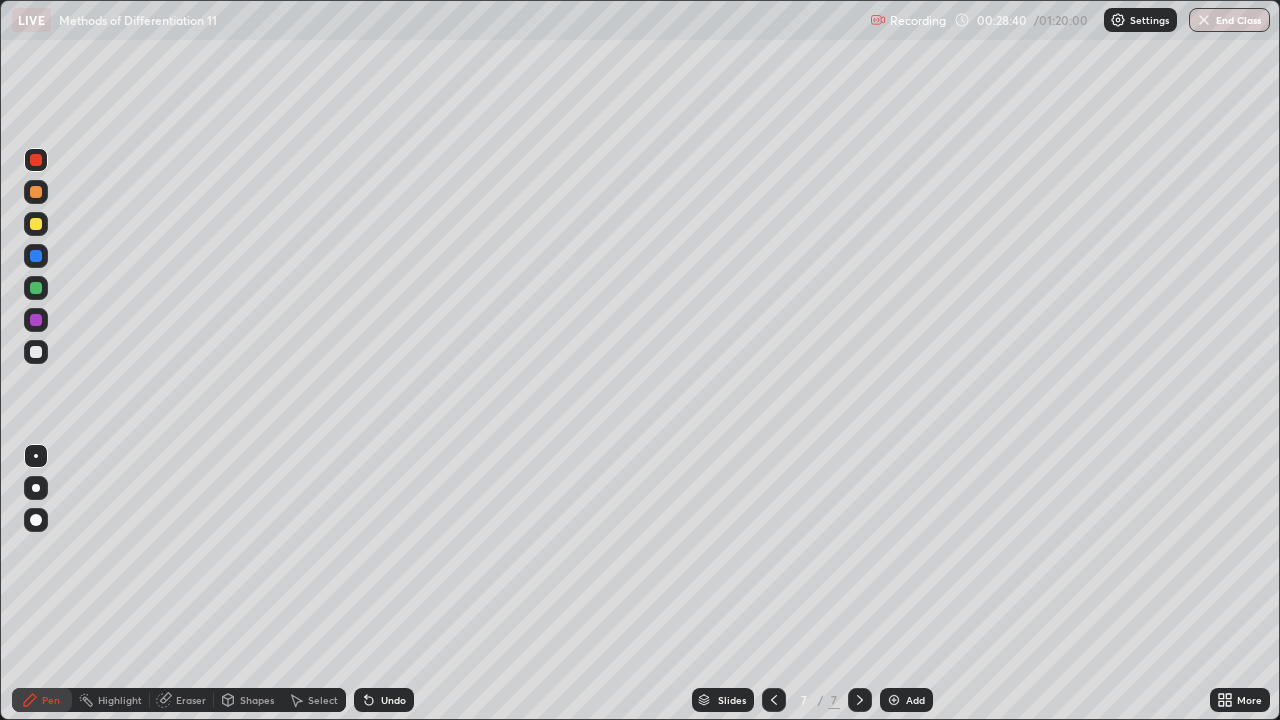 click 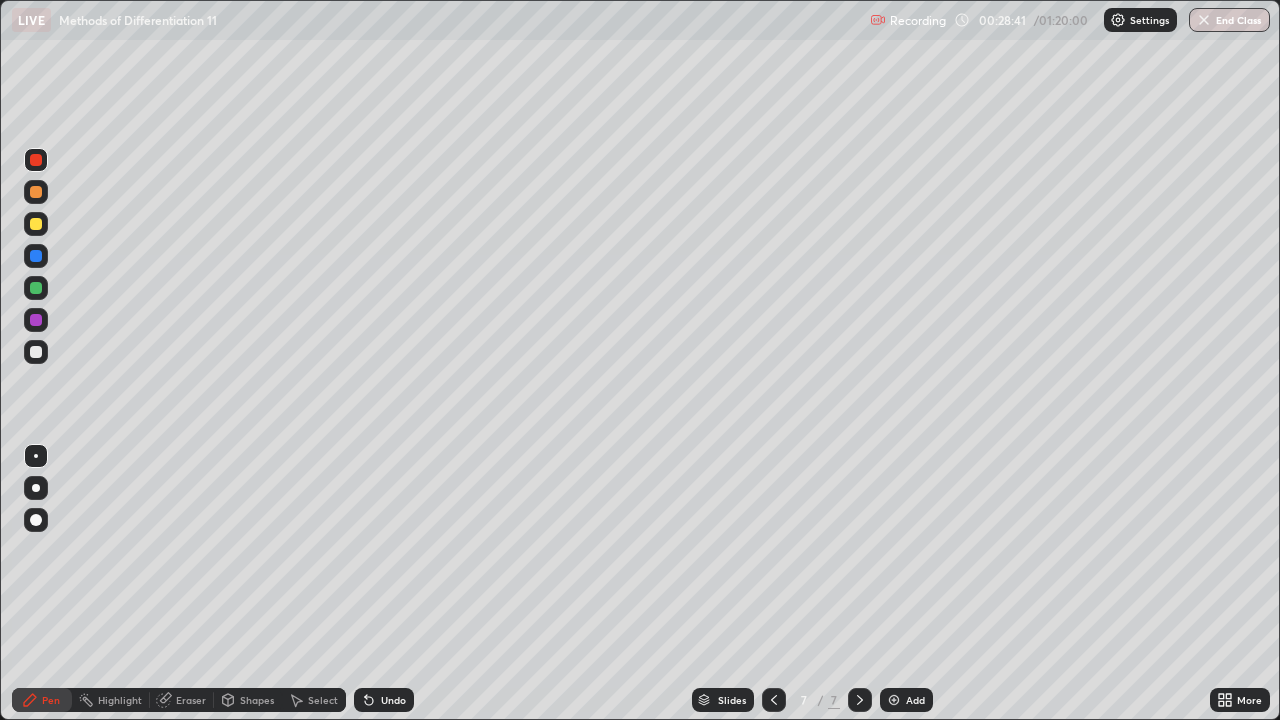 click on "Add" at bounding box center (915, 700) 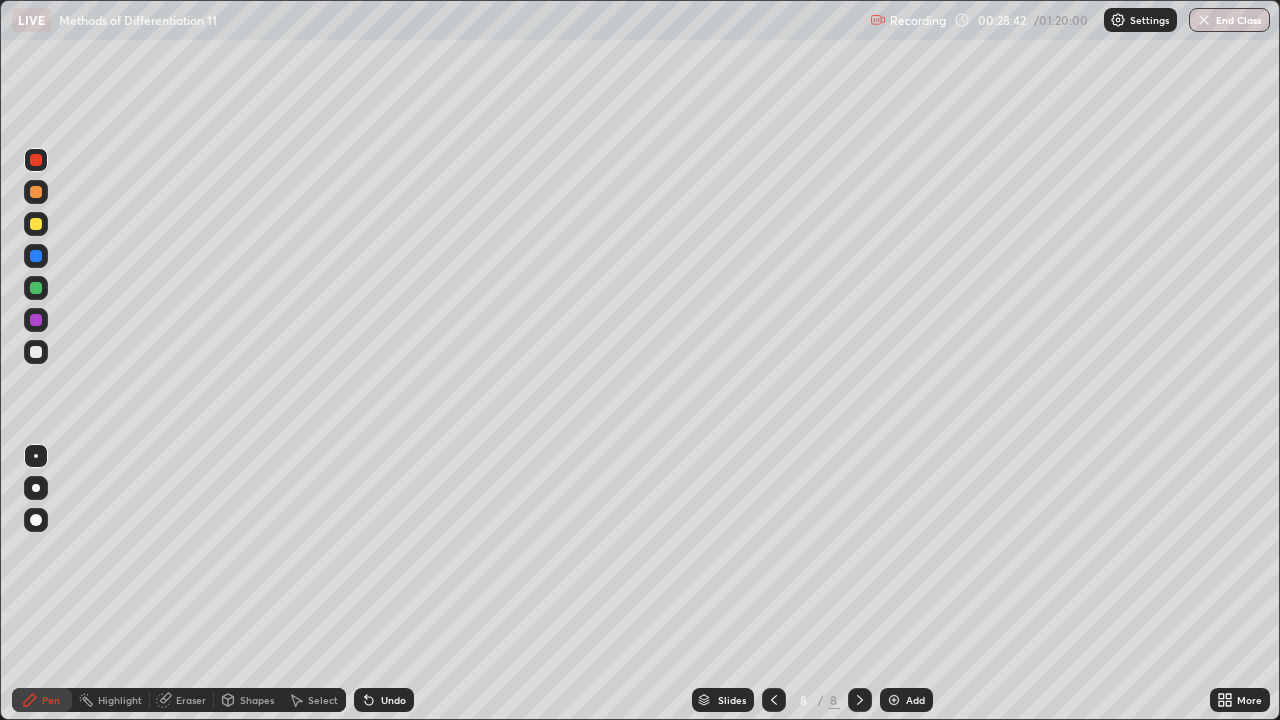 click at bounding box center [36, 288] 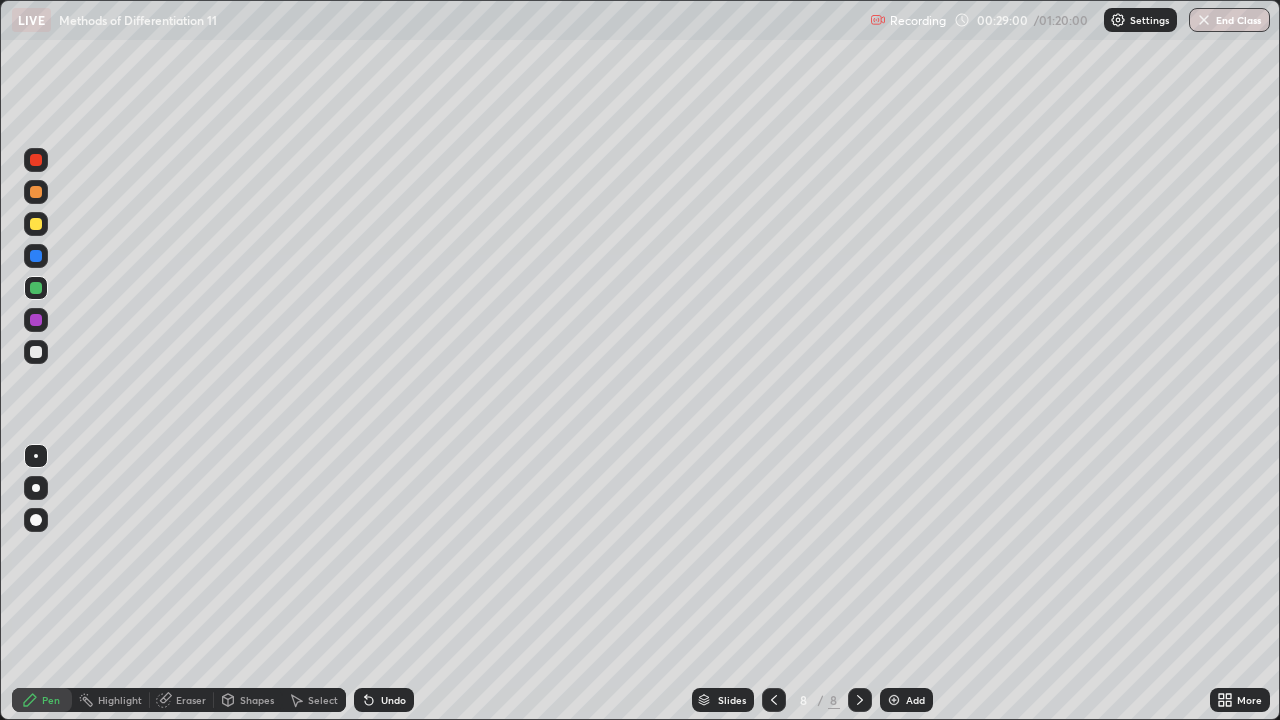click on "Undo" at bounding box center (384, 700) 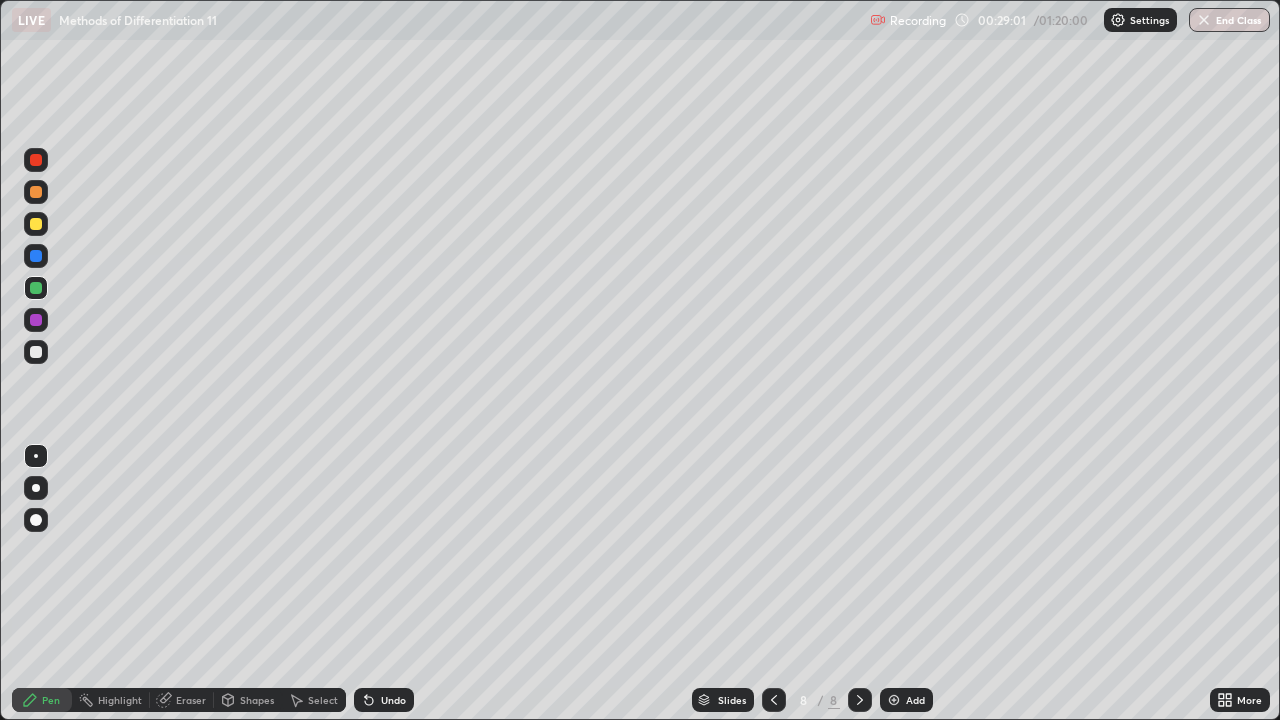 click on "Undo" at bounding box center (384, 700) 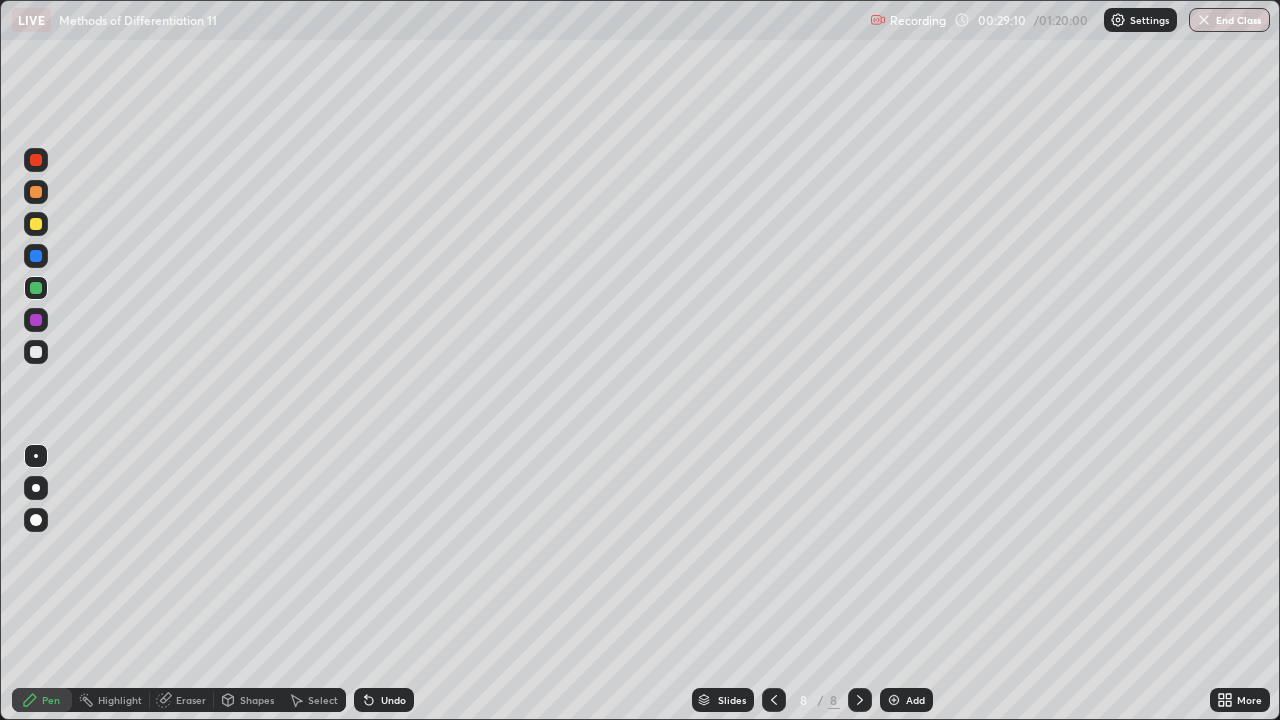 click on "Undo" at bounding box center (393, 700) 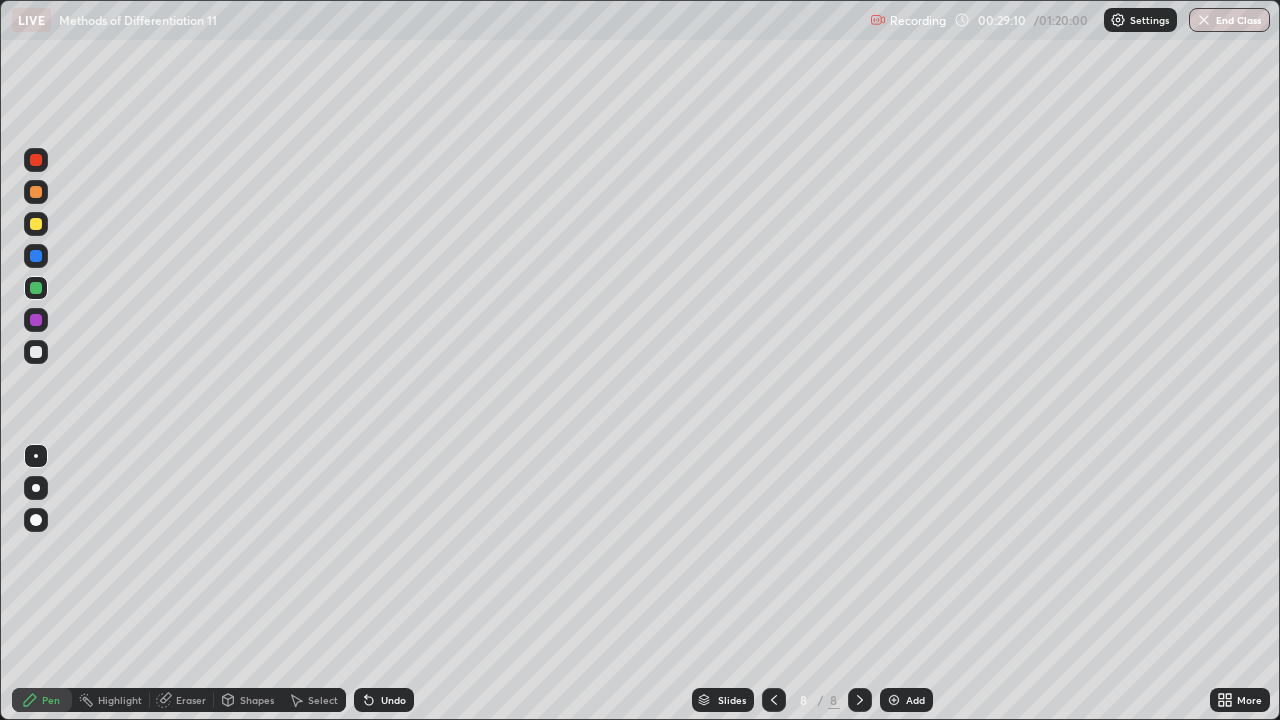 click on "Undo" at bounding box center (393, 700) 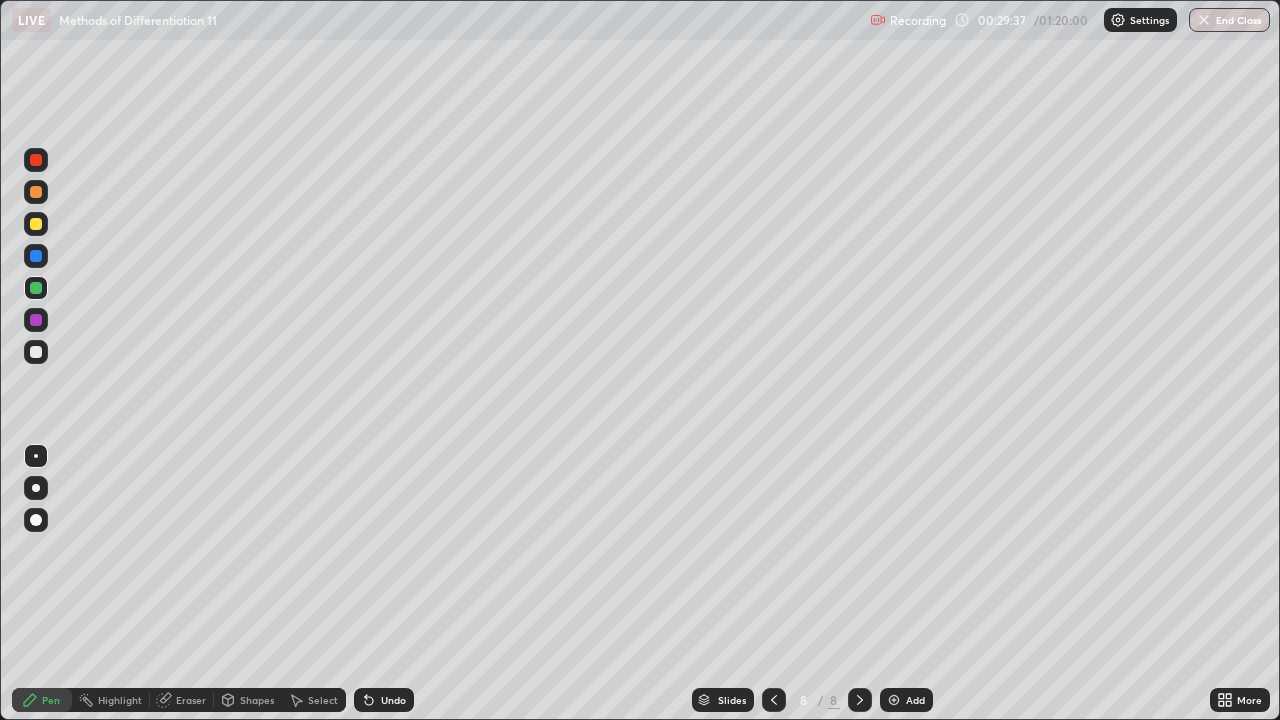 click at bounding box center [36, 224] 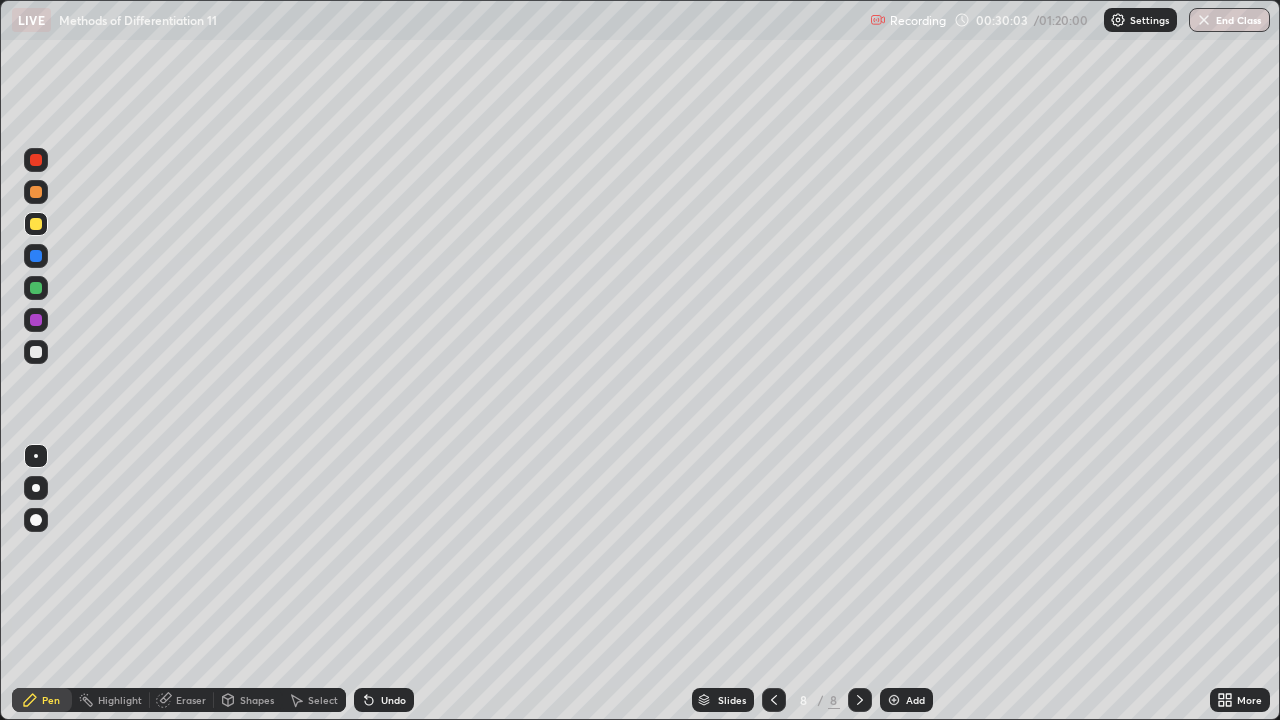 click at bounding box center [36, 288] 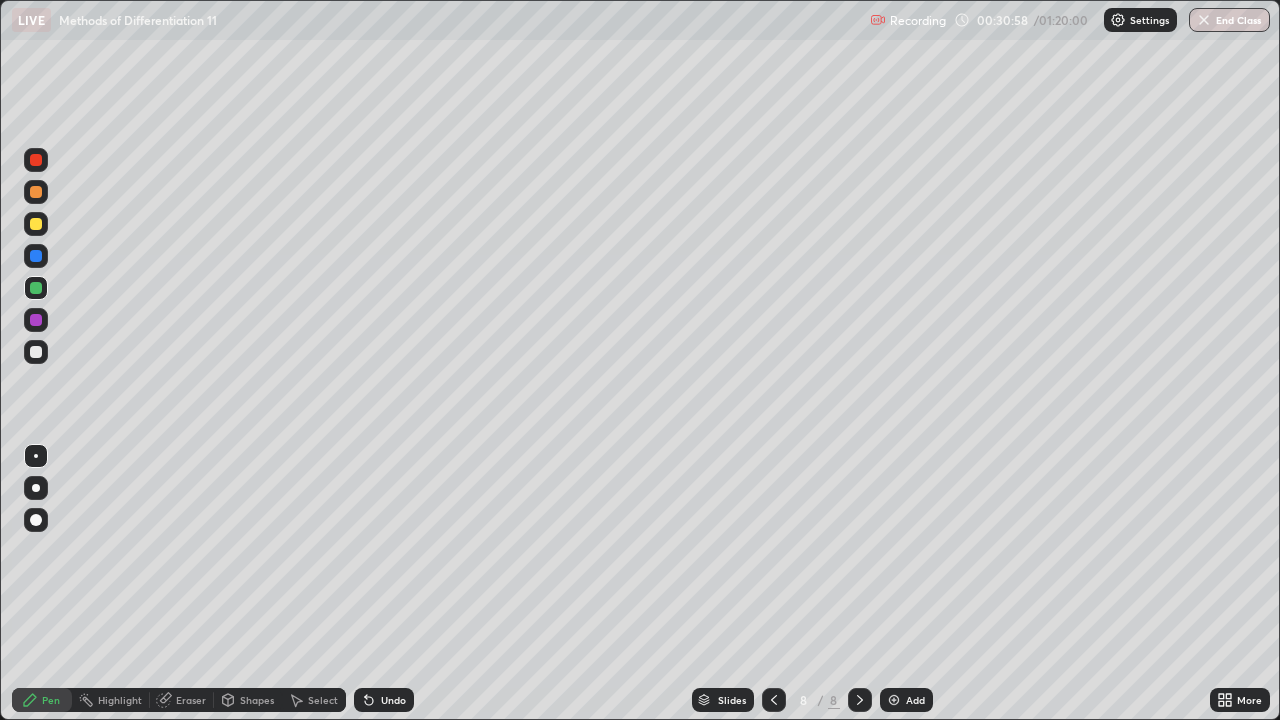 click at bounding box center [36, 224] 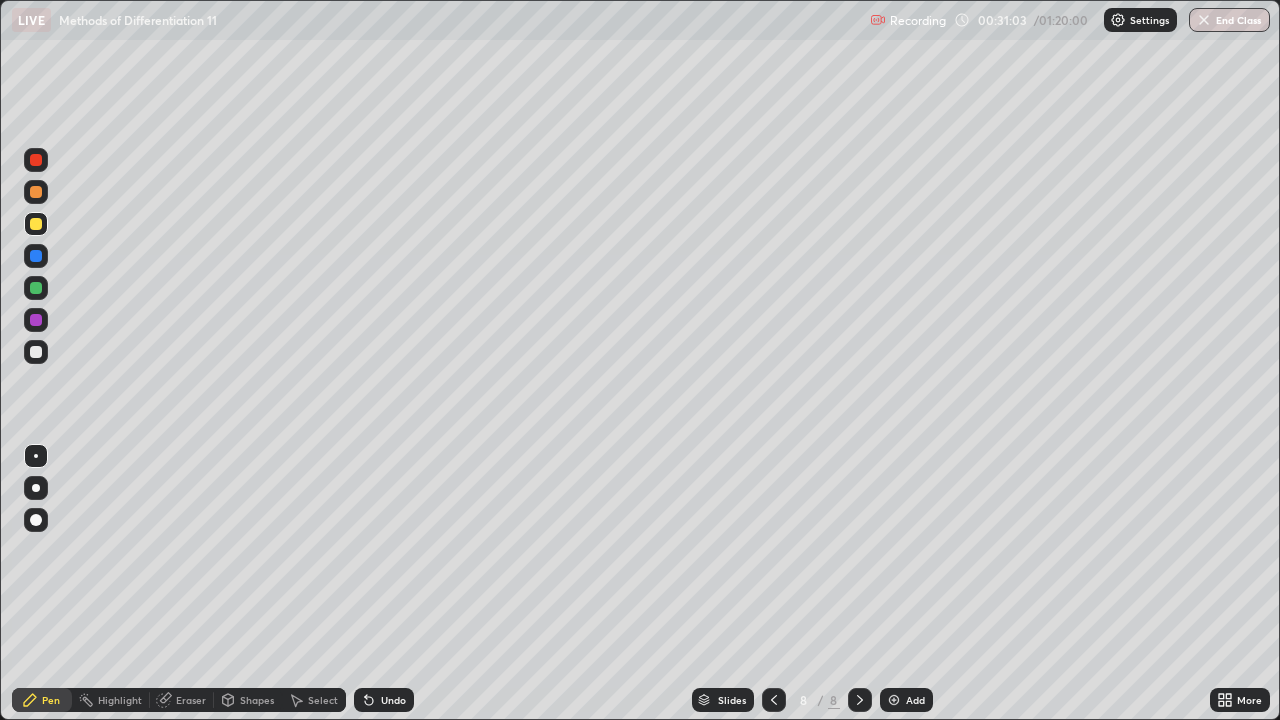 click at bounding box center [36, 288] 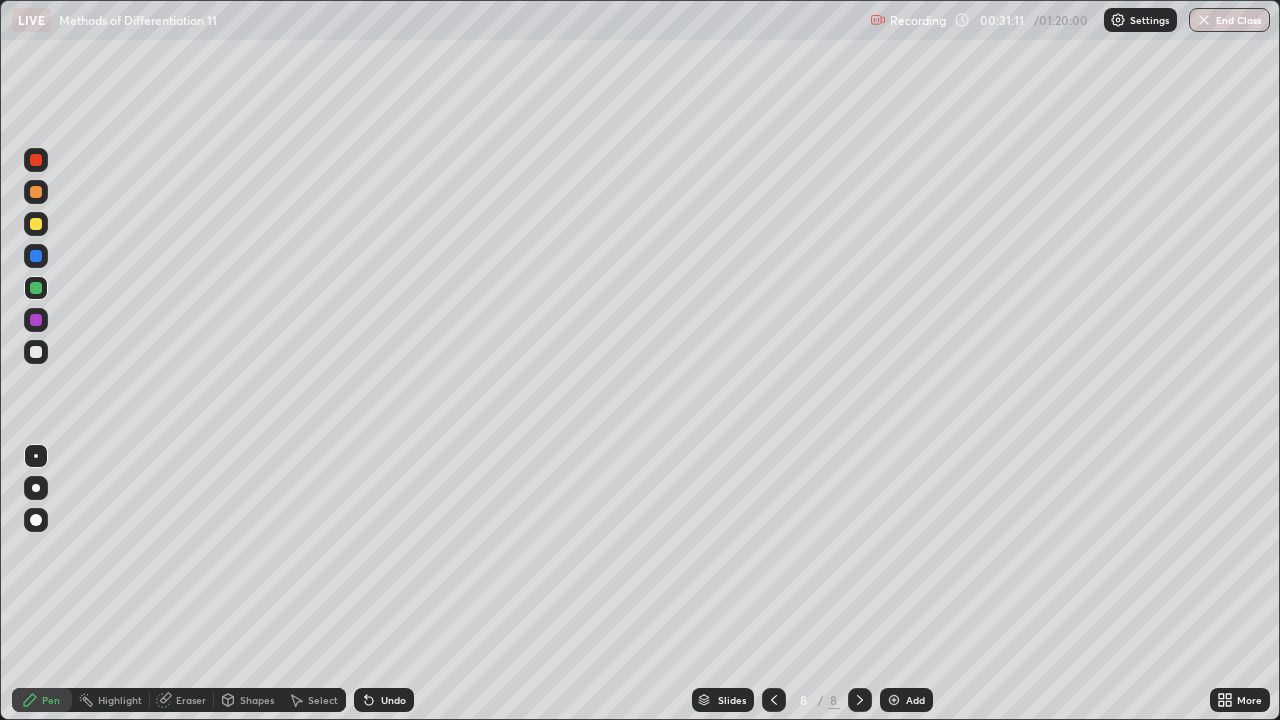click at bounding box center [36, 192] 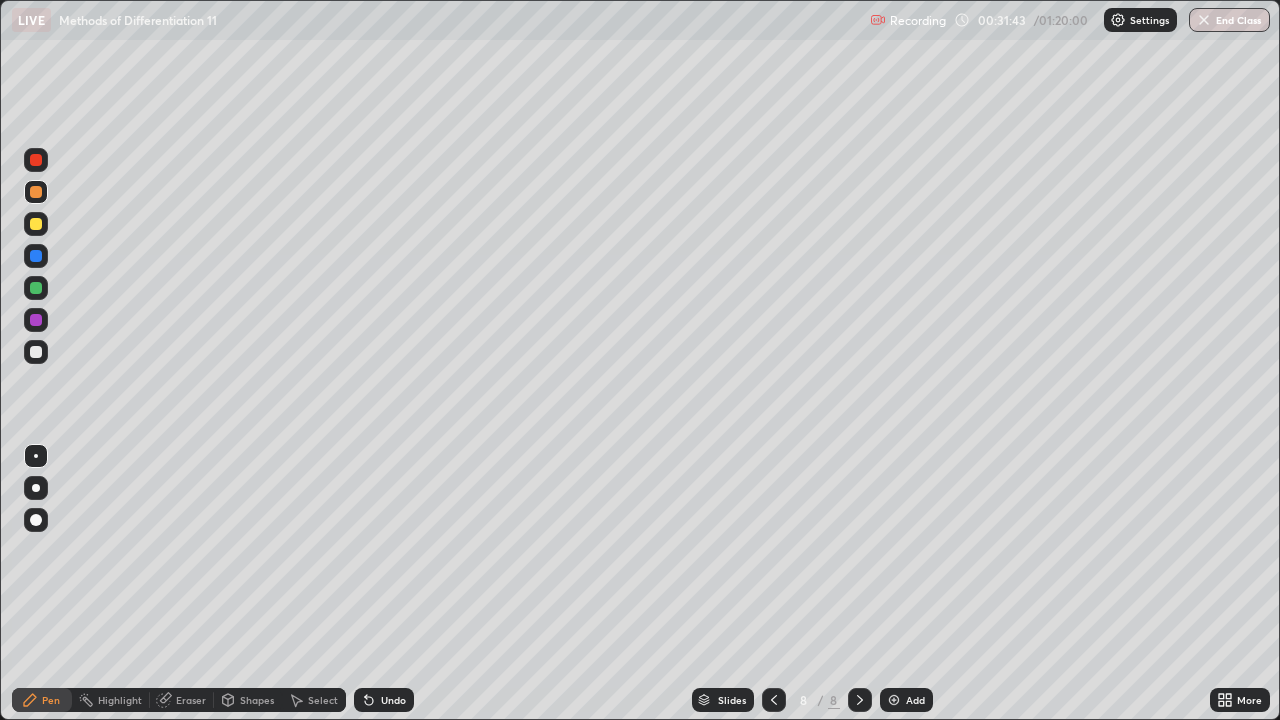 click at bounding box center [36, 160] 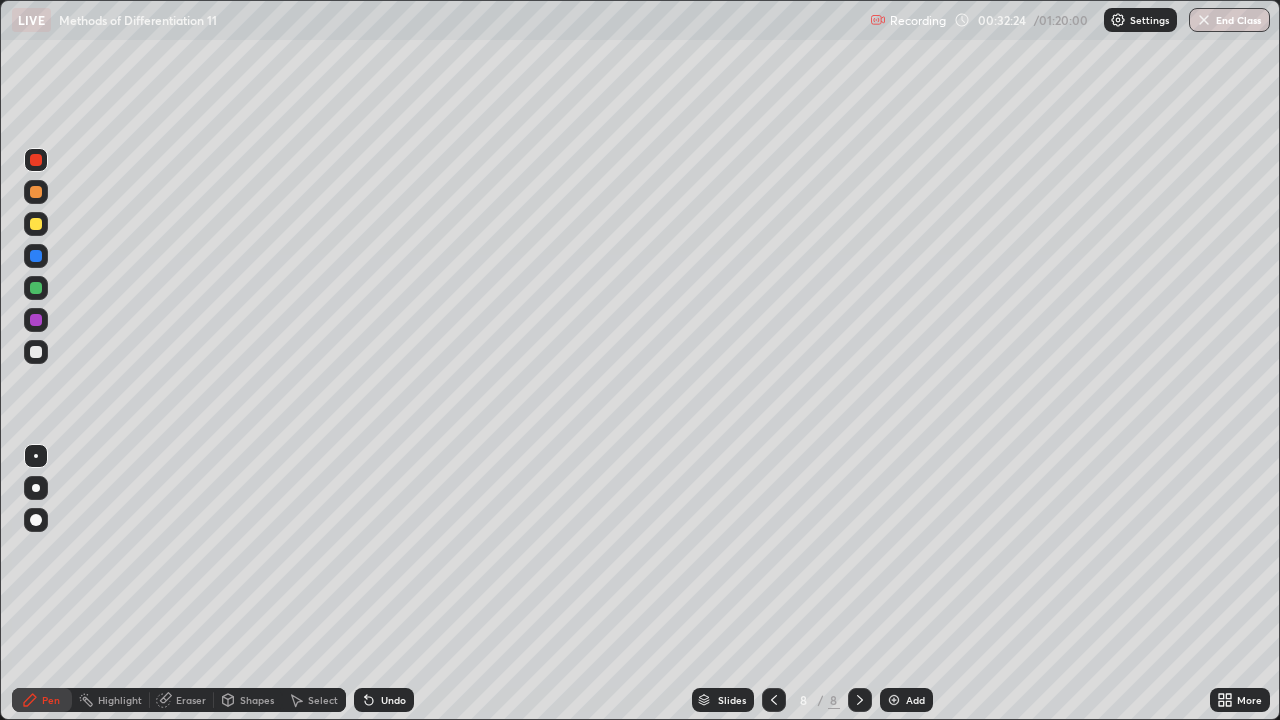 click 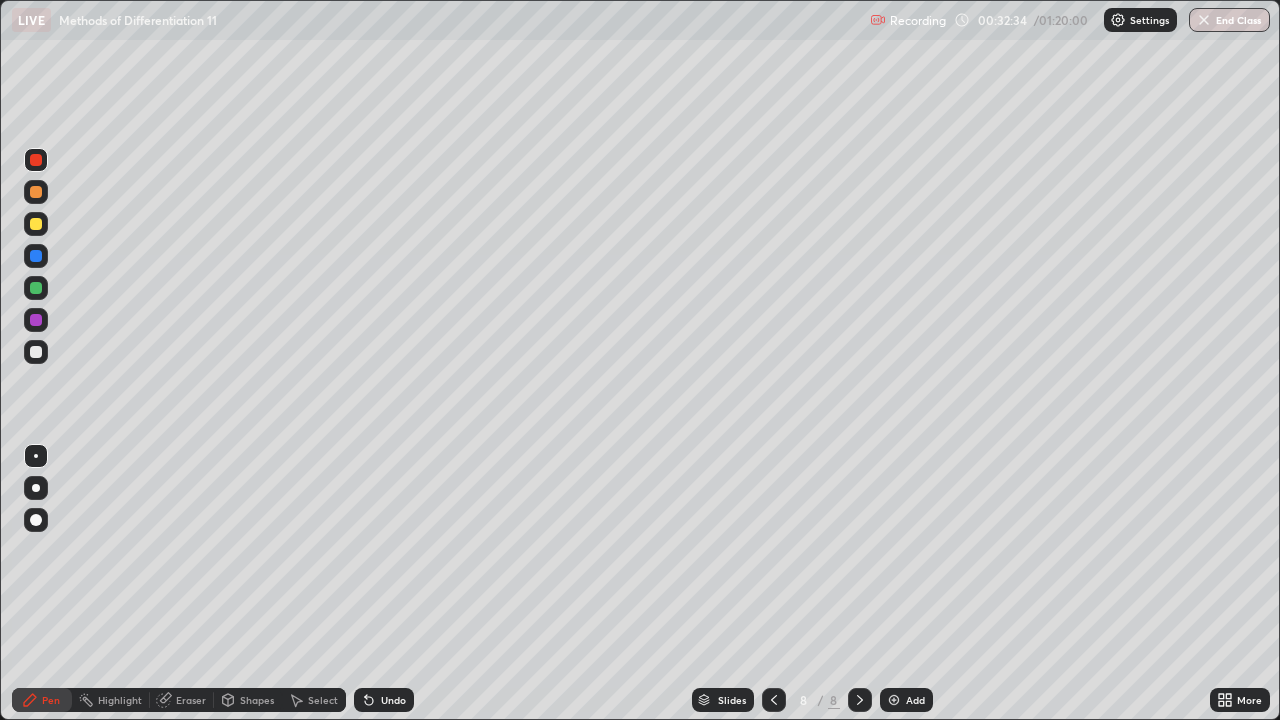 click at bounding box center [36, 256] 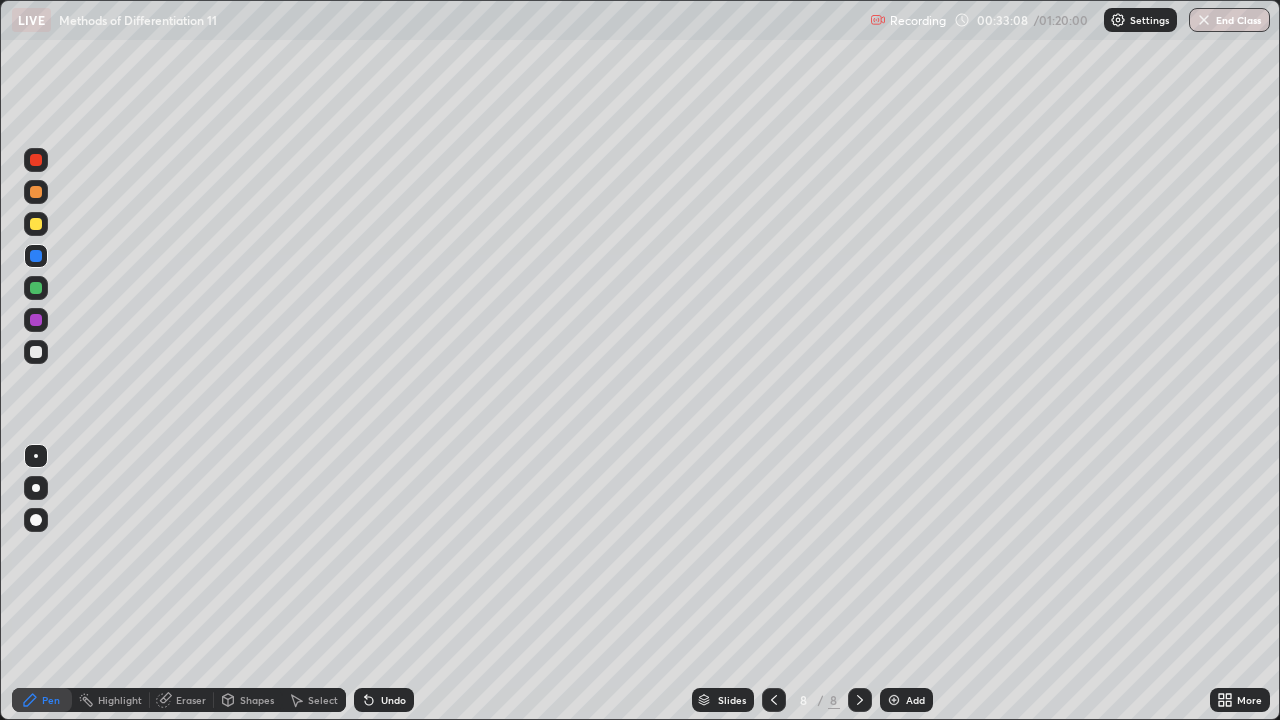 click on "Undo" at bounding box center [393, 700] 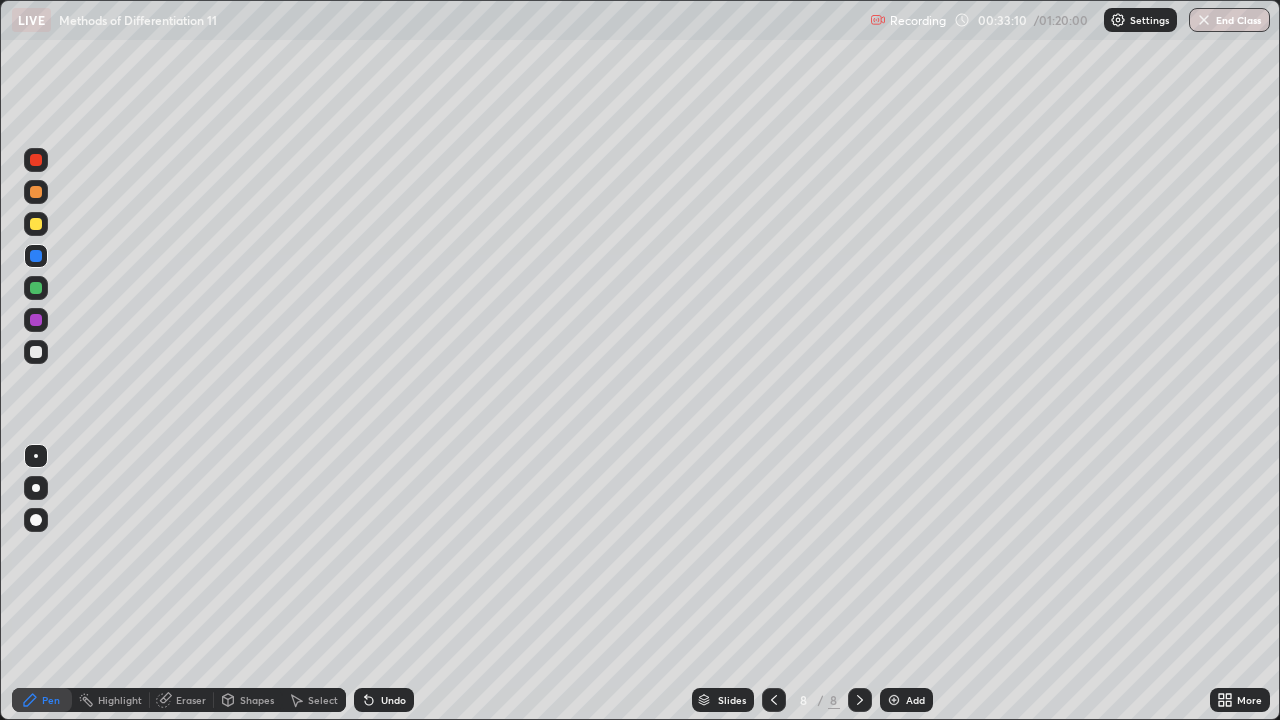 click at bounding box center [36, 288] 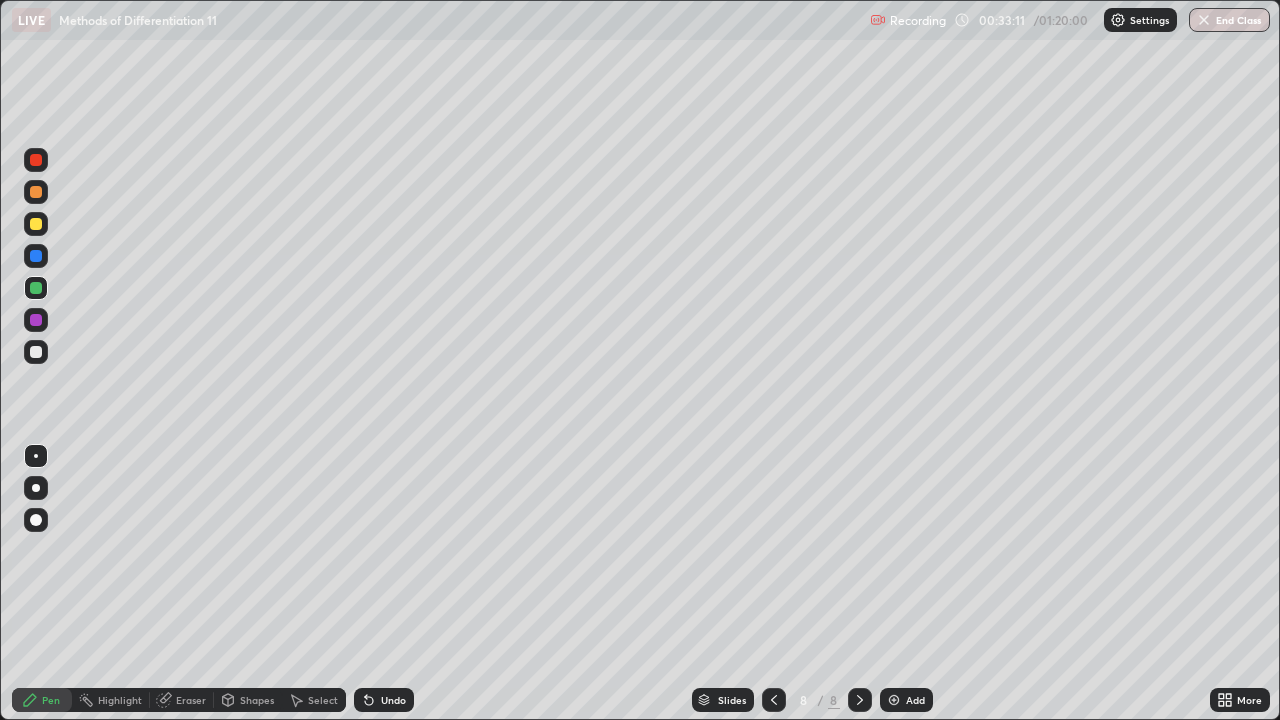 click 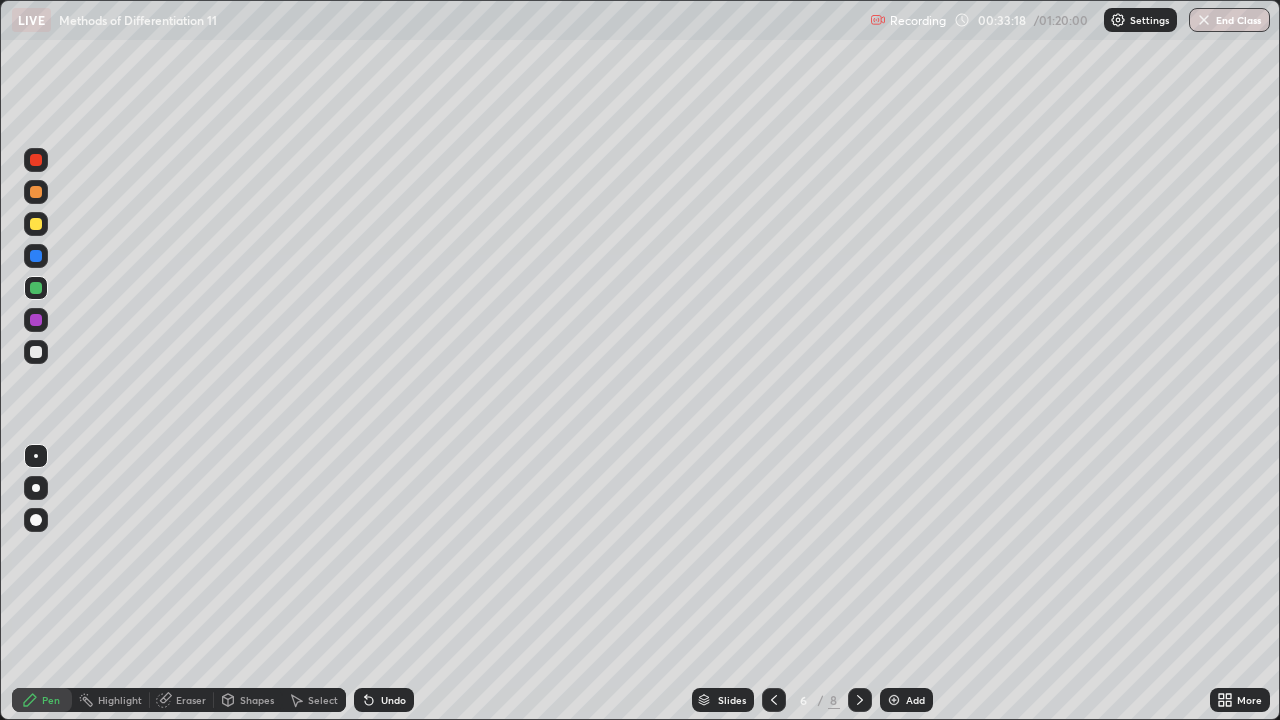 click 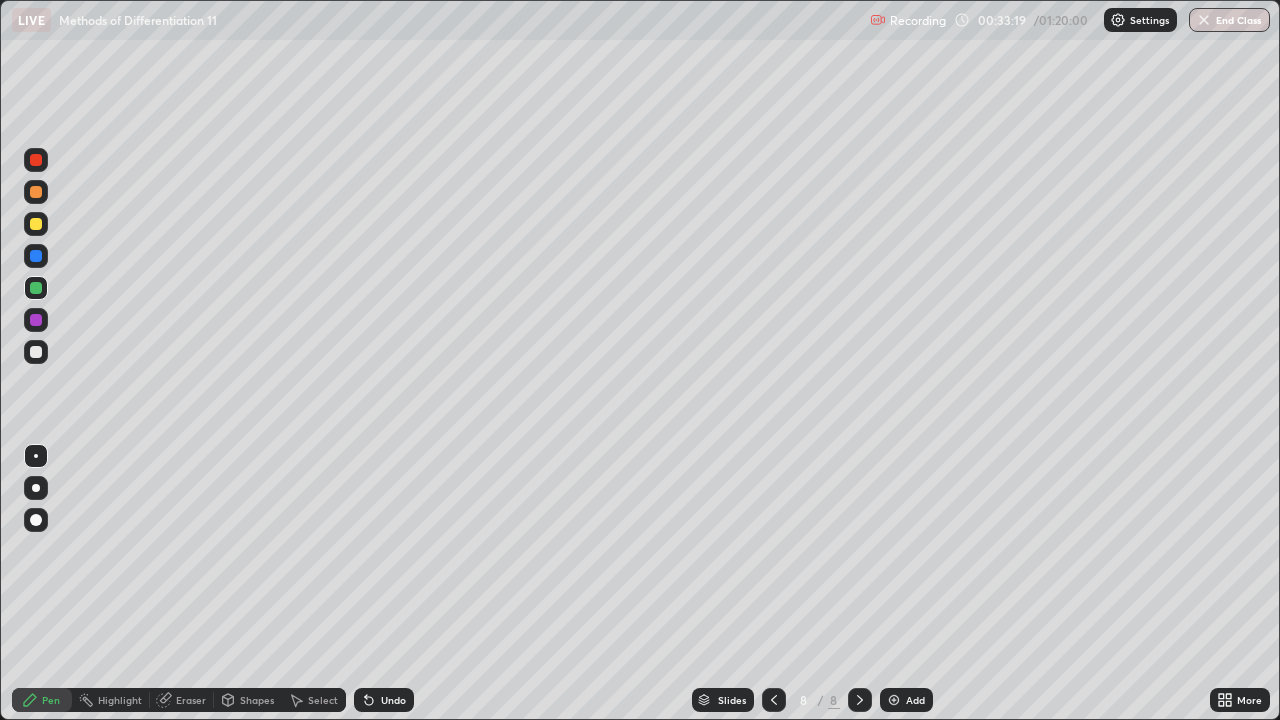click at bounding box center [894, 700] 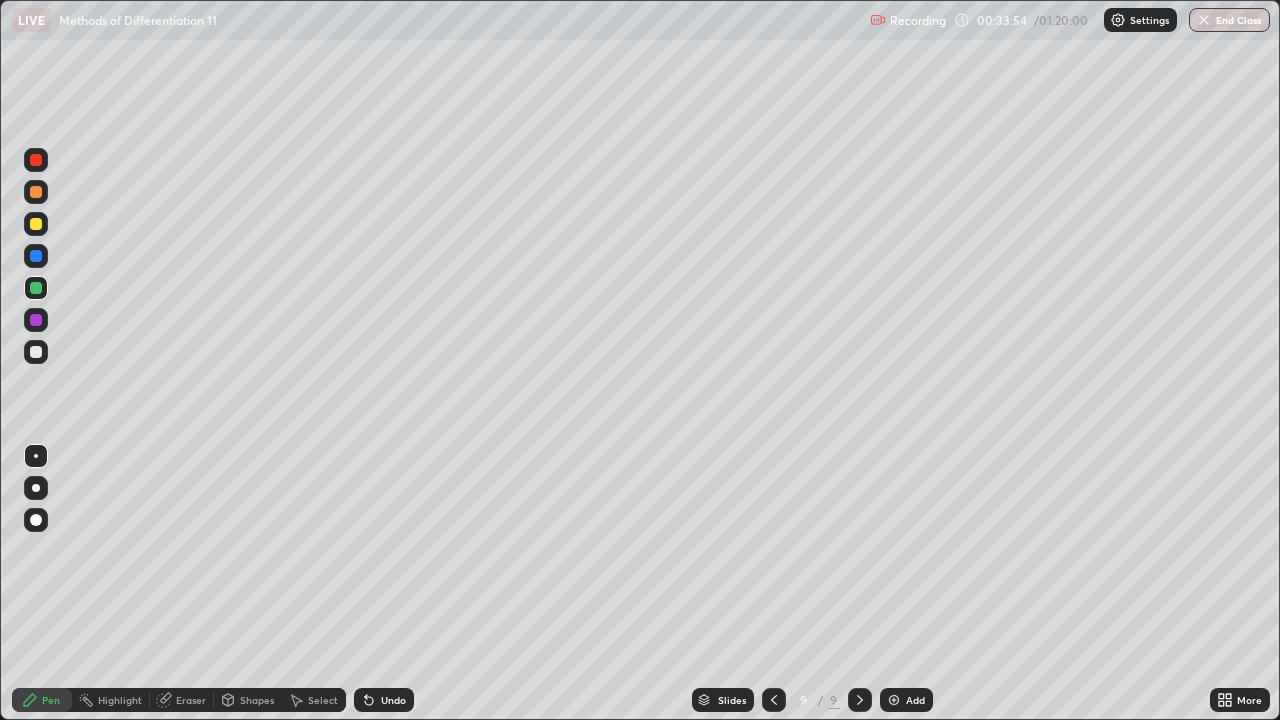 click 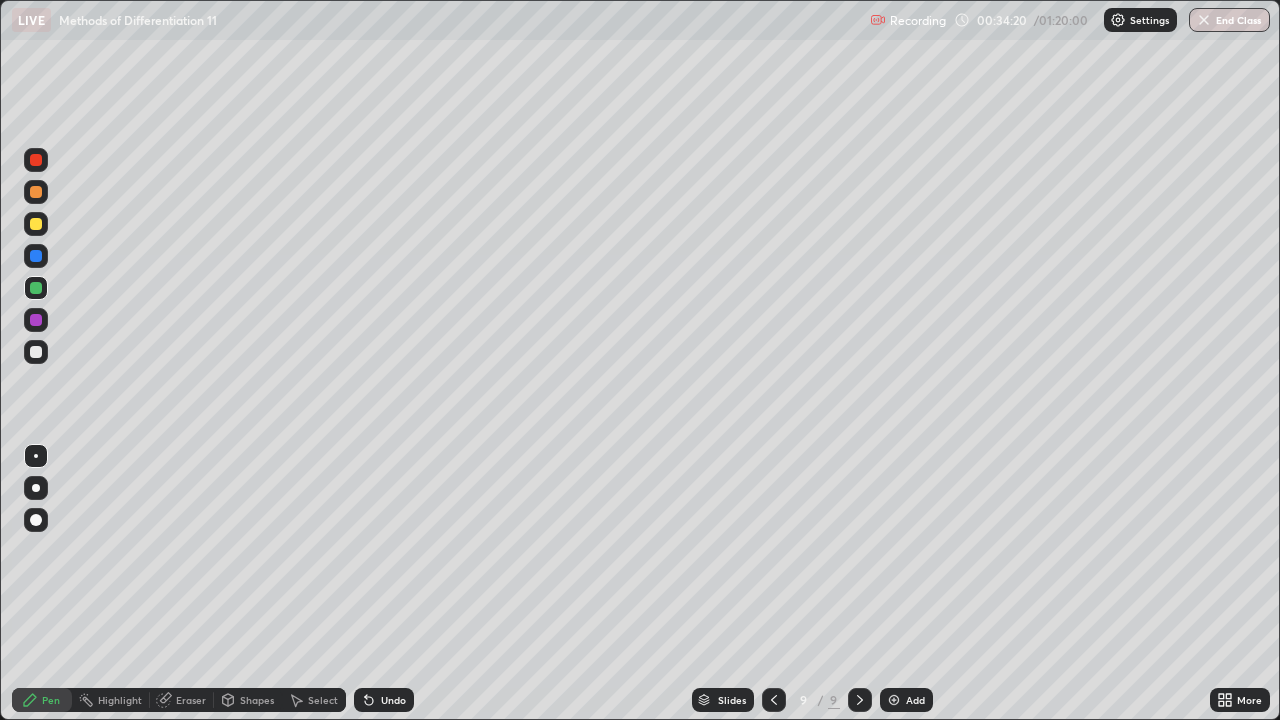 click at bounding box center [36, 320] 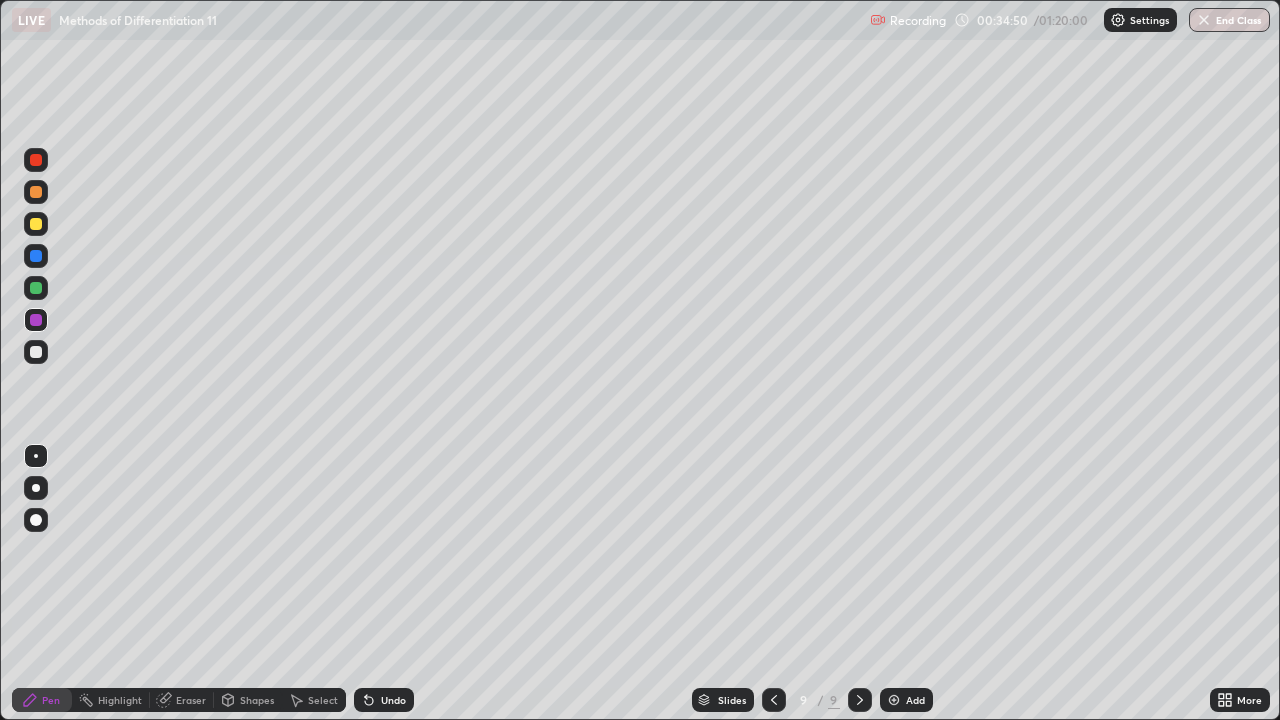click at bounding box center (36, 224) 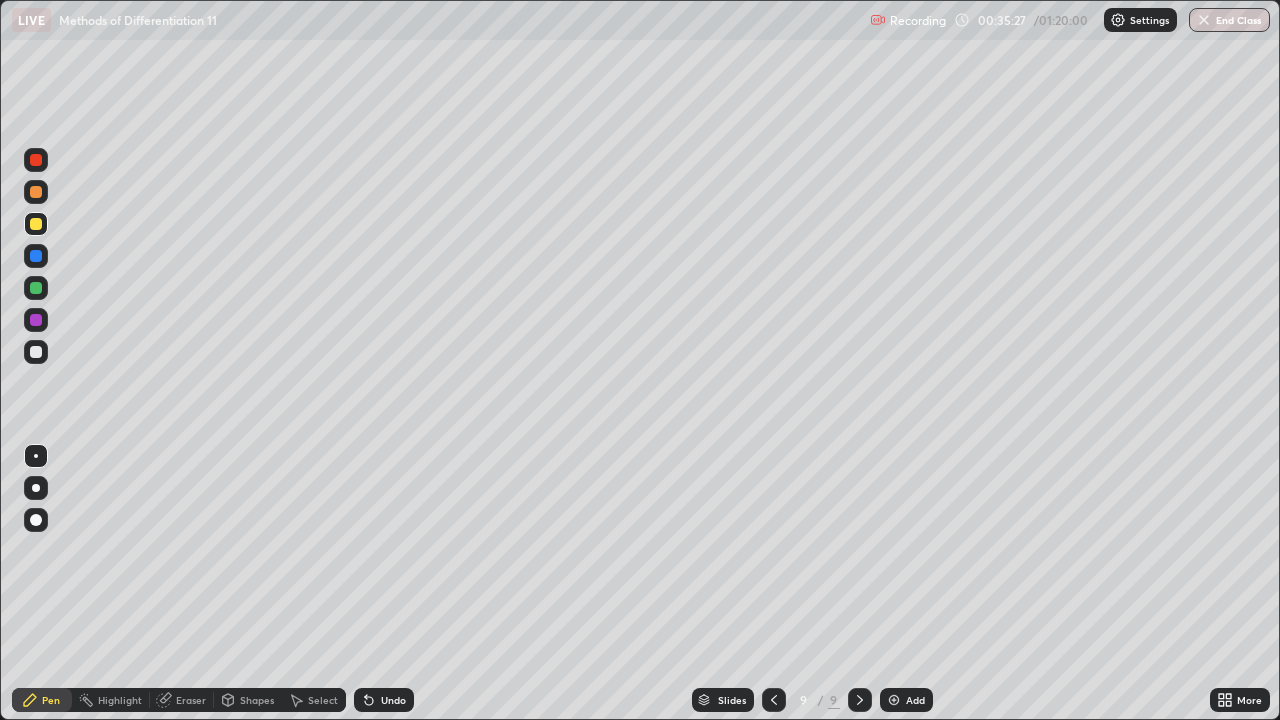 click 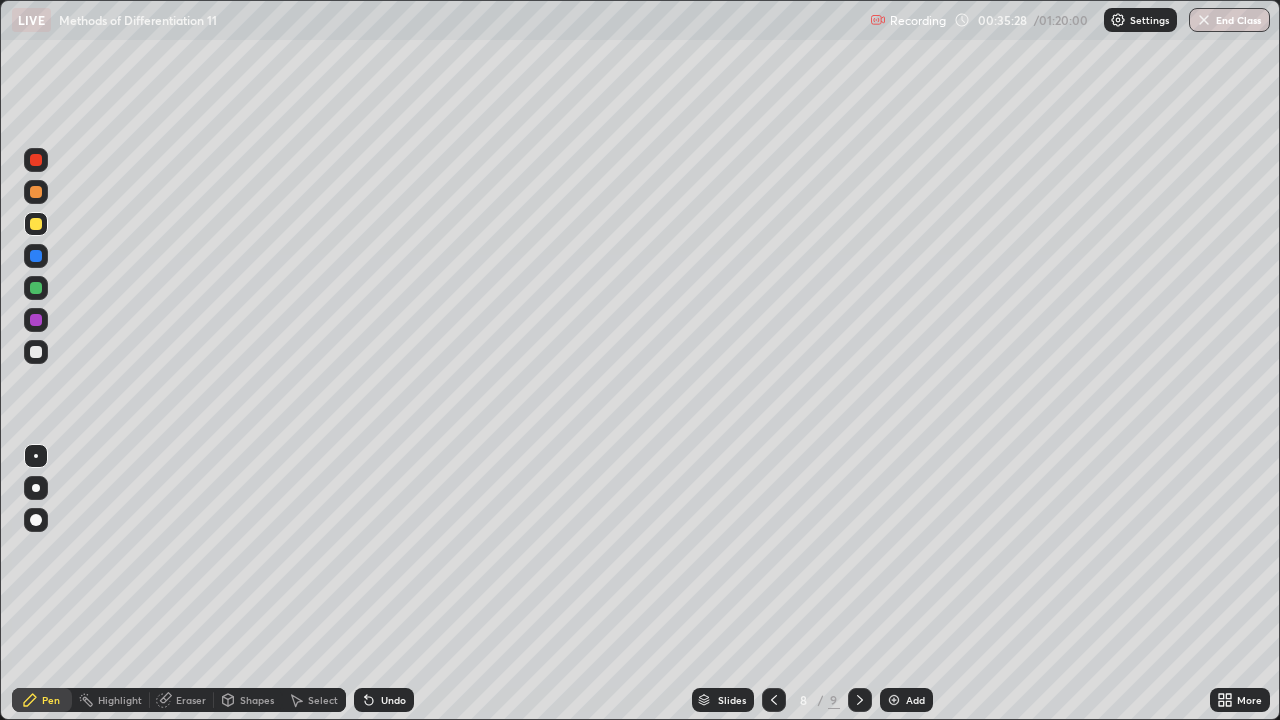 click at bounding box center (774, 700) 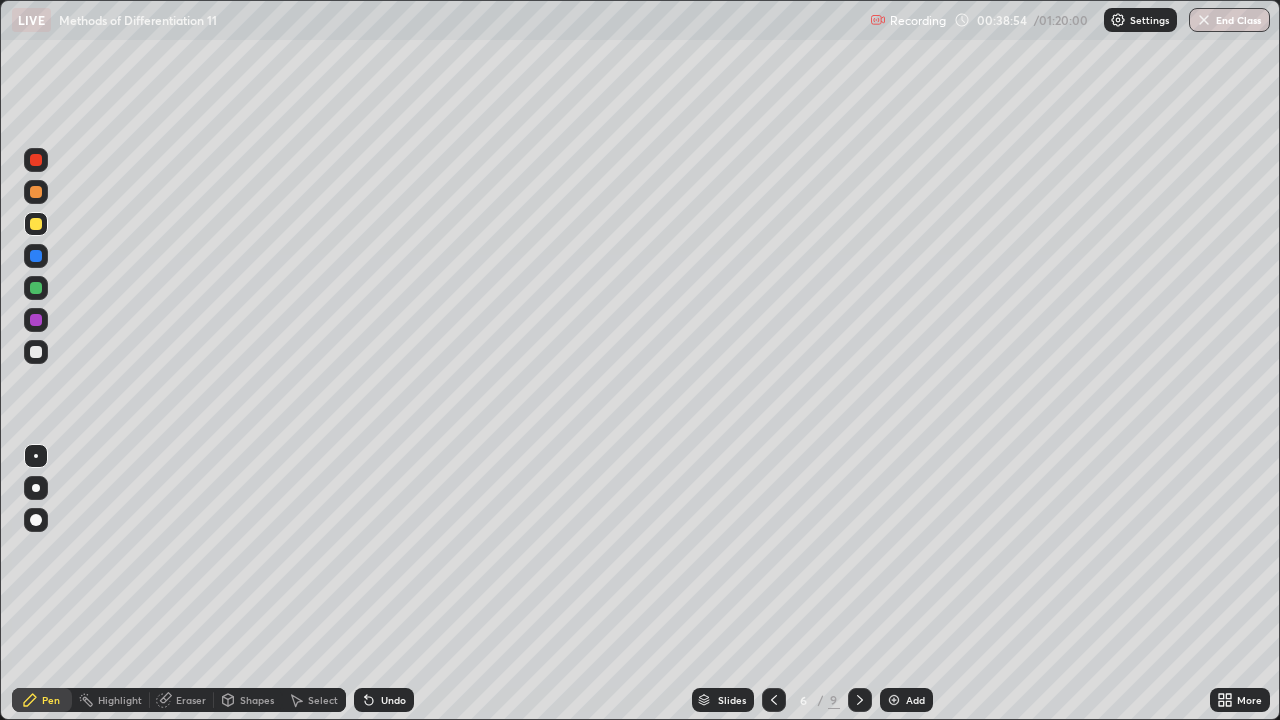 click 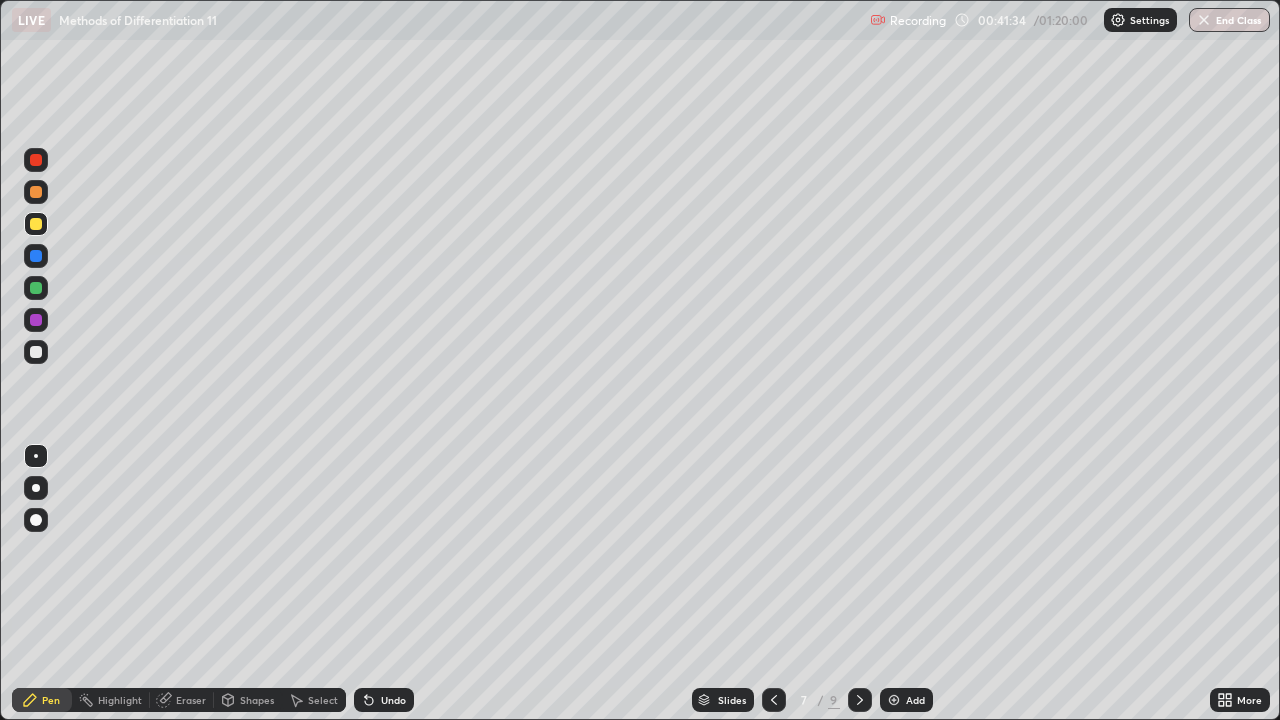 click 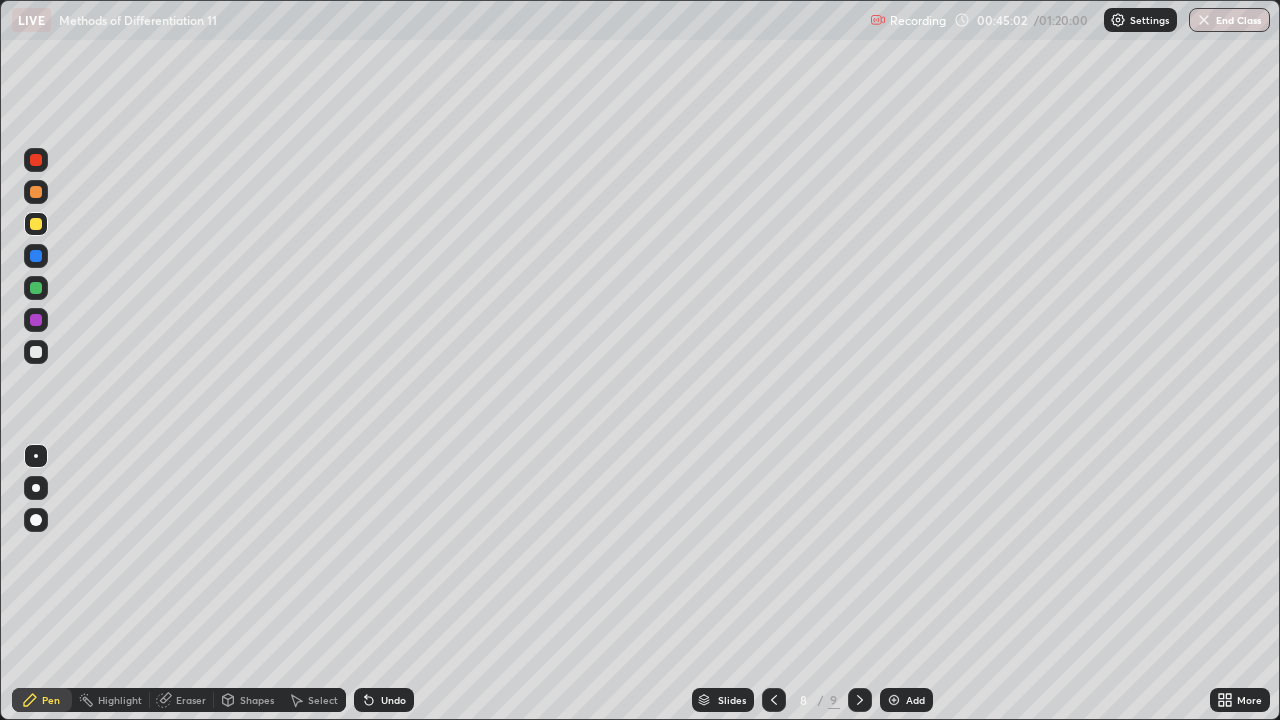click 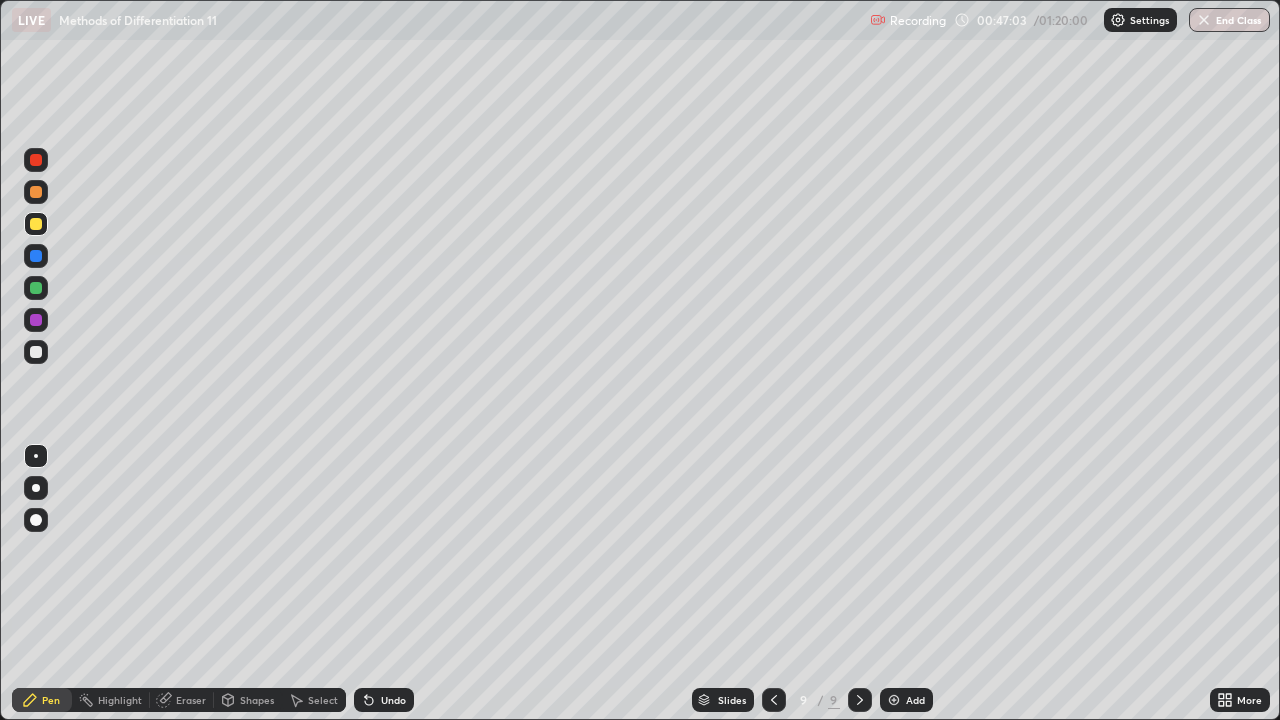 click on "Add" at bounding box center (915, 700) 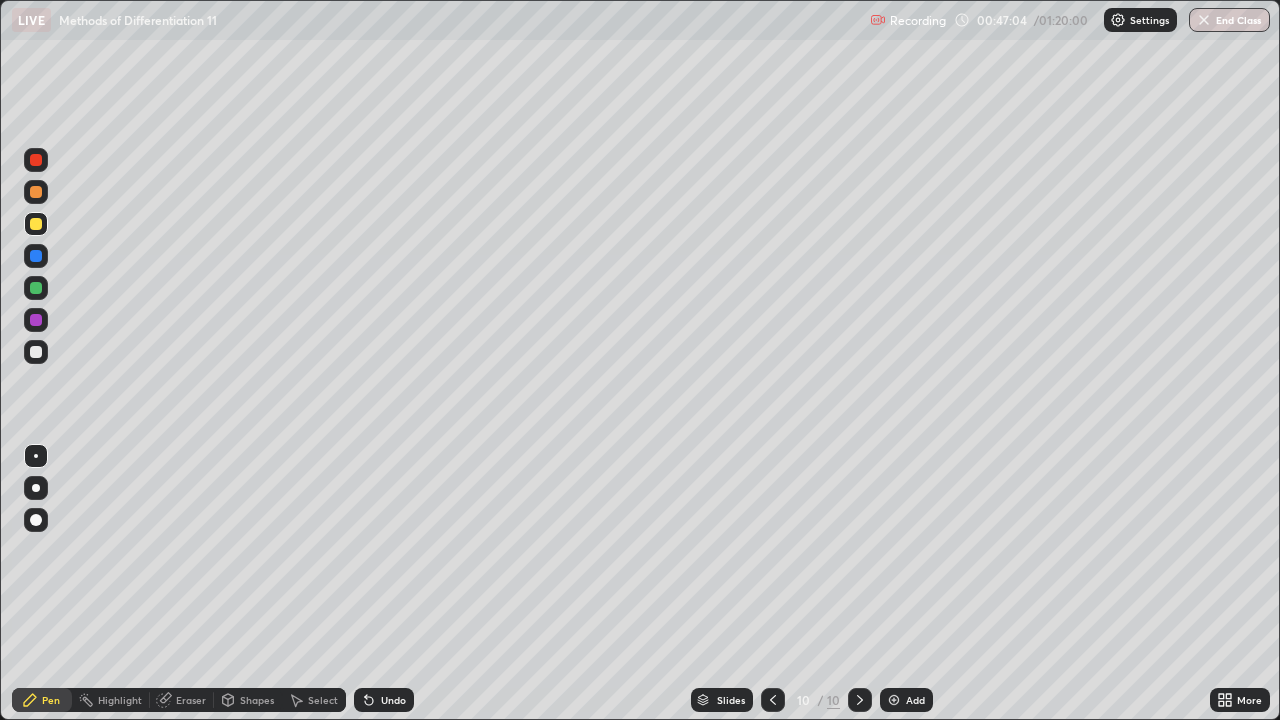 click at bounding box center [36, 352] 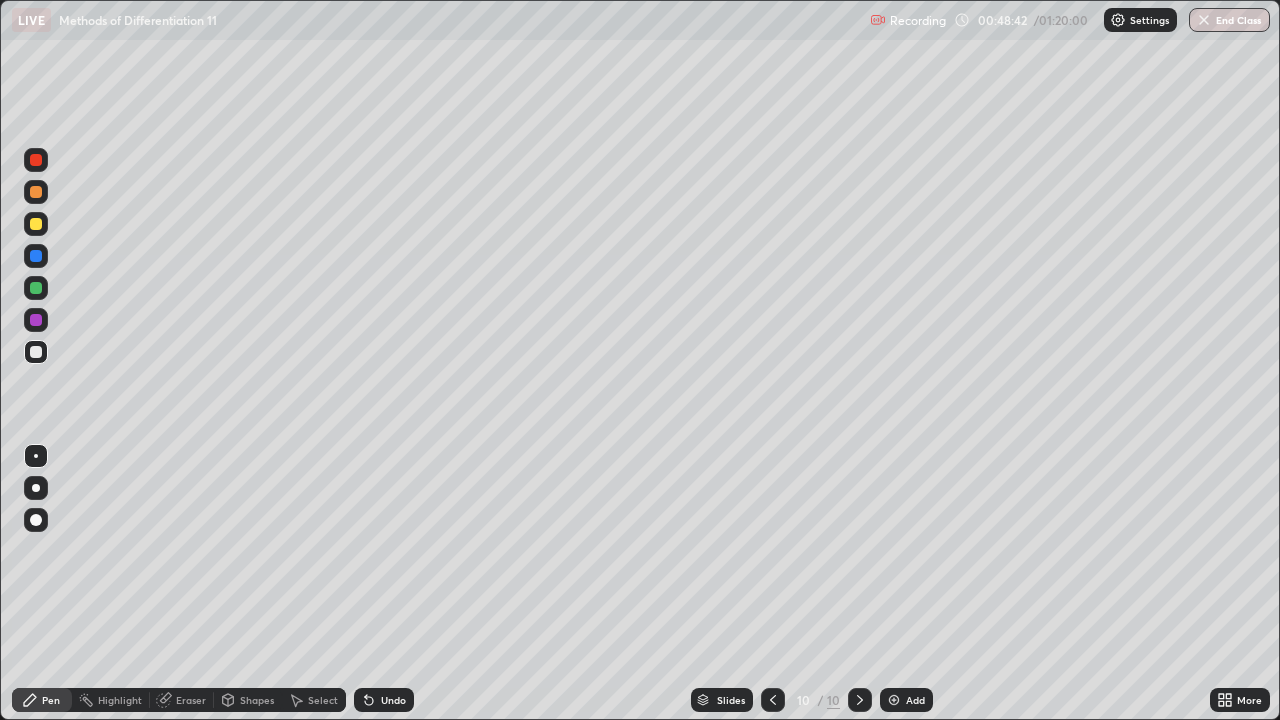 click at bounding box center [36, 288] 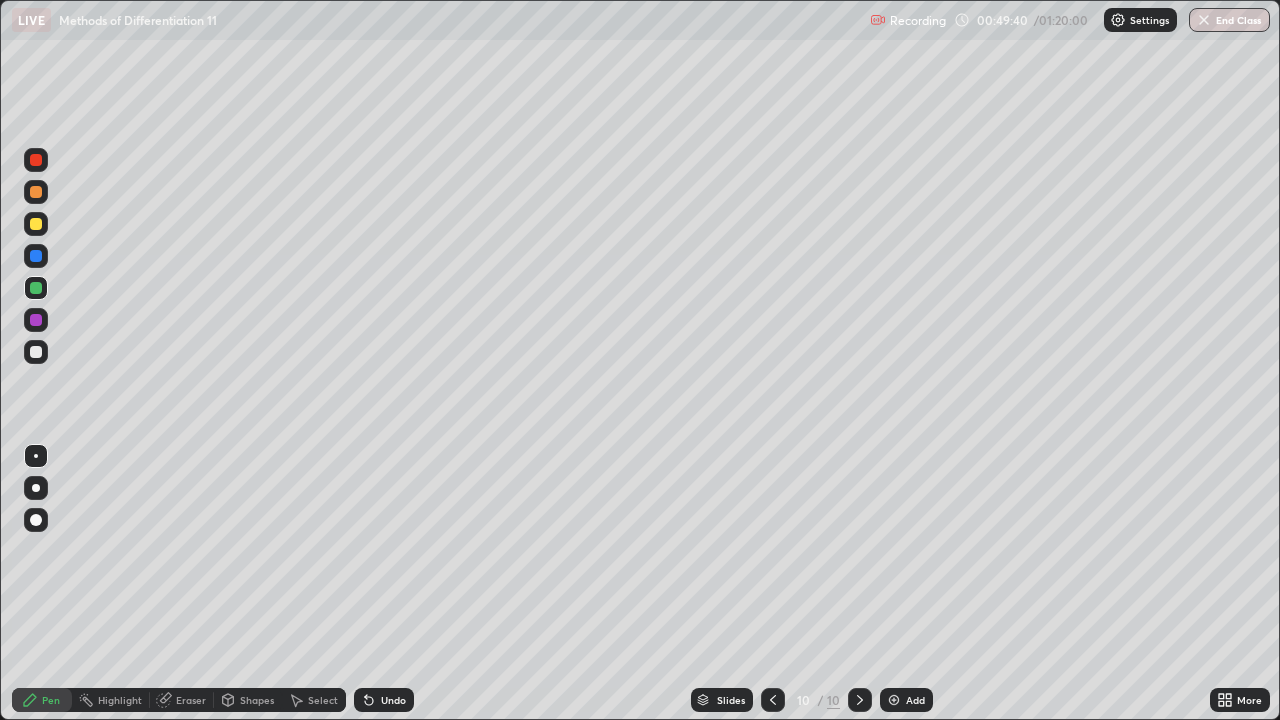 click on "Undo" at bounding box center [393, 700] 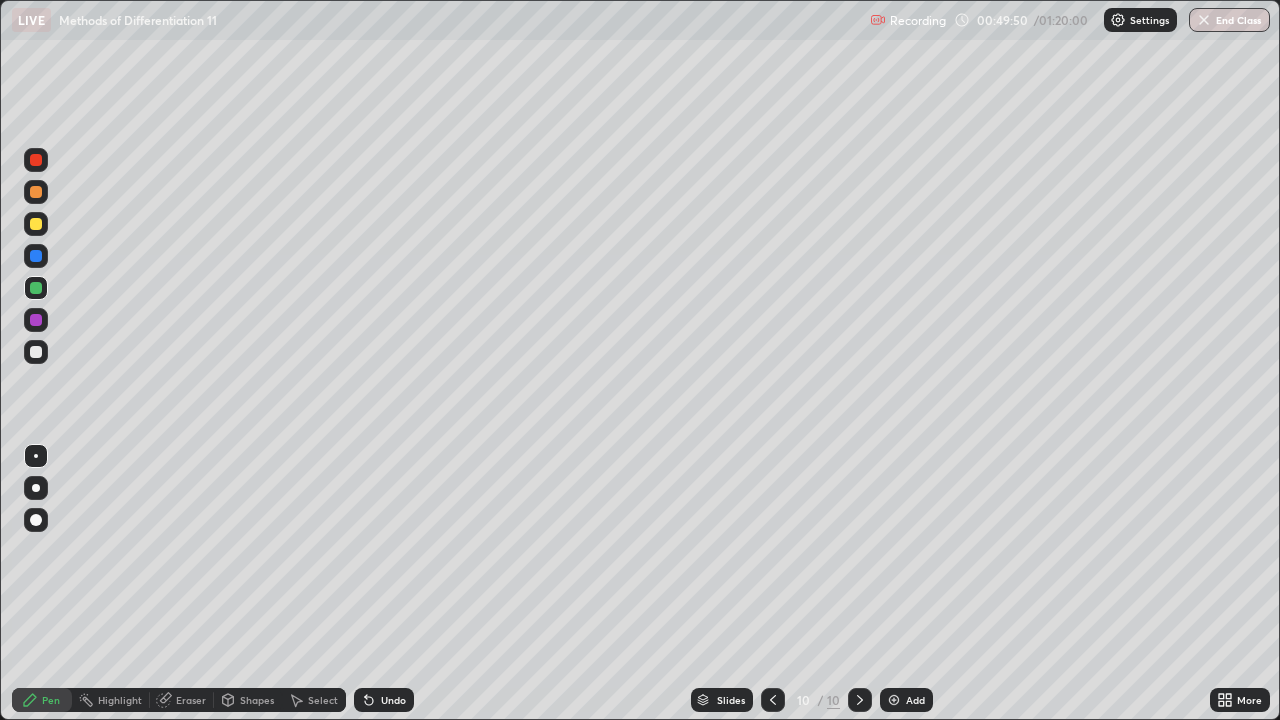 click at bounding box center [36, 320] 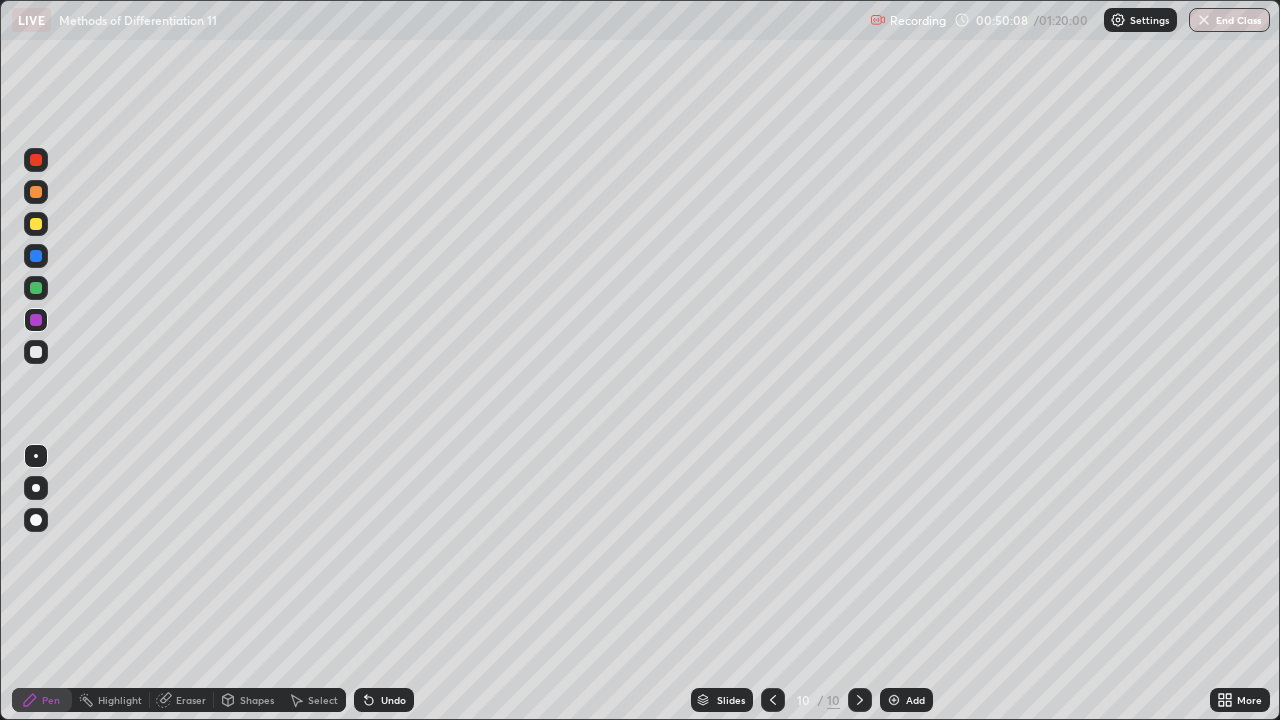 click at bounding box center (36, 224) 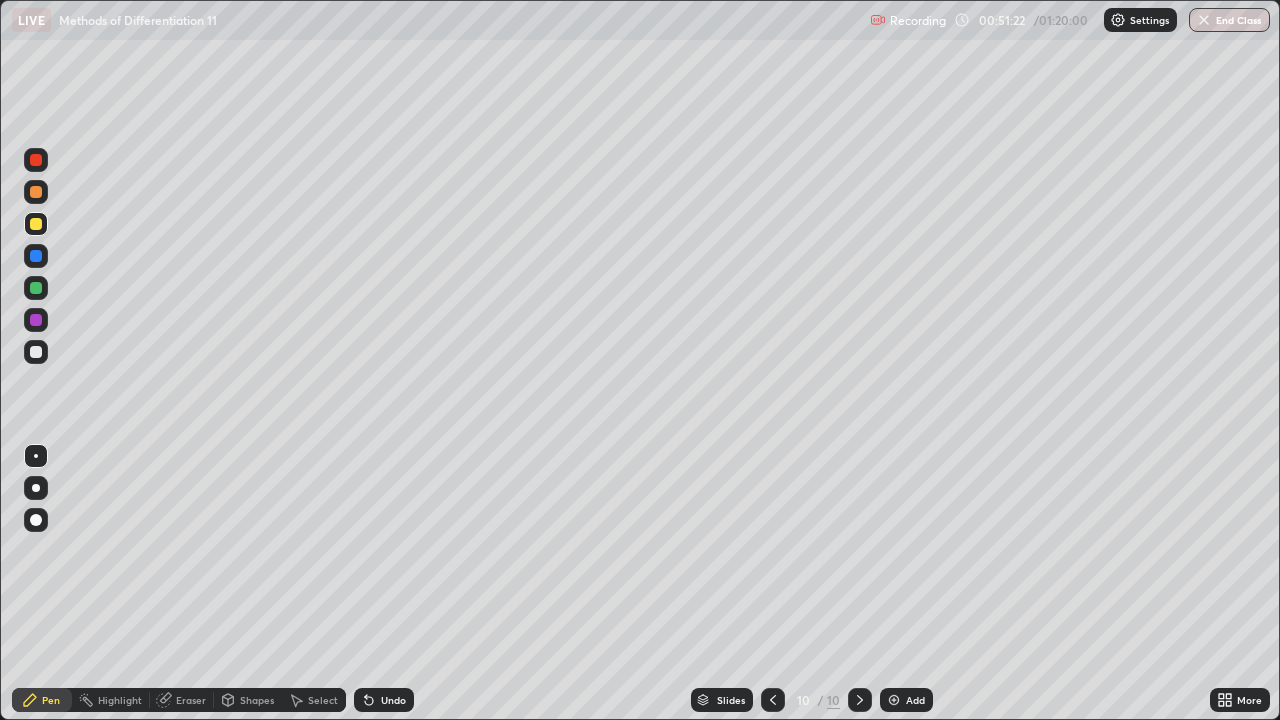 click on "Undo" at bounding box center [384, 700] 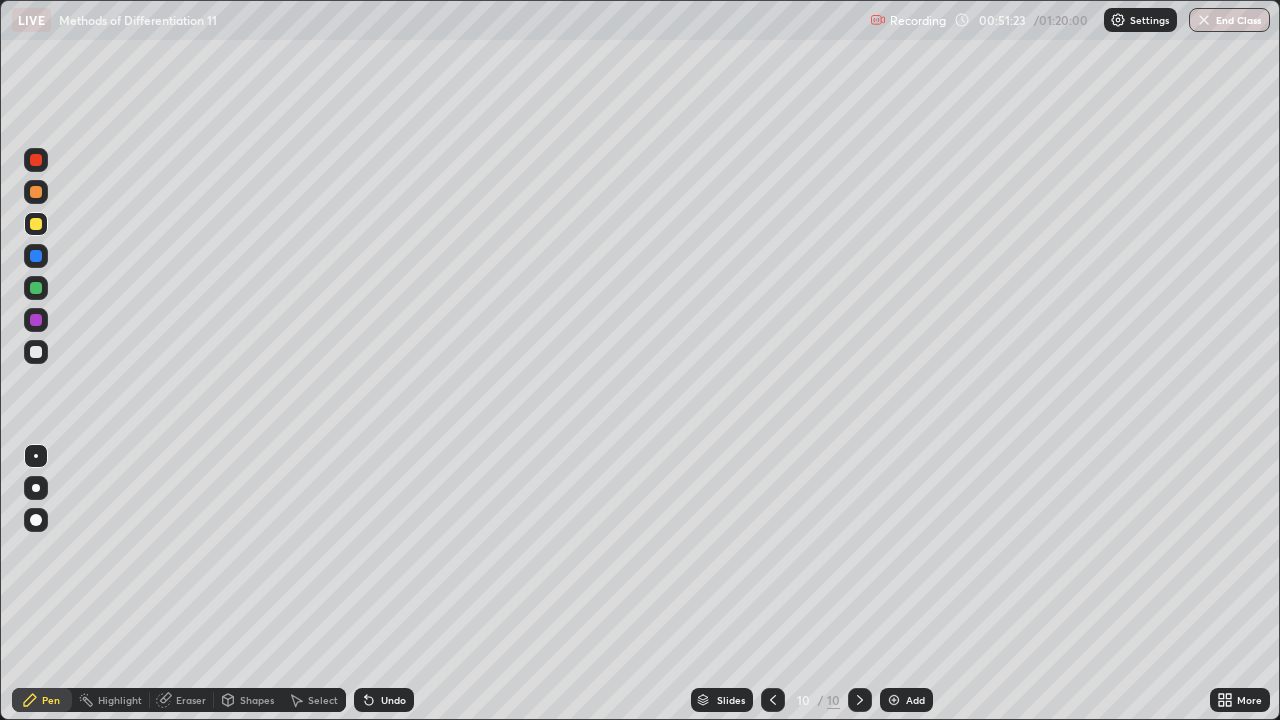 click on "Undo" at bounding box center [393, 700] 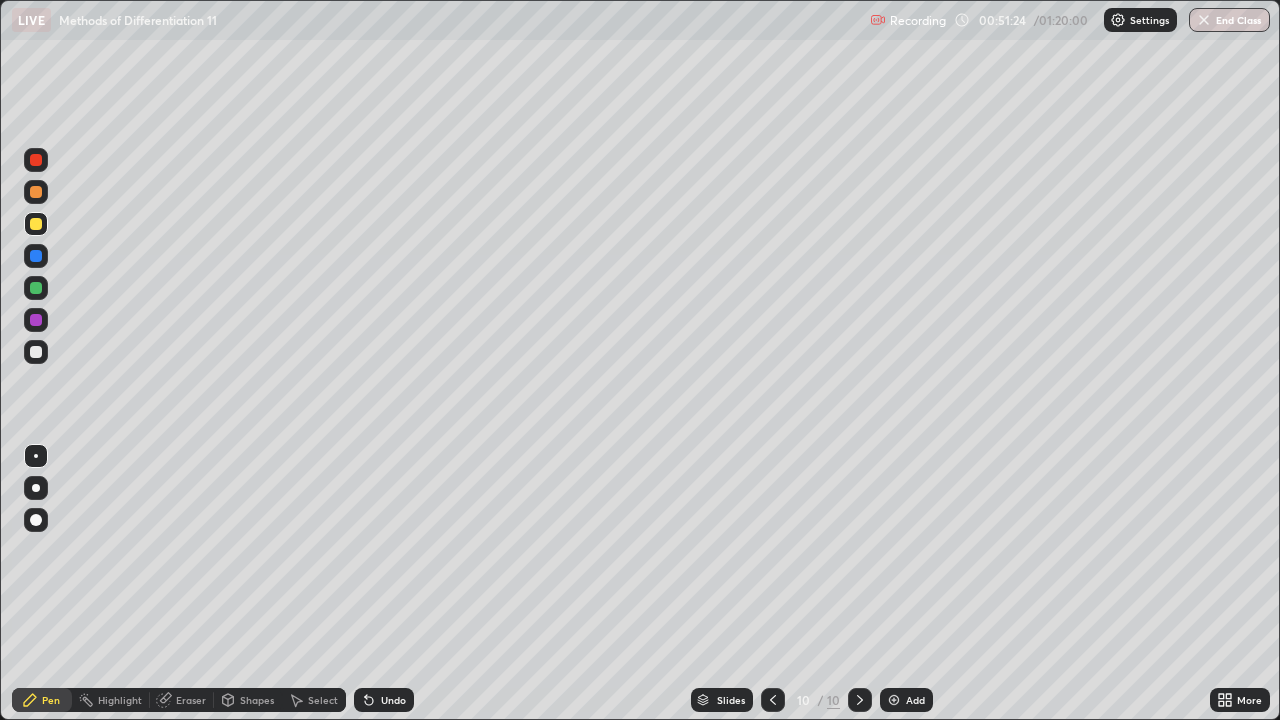 click on "Undo" at bounding box center [393, 700] 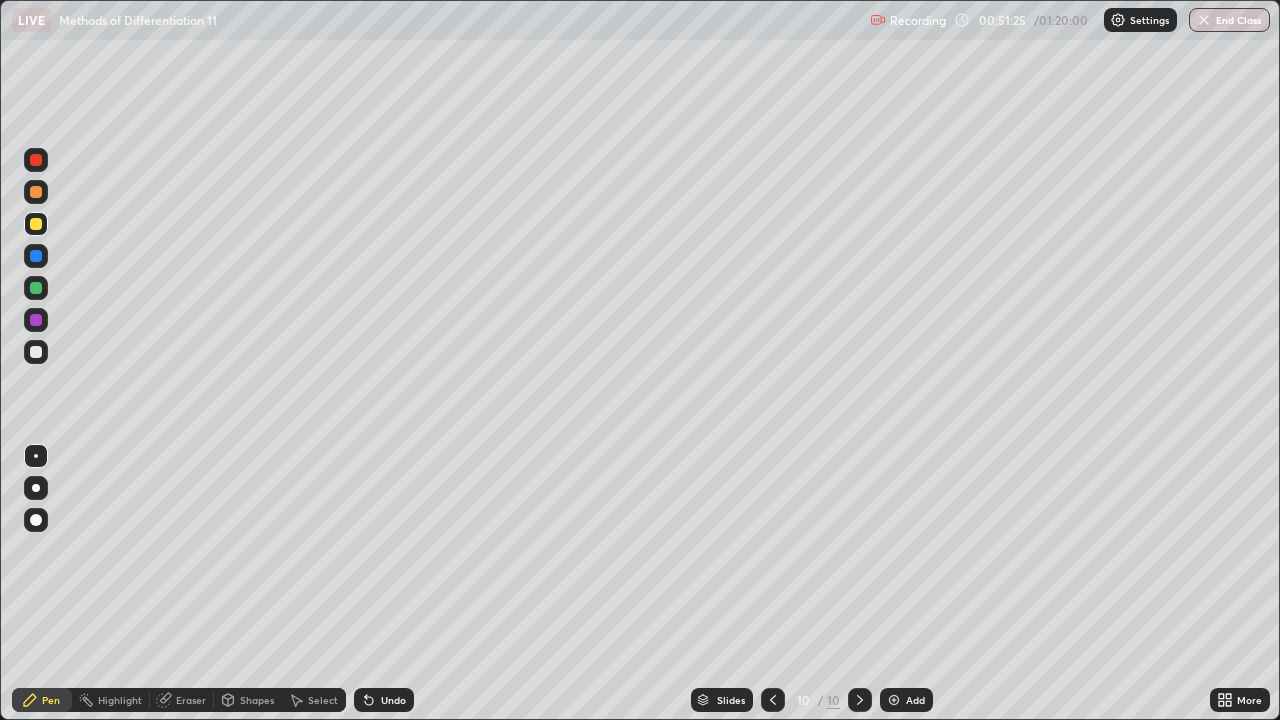 click on "Undo" at bounding box center [384, 700] 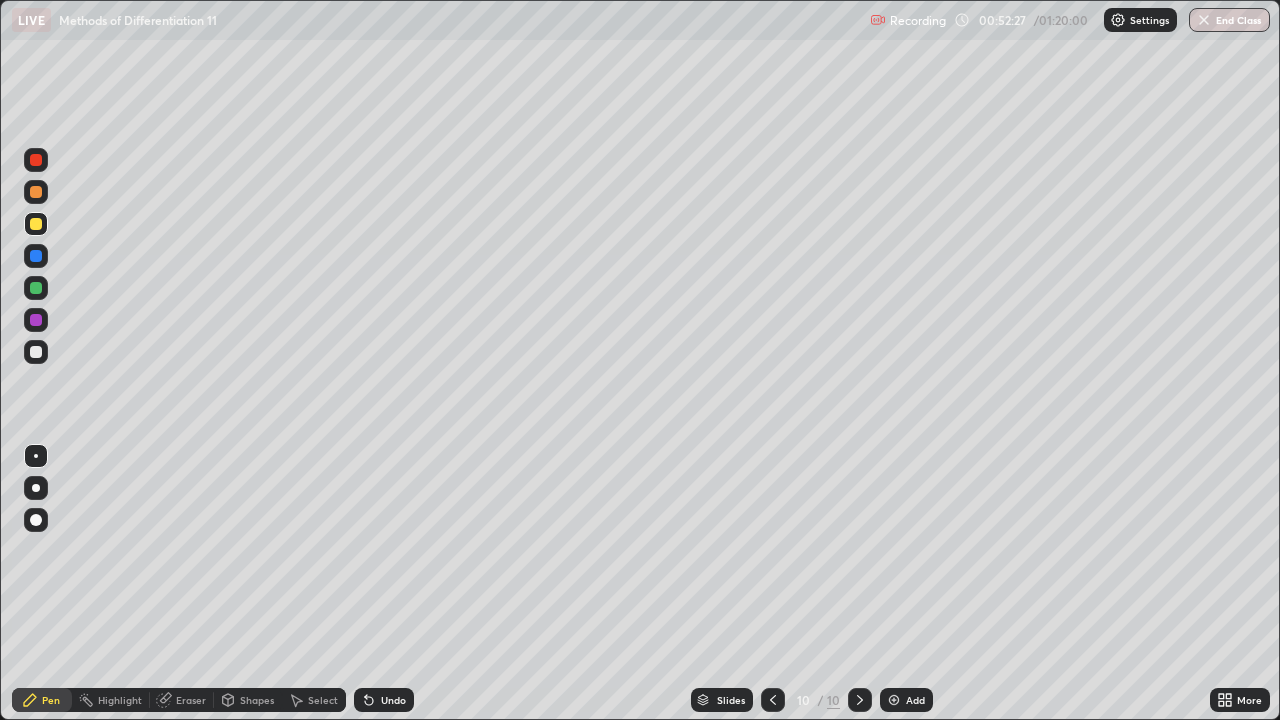 click on "Undo" at bounding box center [384, 700] 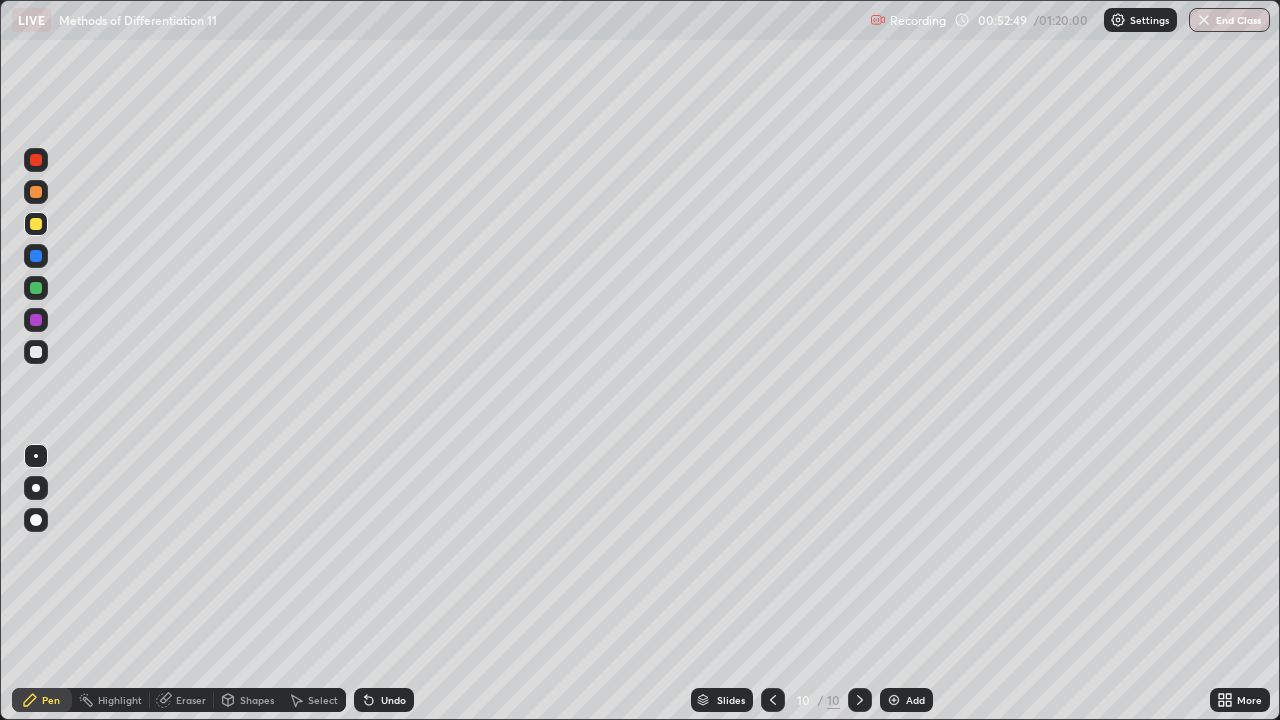 click on "Eraser" at bounding box center [191, 700] 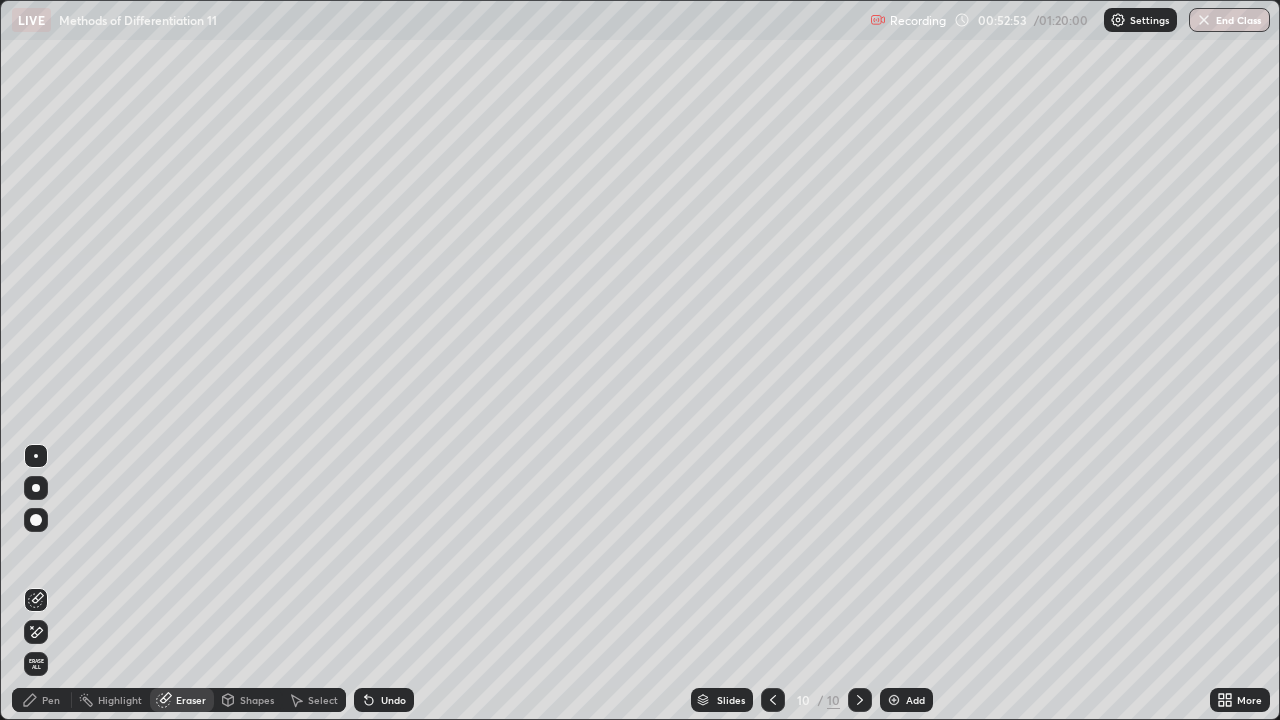 click on "Pen" at bounding box center [51, 700] 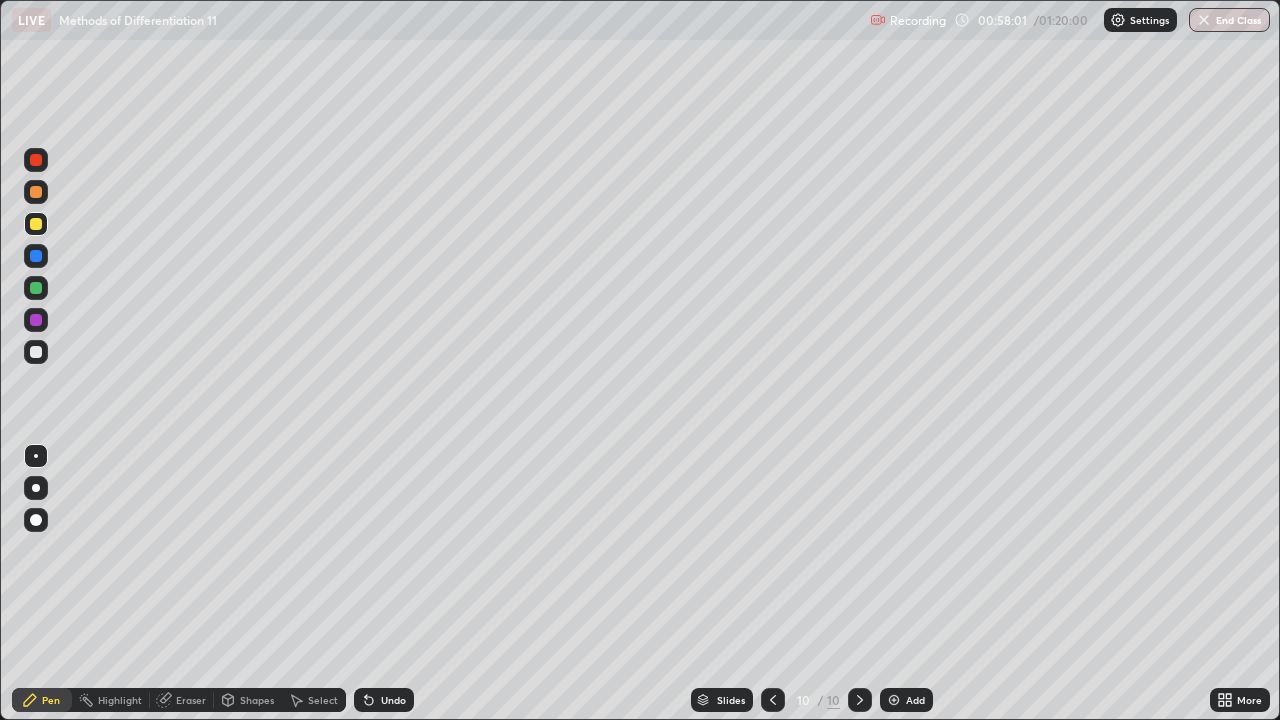 click on "Add" at bounding box center (906, 700) 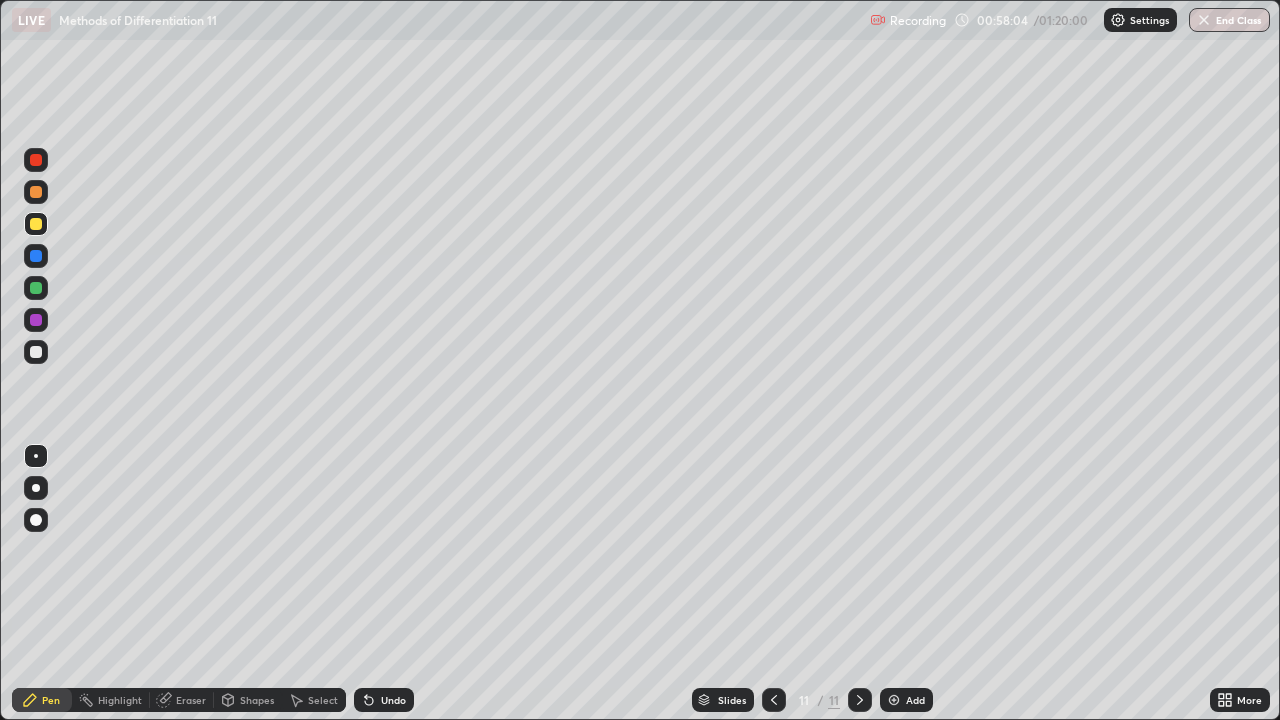 click at bounding box center (36, 192) 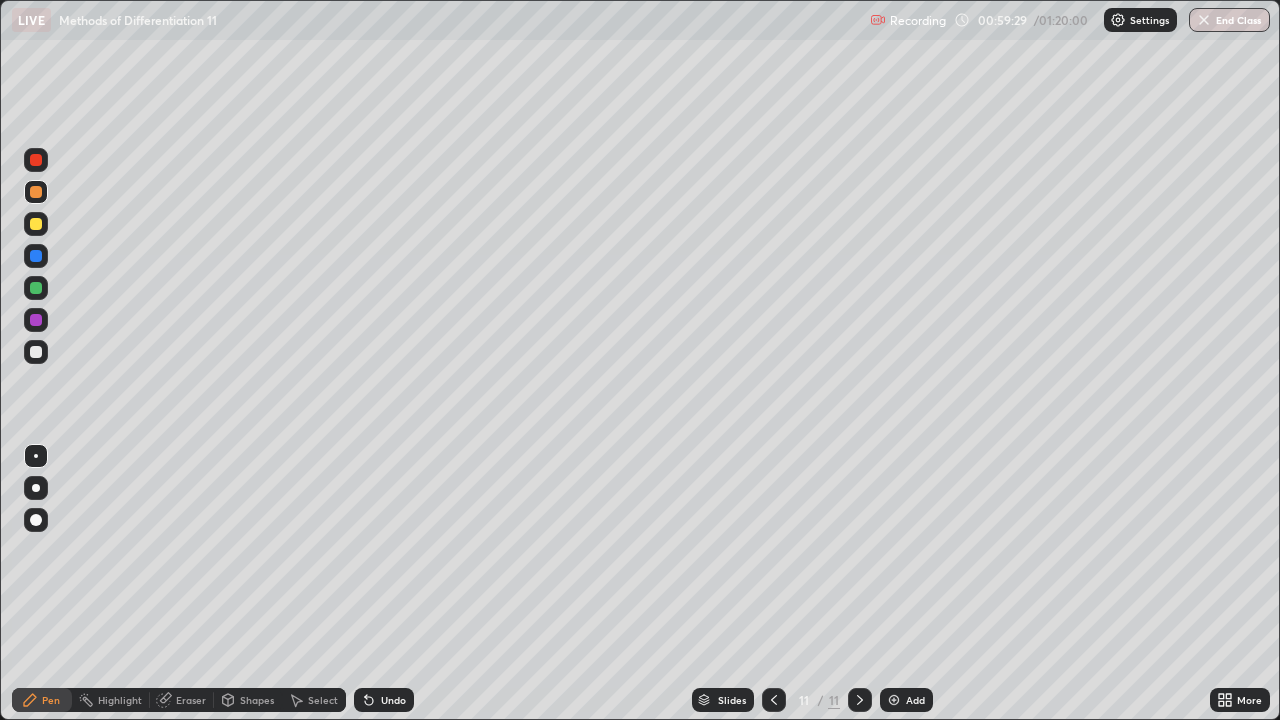 click at bounding box center (36, 288) 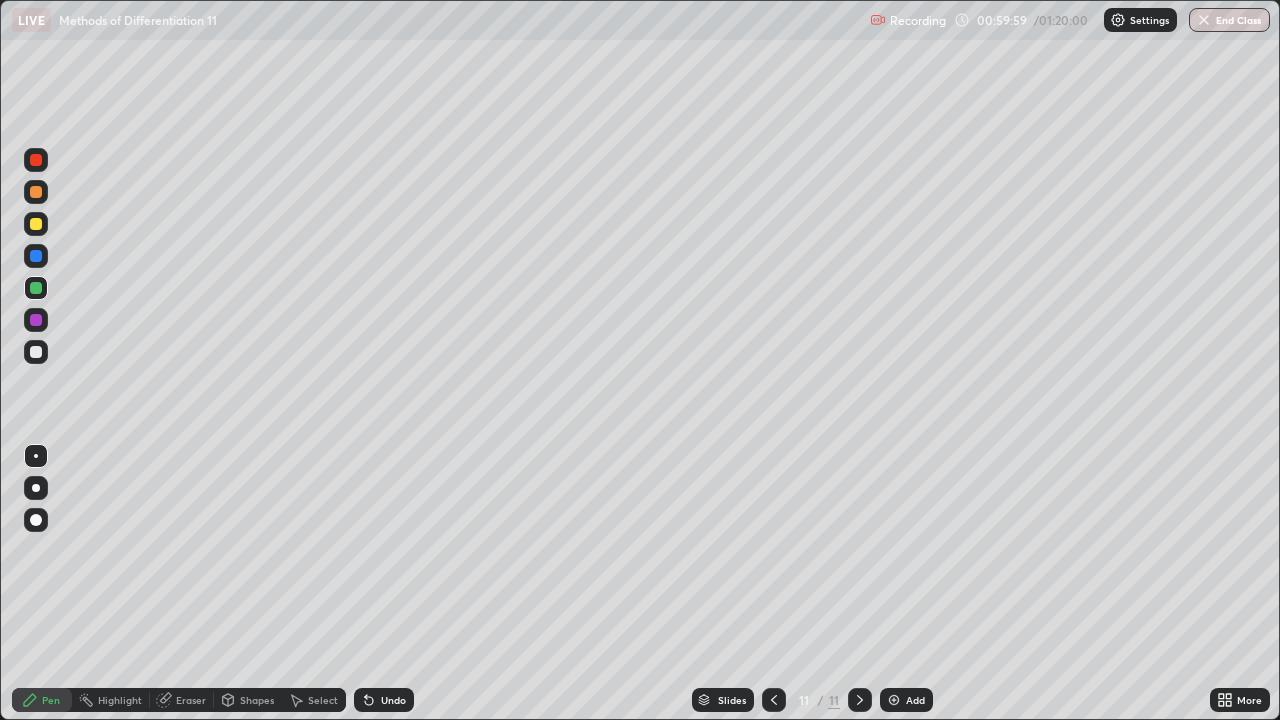 click at bounding box center [36, 256] 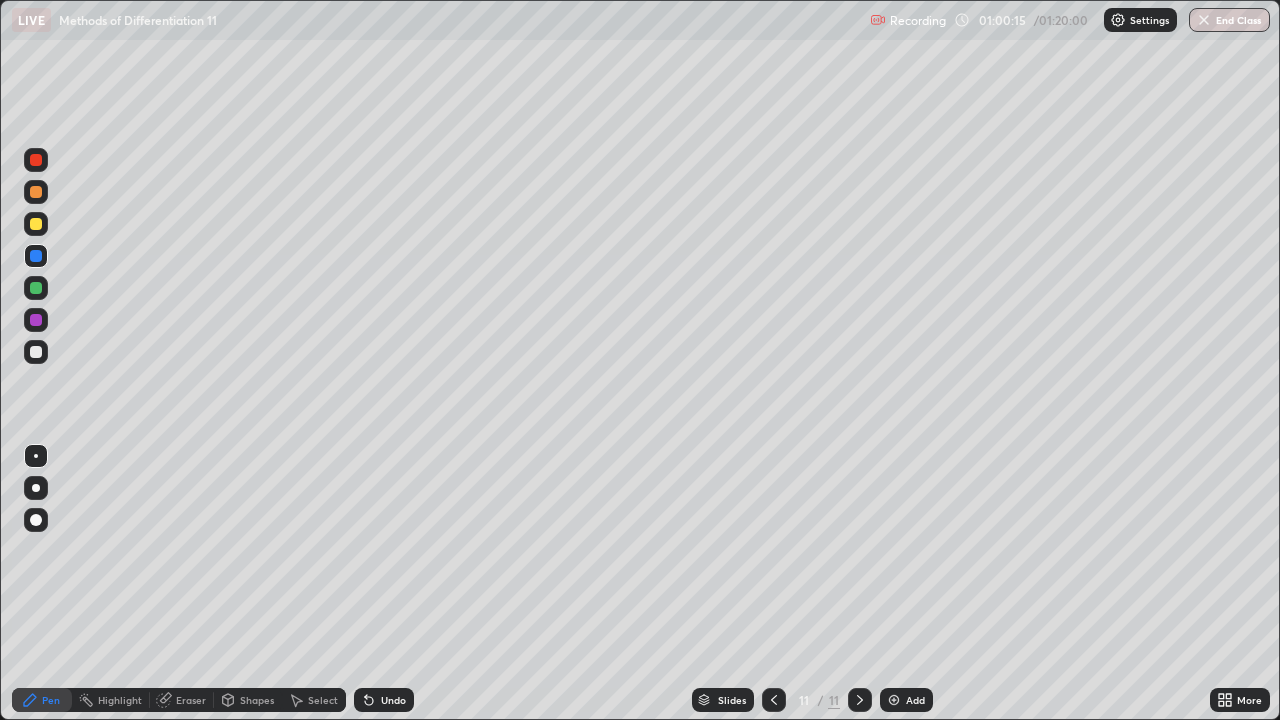 click at bounding box center [36, 224] 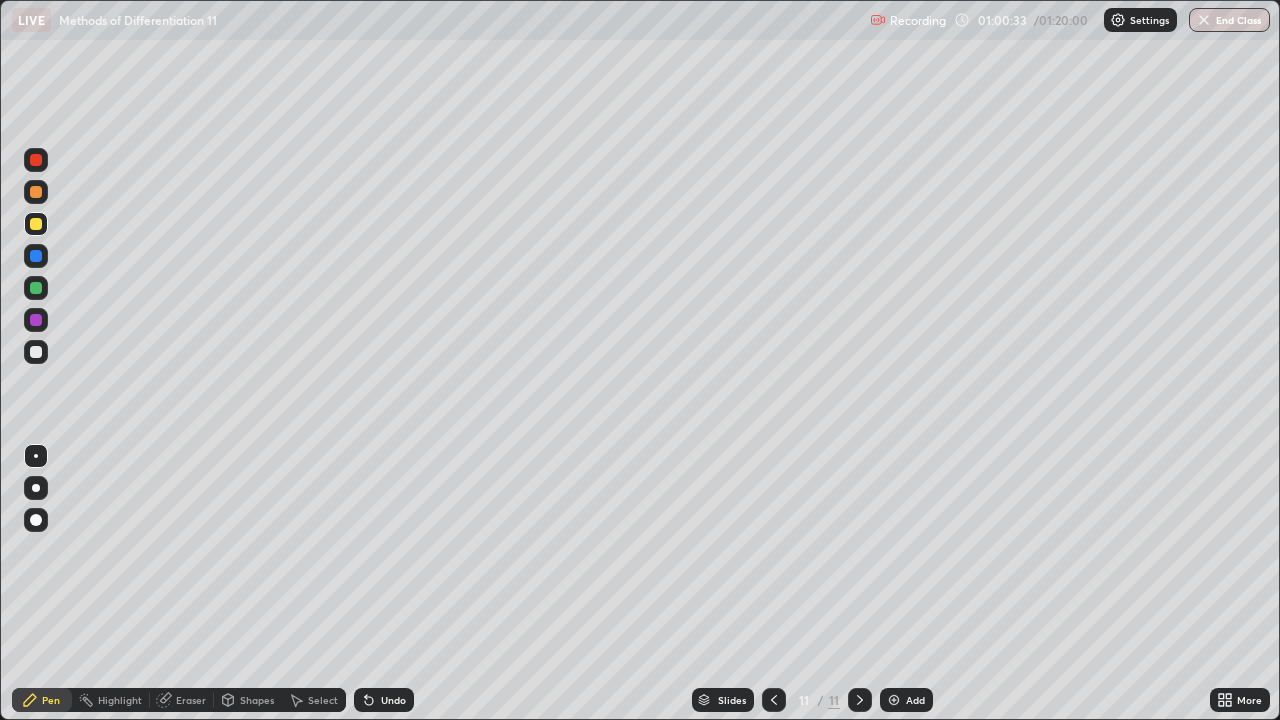 click at bounding box center [36, 352] 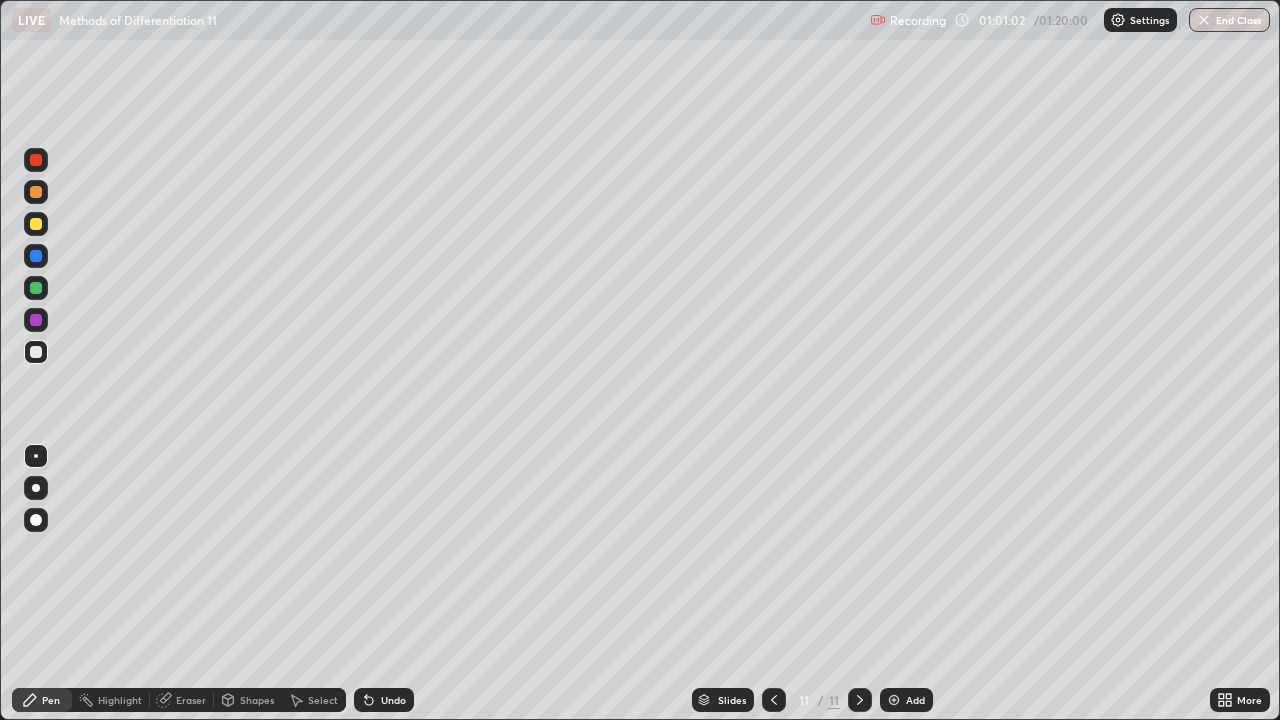 click at bounding box center (36, 224) 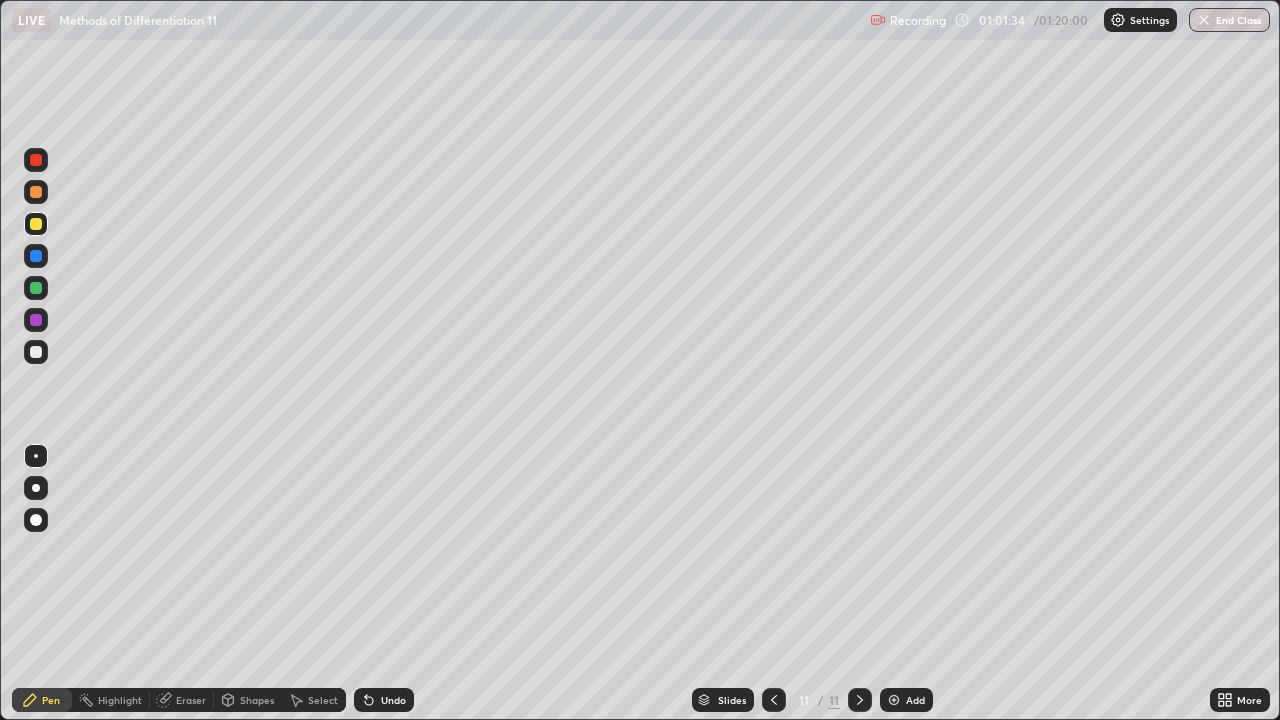 click on "Undo" at bounding box center [393, 700] 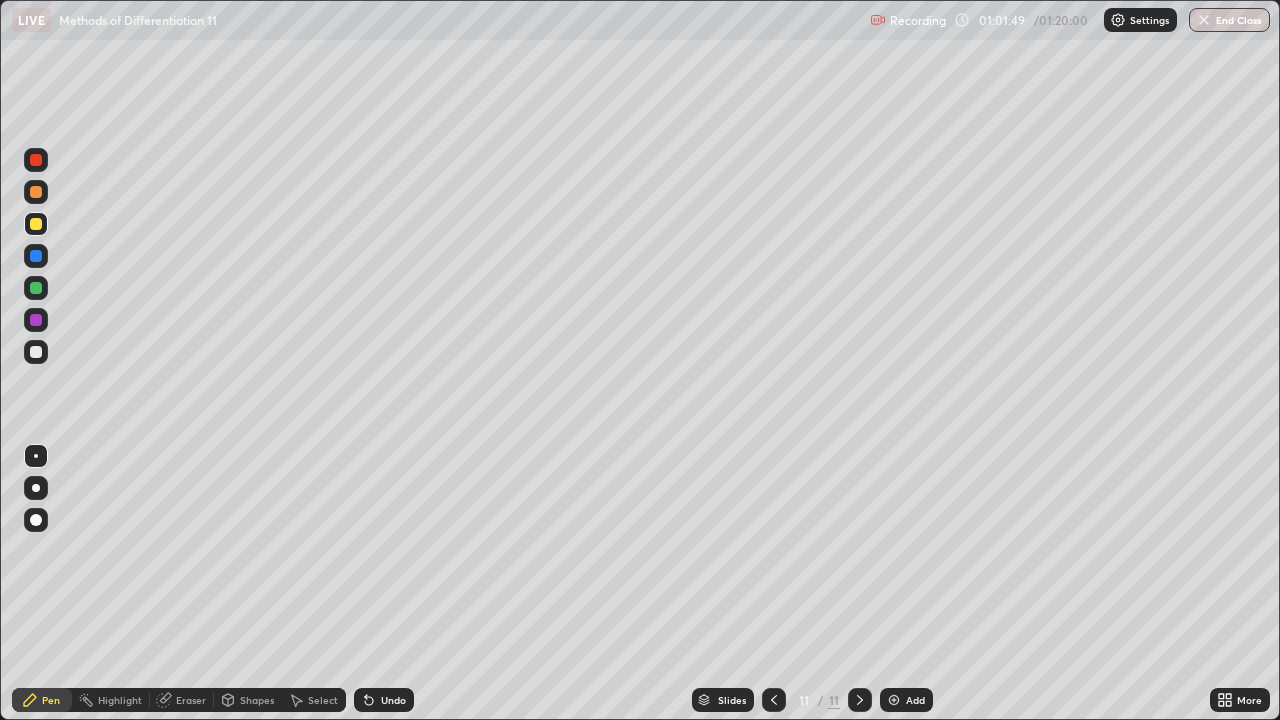 click at bounding box center (36, 160) 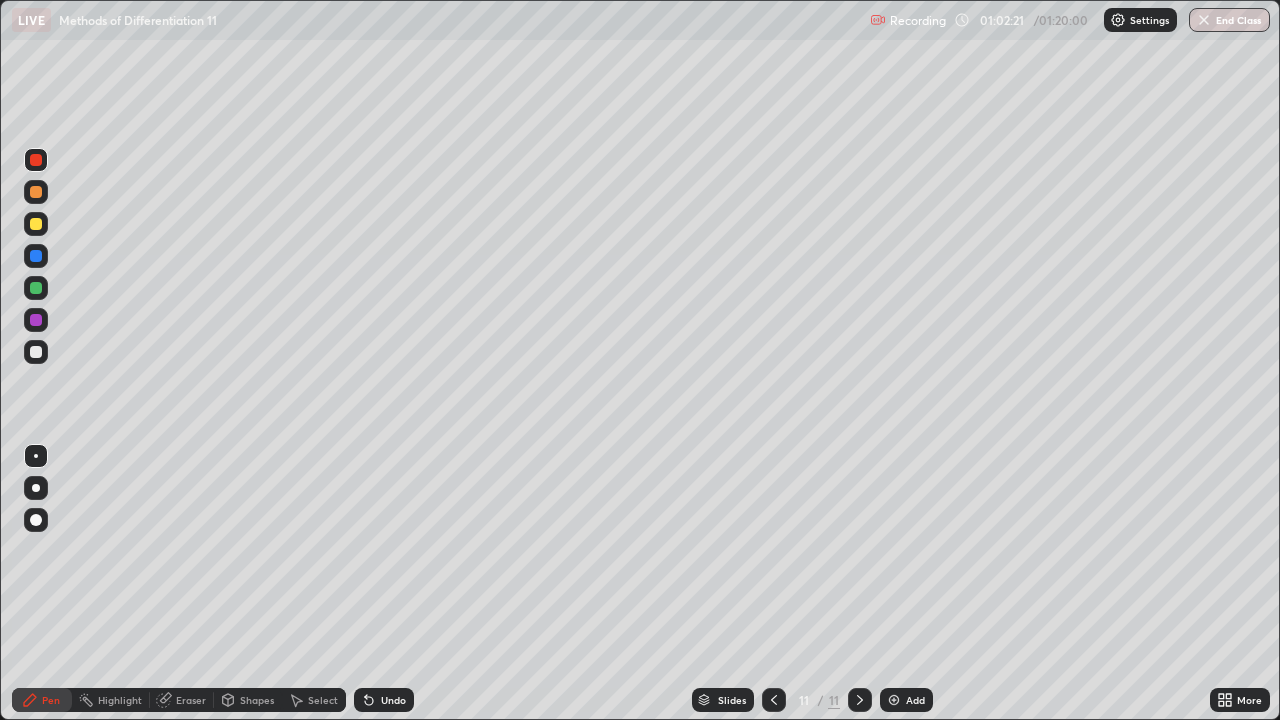 click at bounding box center (36, 288) 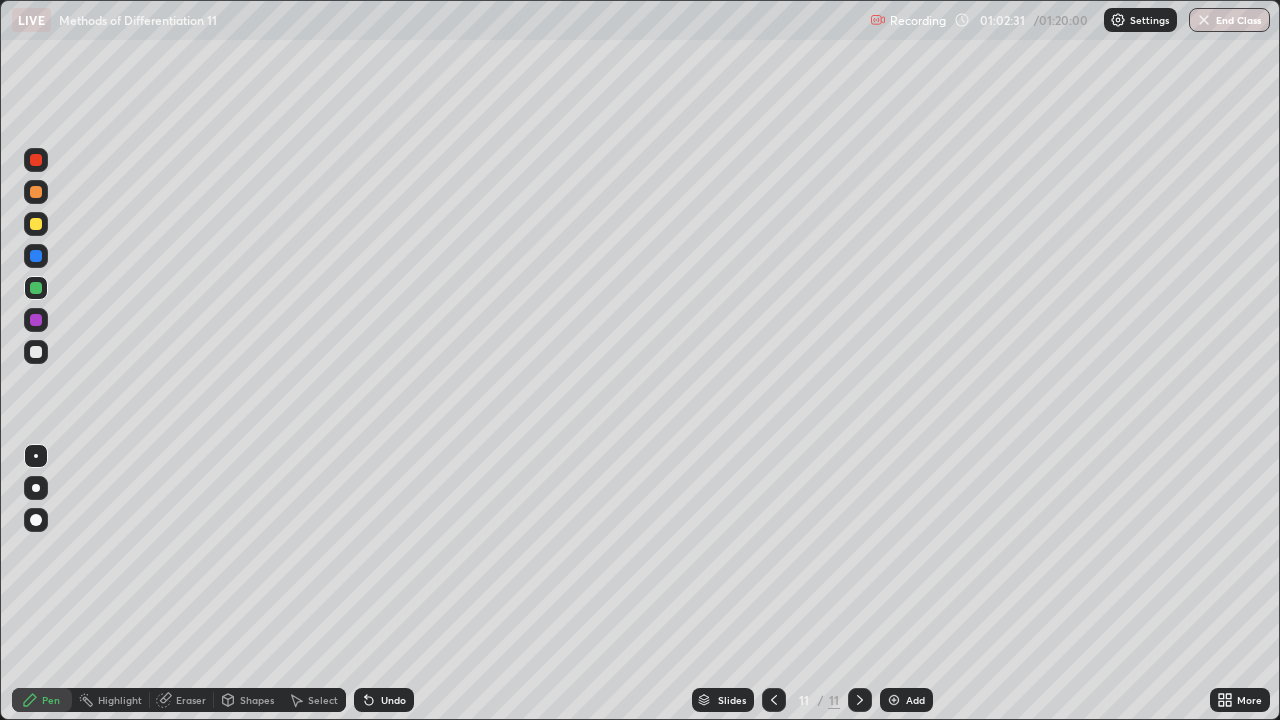 click on "Undo" at bounding box center (393, 700) 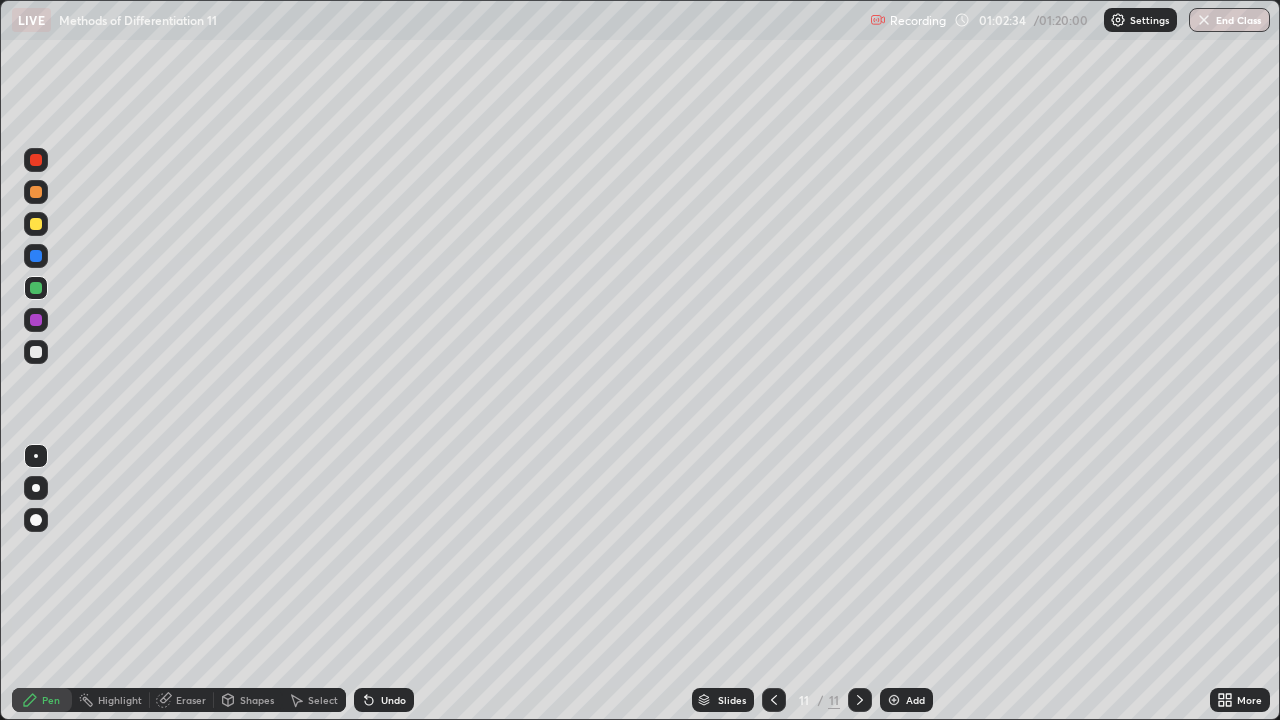 click on "Undo" at bounding box center [384, 700] 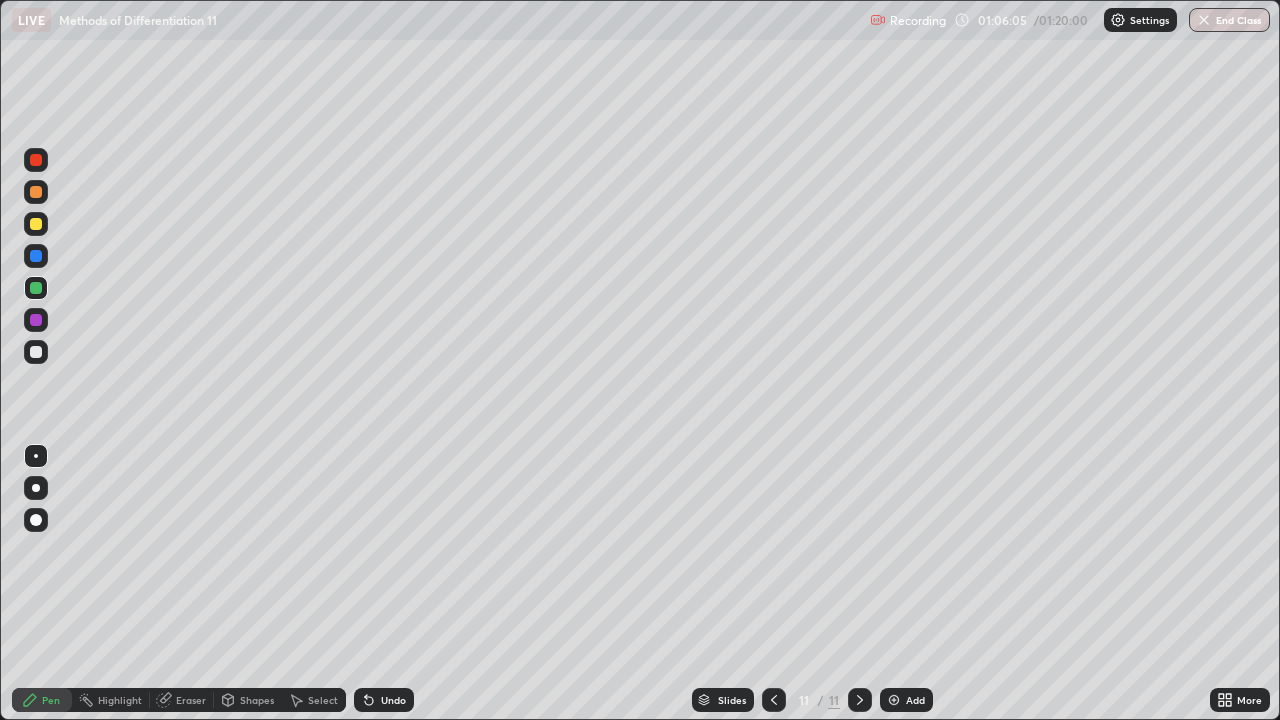 click on "Undo" at bounding box center (384, 700) 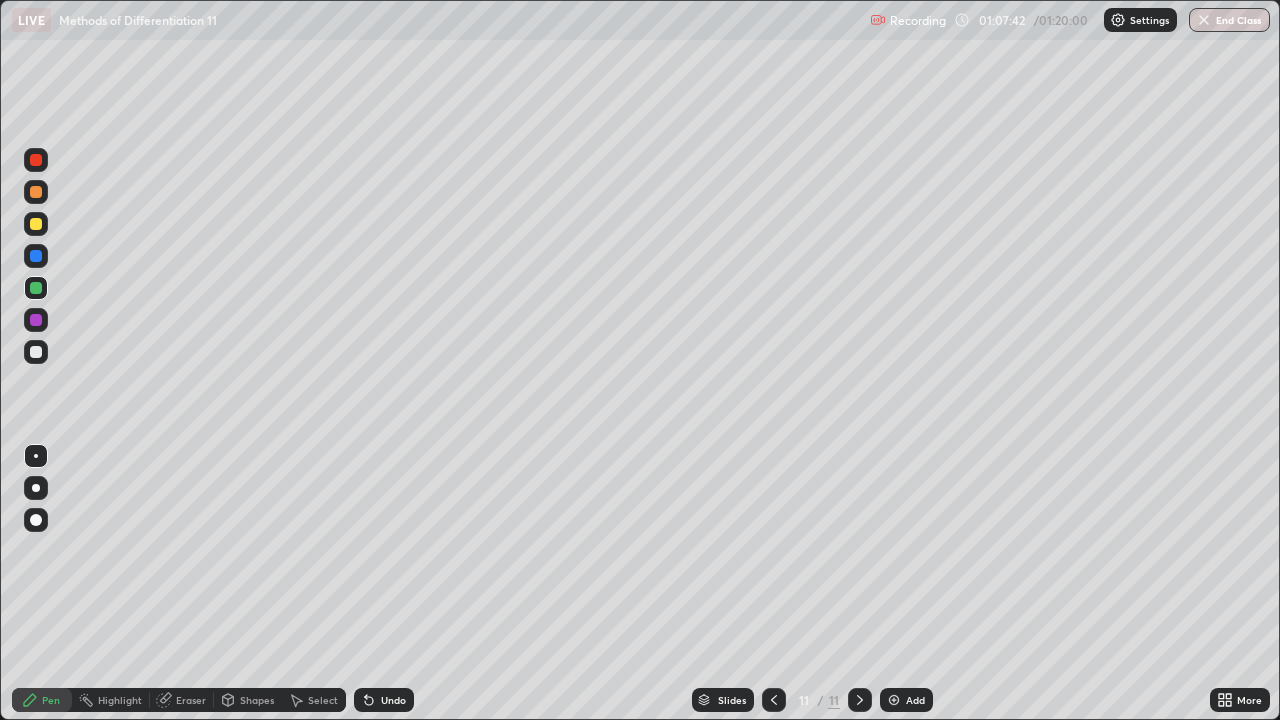 click on "Select" at bounding box center [323, 700] 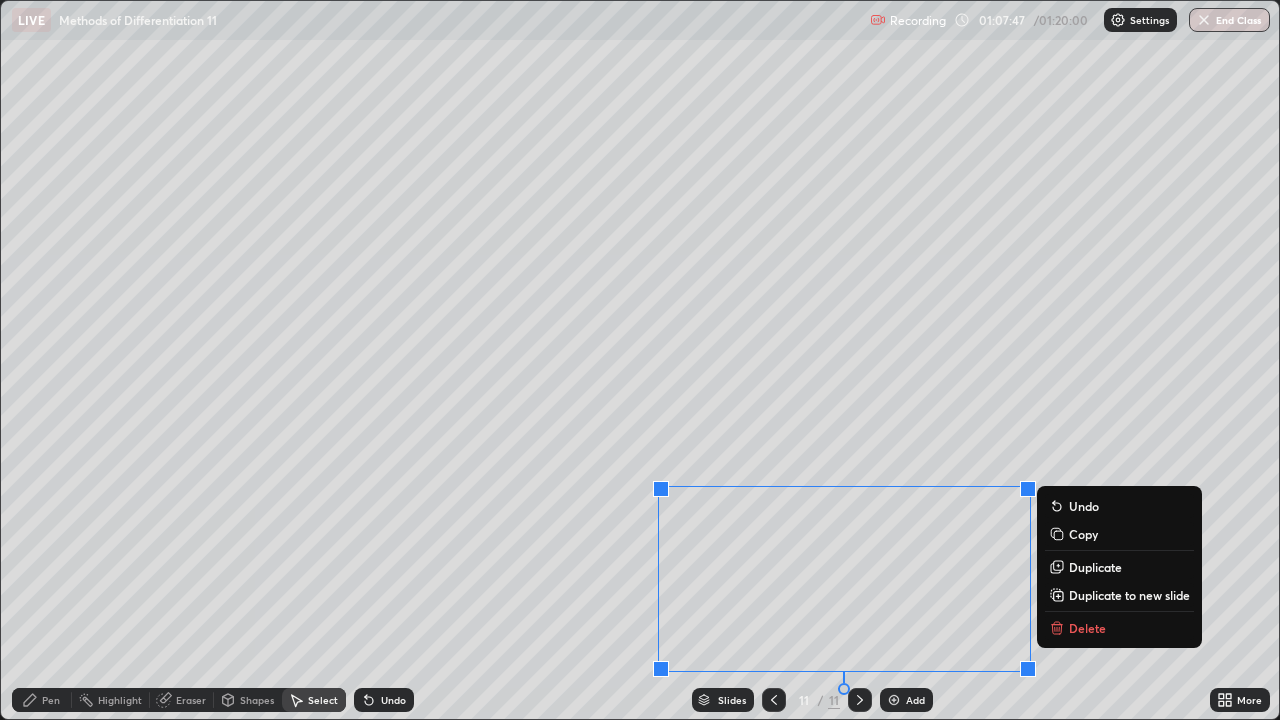 click on "Copy" at bounding box center [1083, 534] 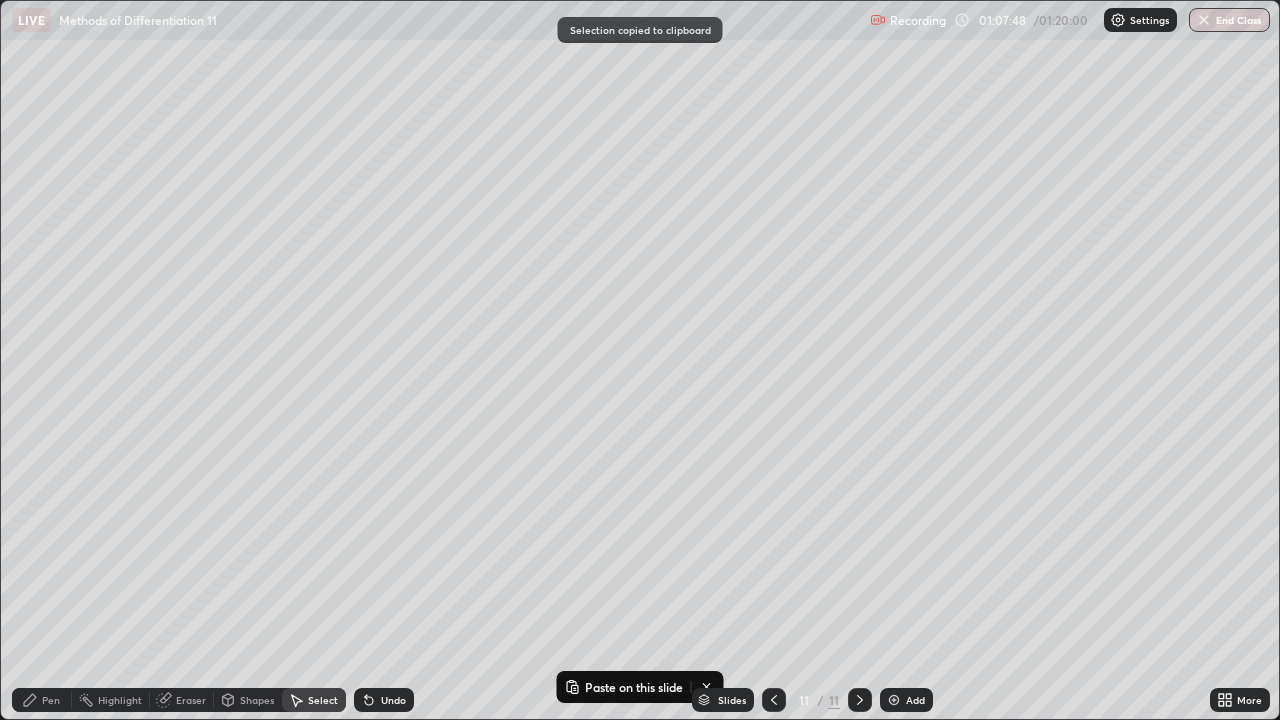 click on "Add" at bounding box center [906, 700] 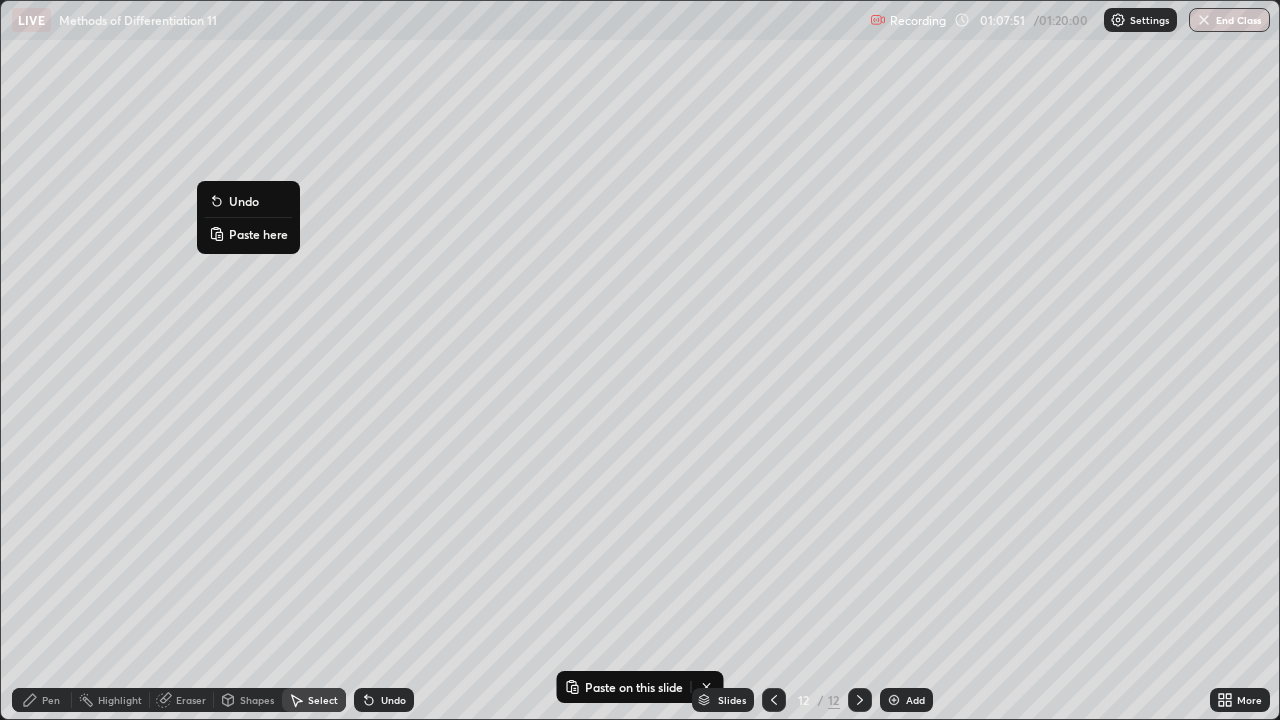 click on "Paste here" at bounding box center [258, 234] 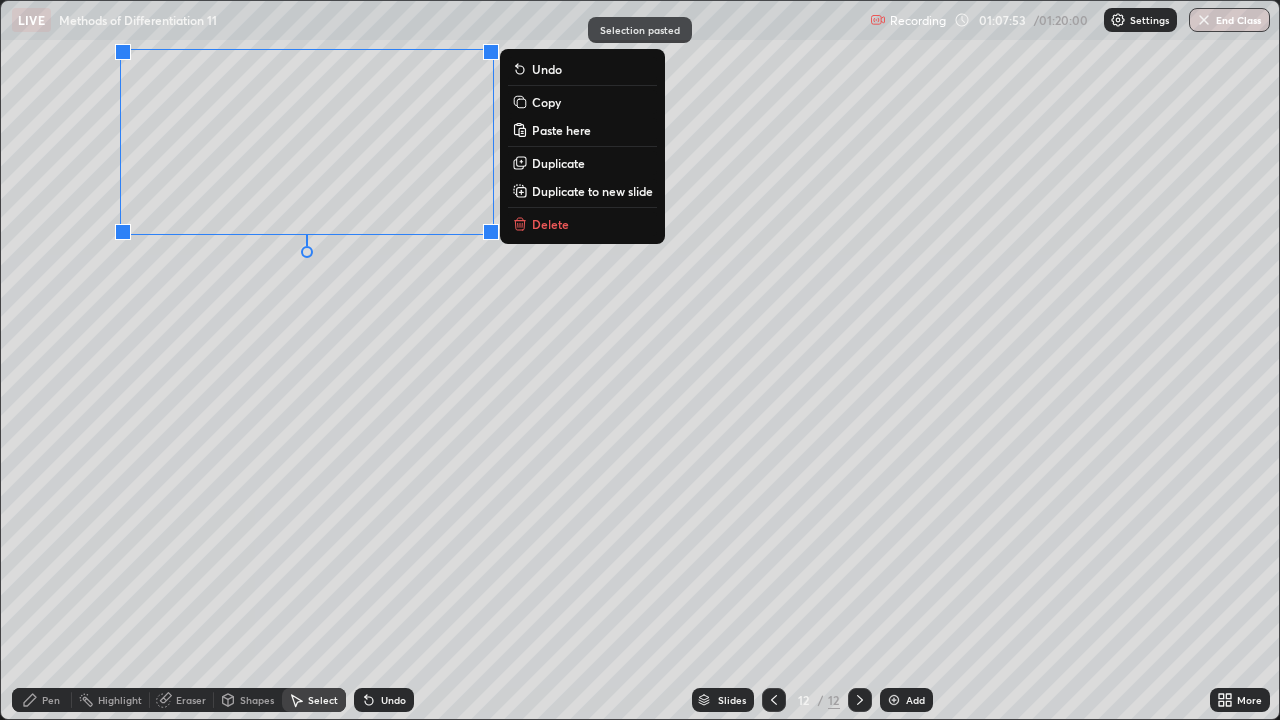 click on "0 ° Undo Copy Paste here Duplicate Duplicate to new slide Delete" at bounding box center (640, 360) 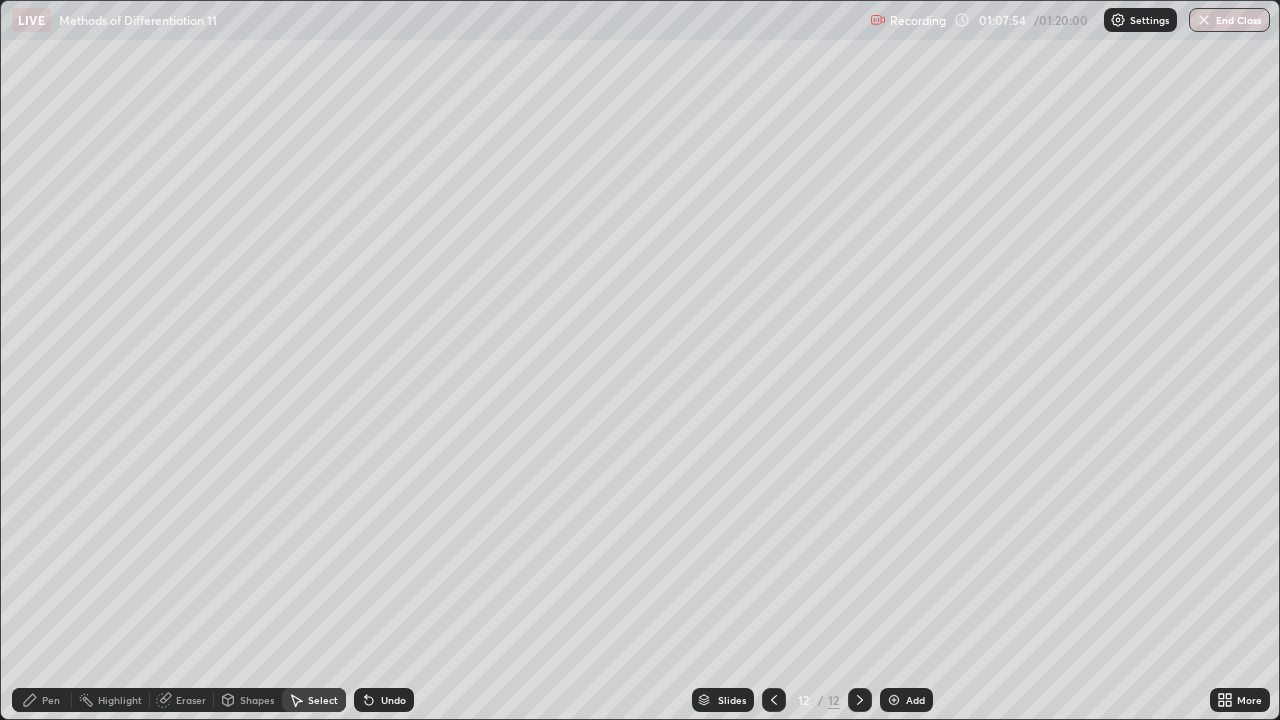 click on "Pen" at bounding box center [51, 700] 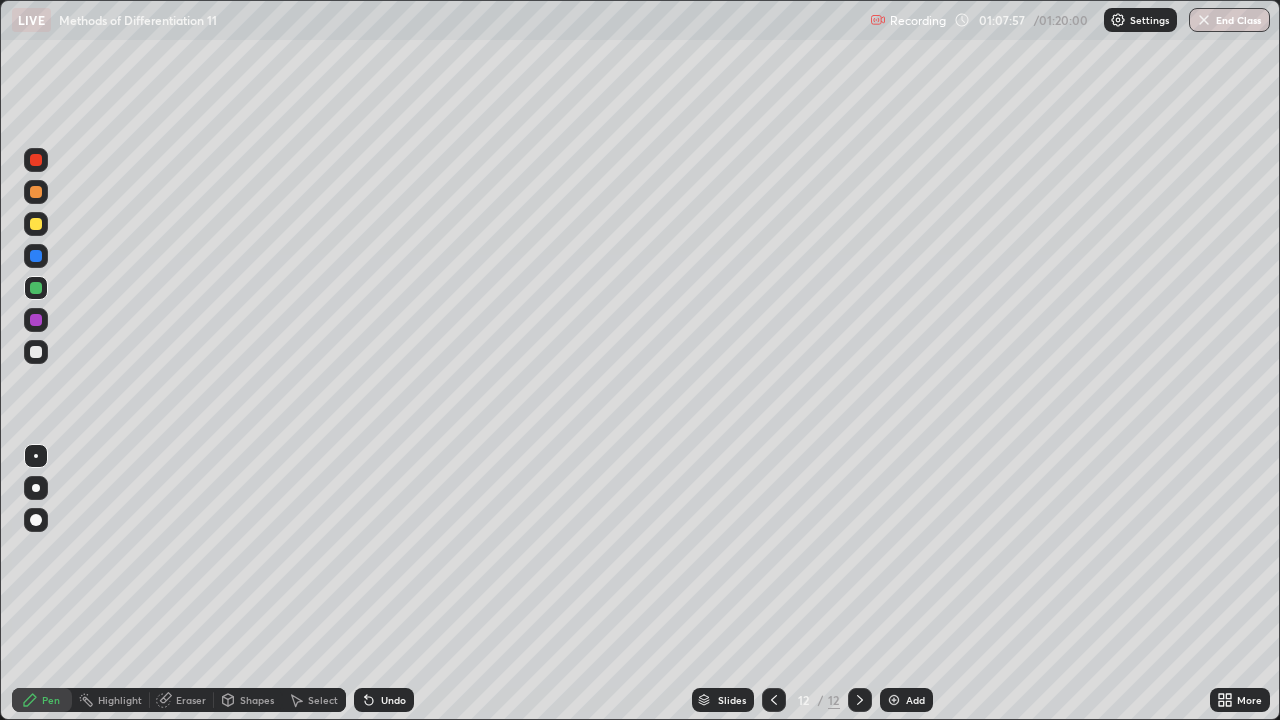 click at bounding box center [36, 224] 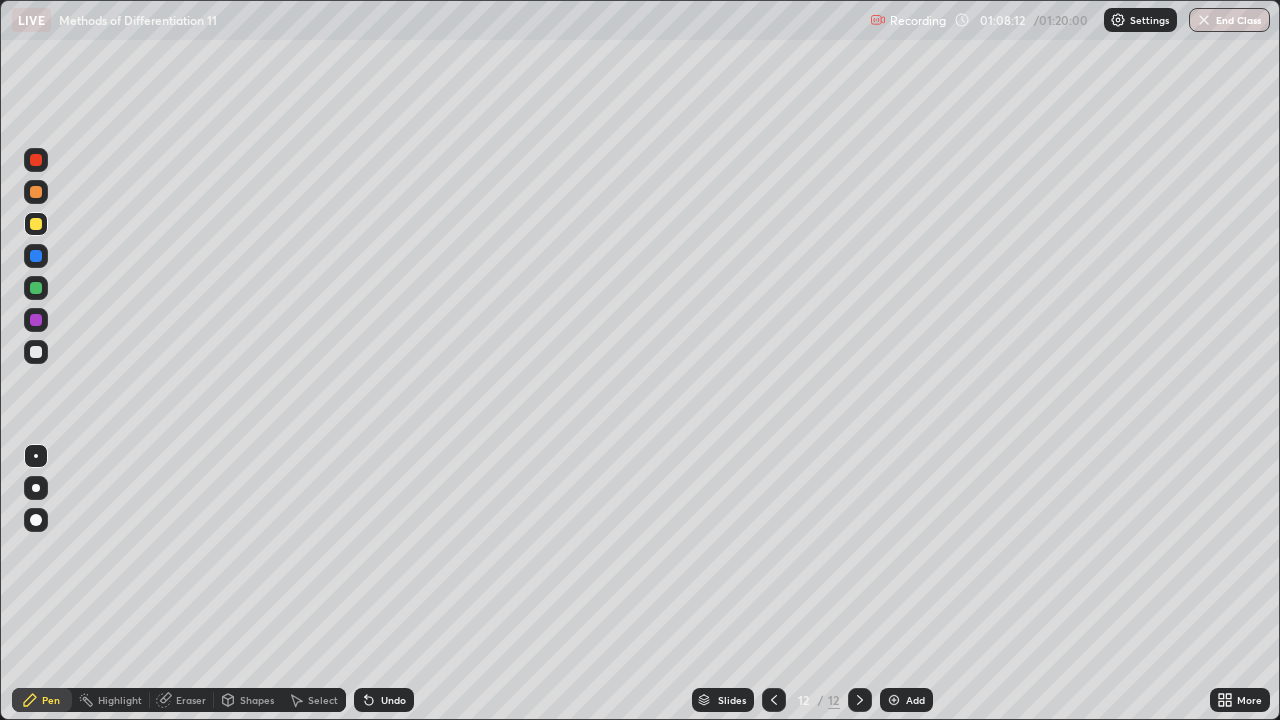 click at bounding box center [36, 352] 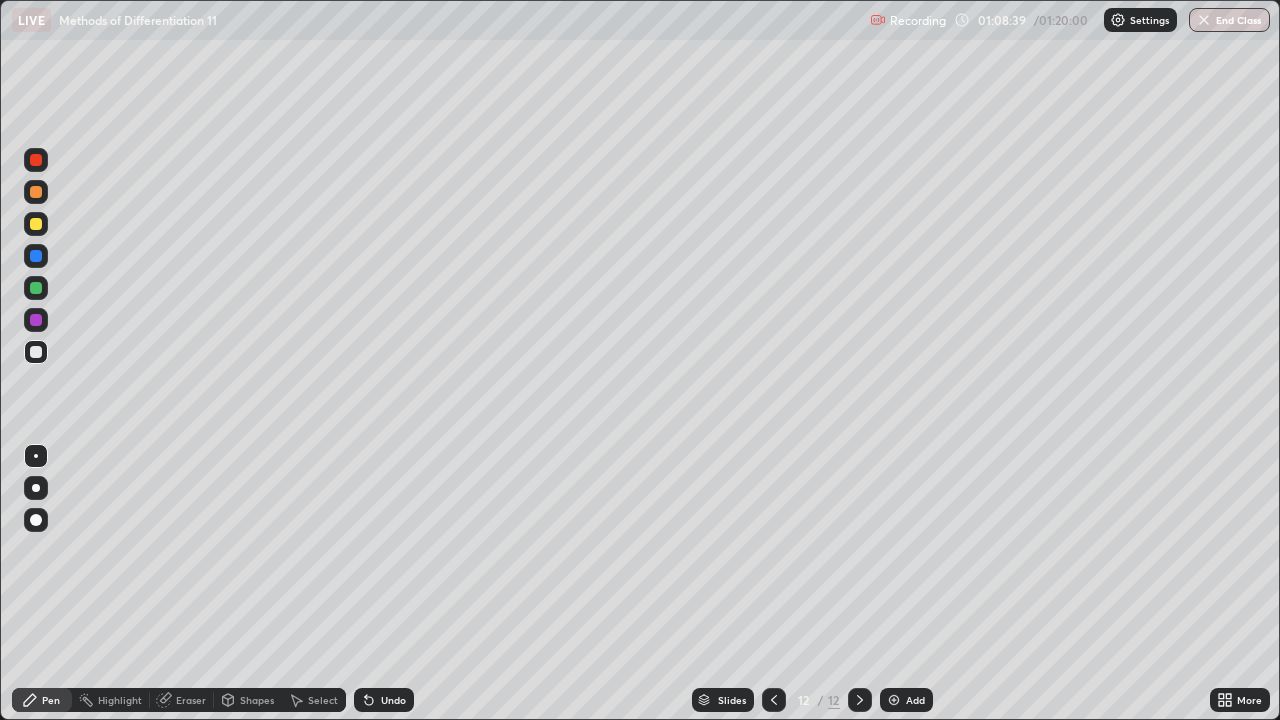 click on "Undo" at bounding box center (393, 700) 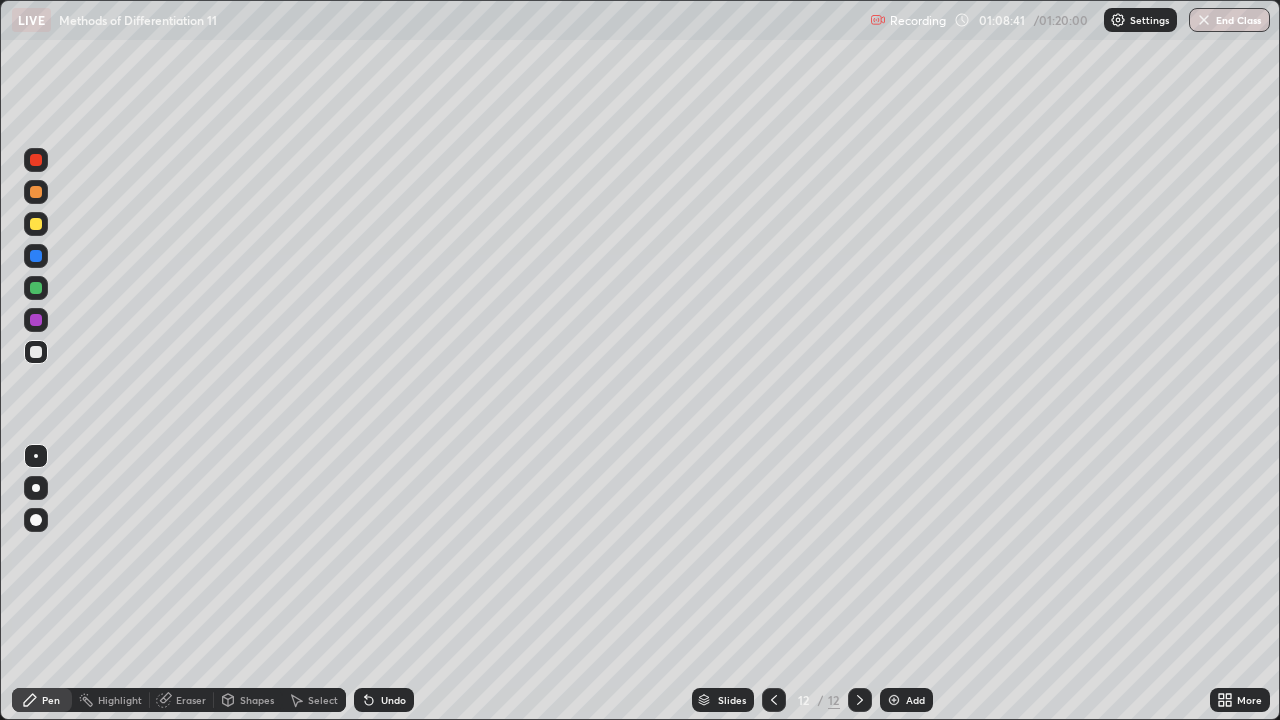 click on "Undo" at bounding box center [393, 700] 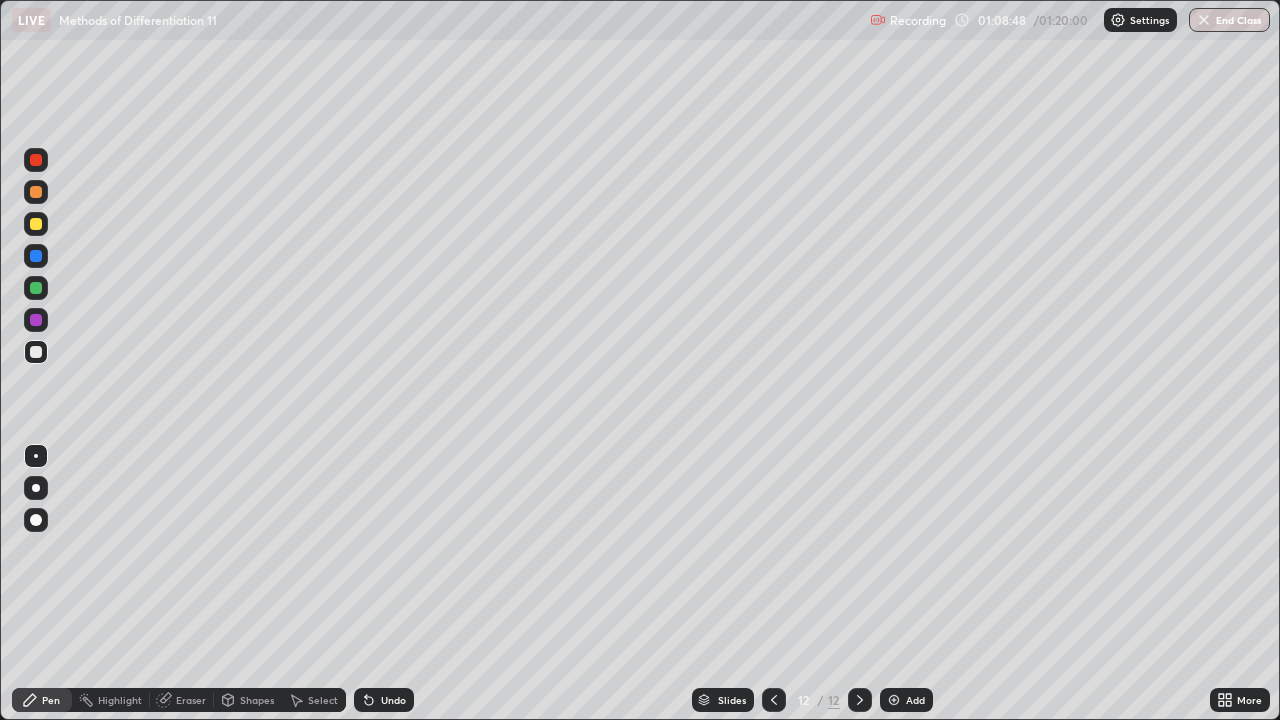 click on "Undo" at bounding box center (384, 700) 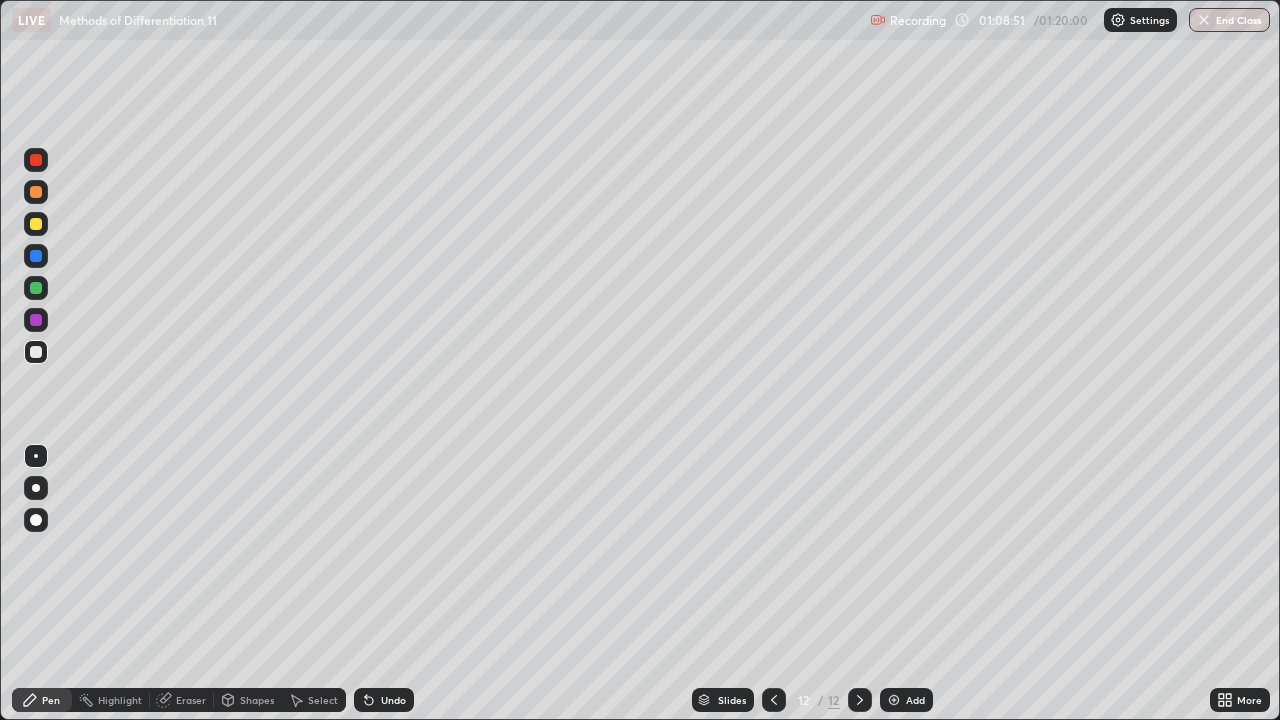 click 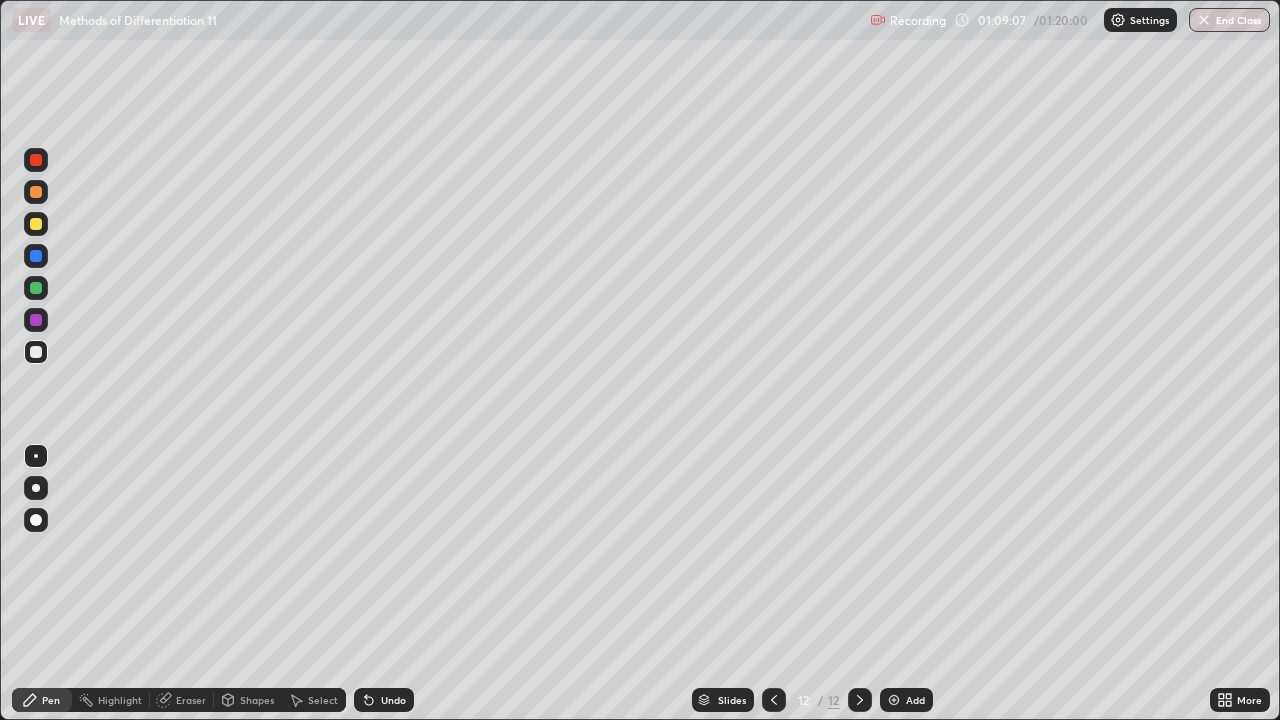 click on "Undo" at bounding box center (393, 700) 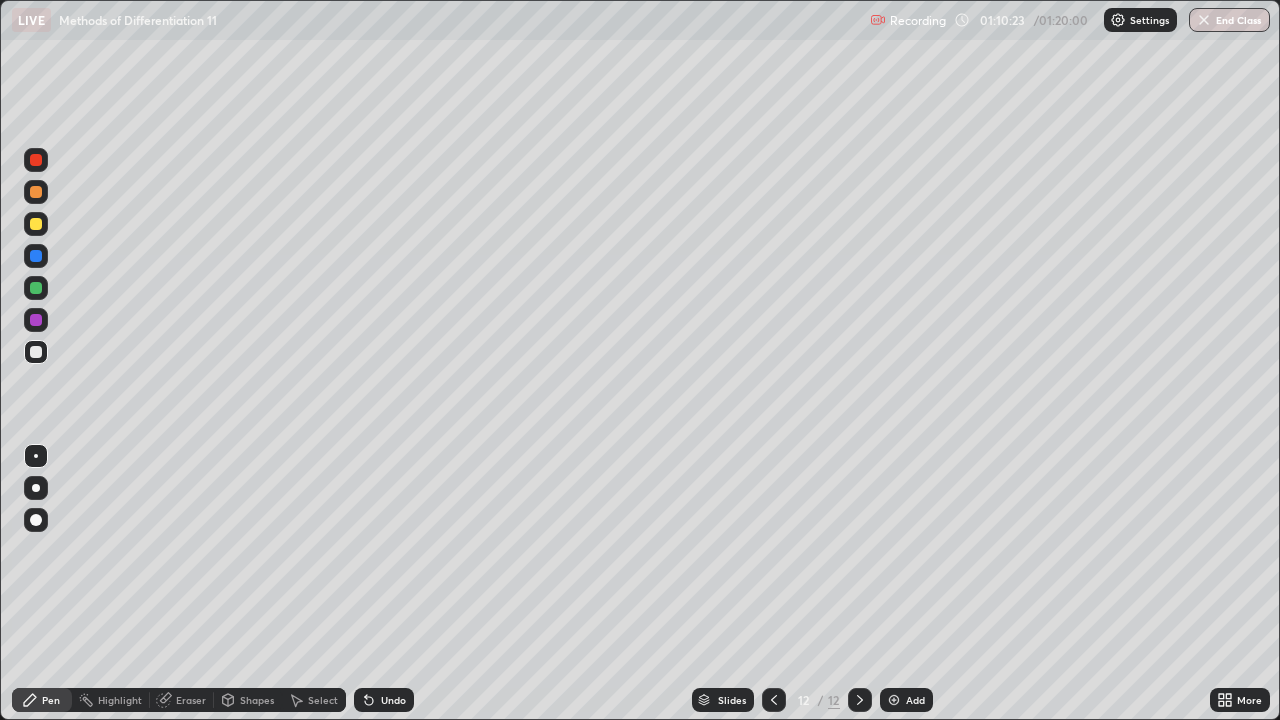 click at bounding box center [36, 256] 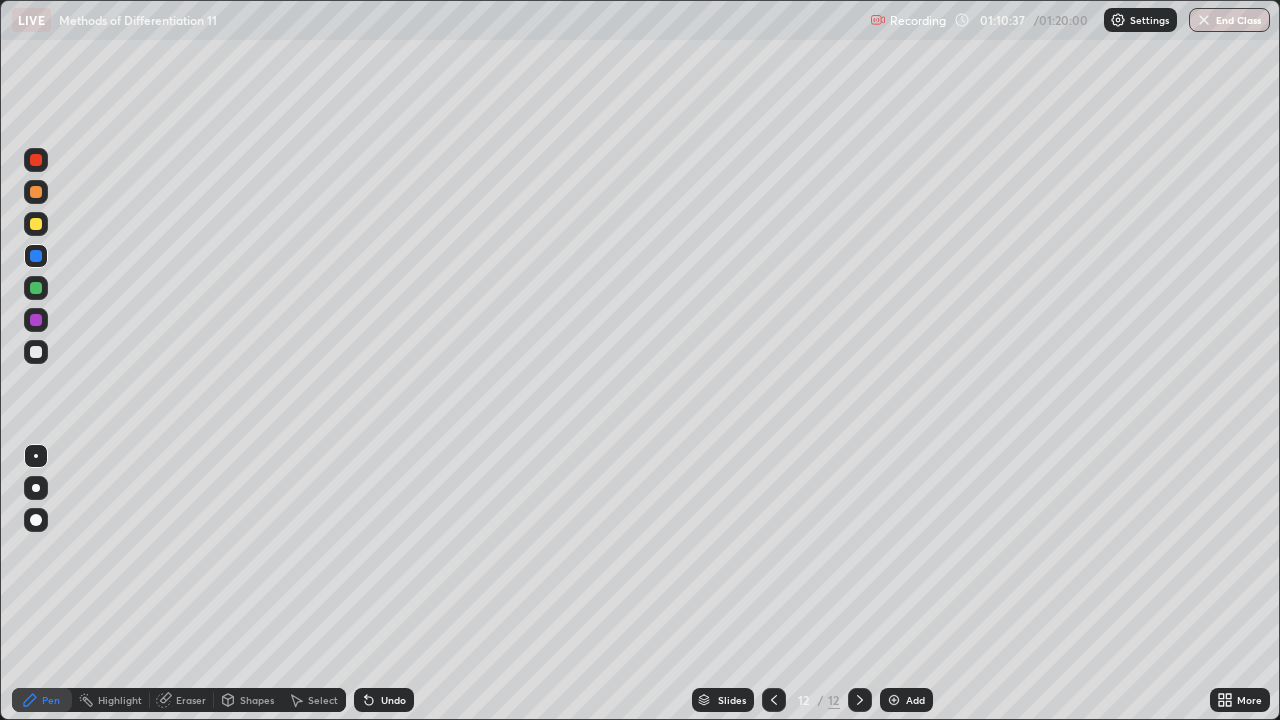 click 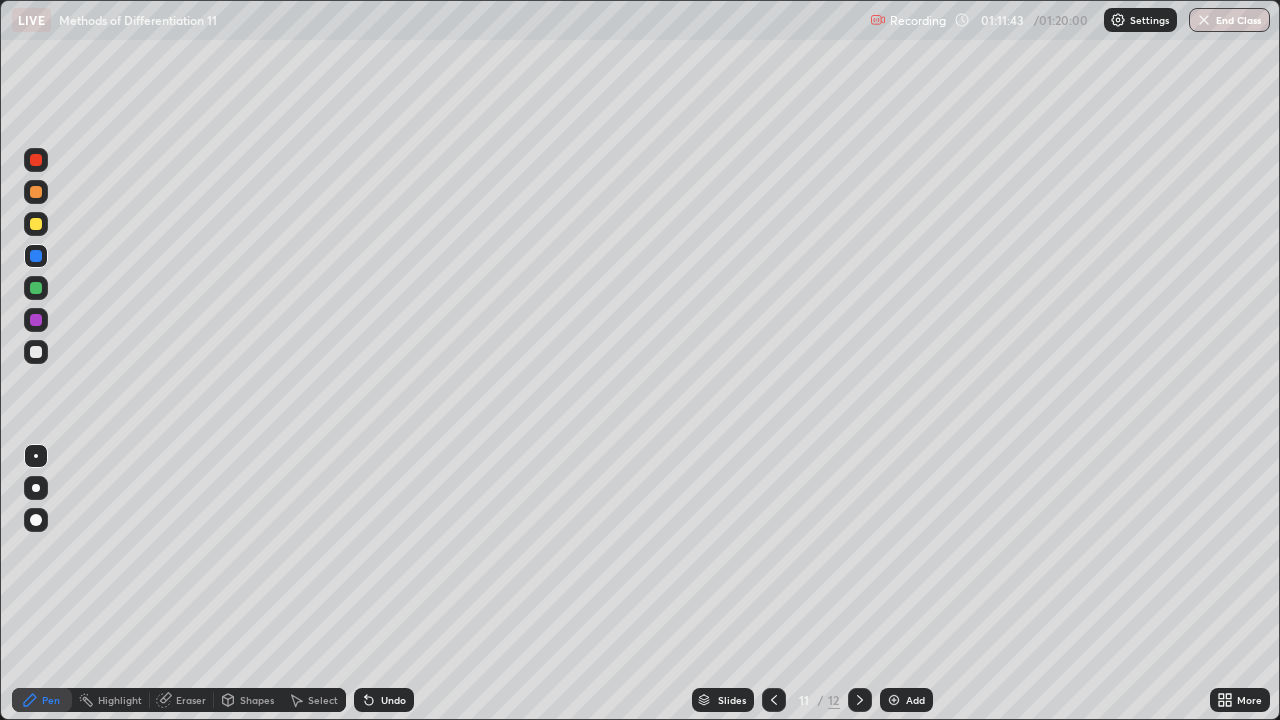 click on "Eraser" at bounding box center (191, 700) 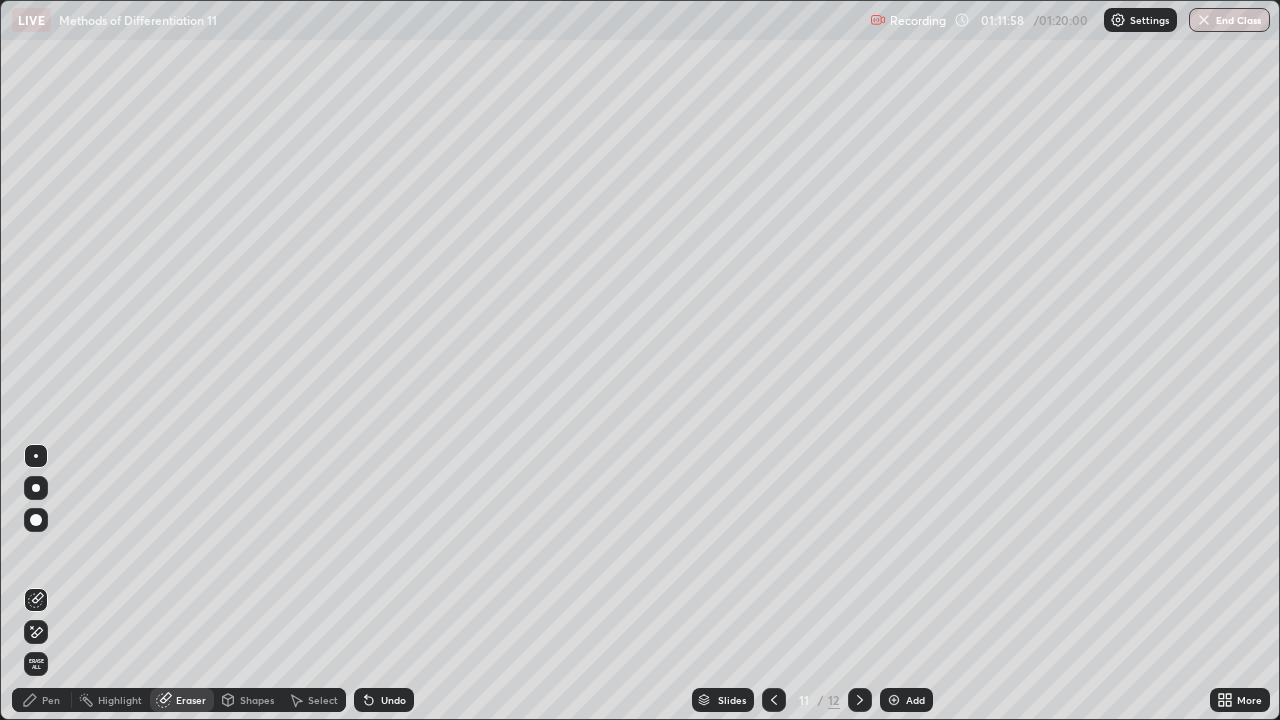 click on "Pen" at bounding box center [42, 700] 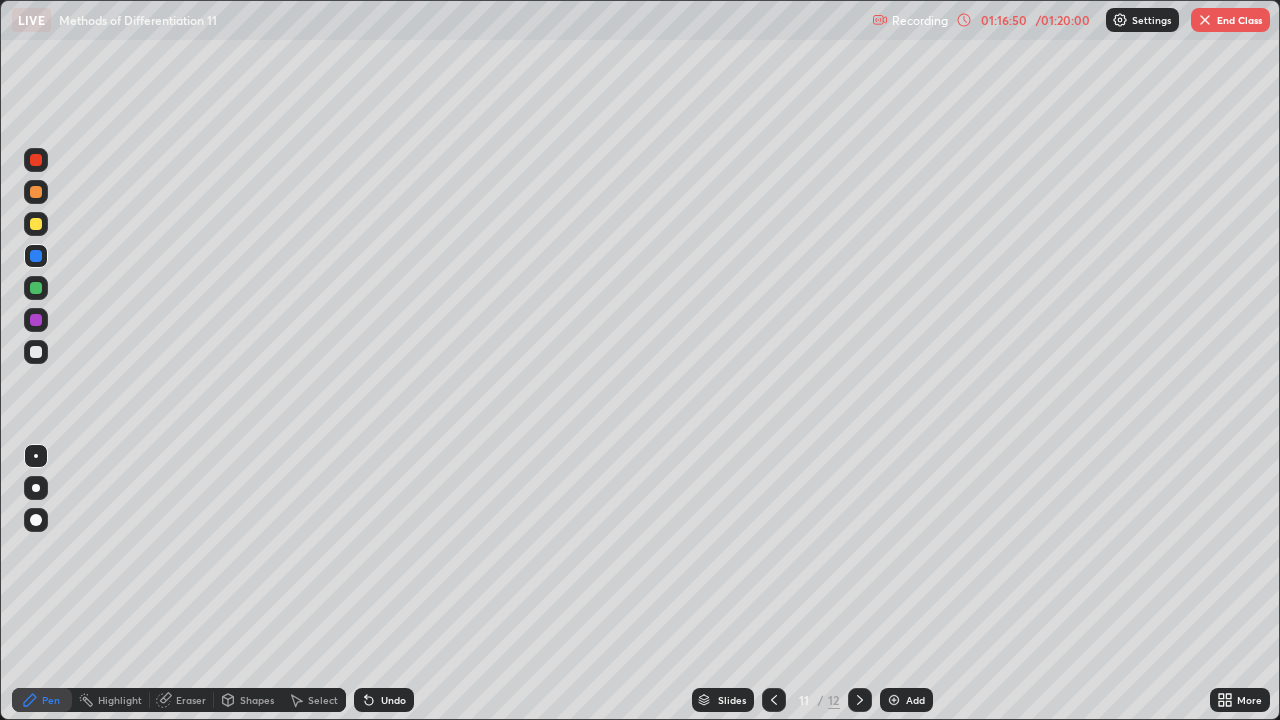 click 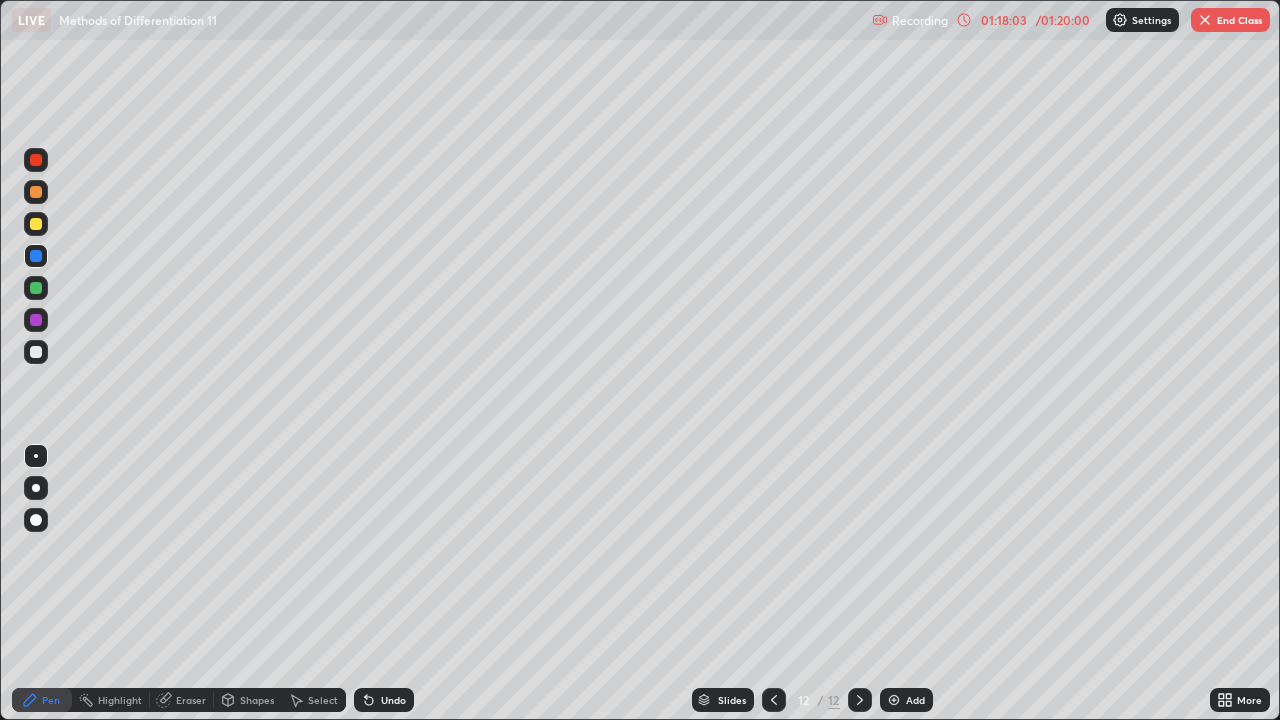 click on "End Class" at bounding box center (1230, 20) 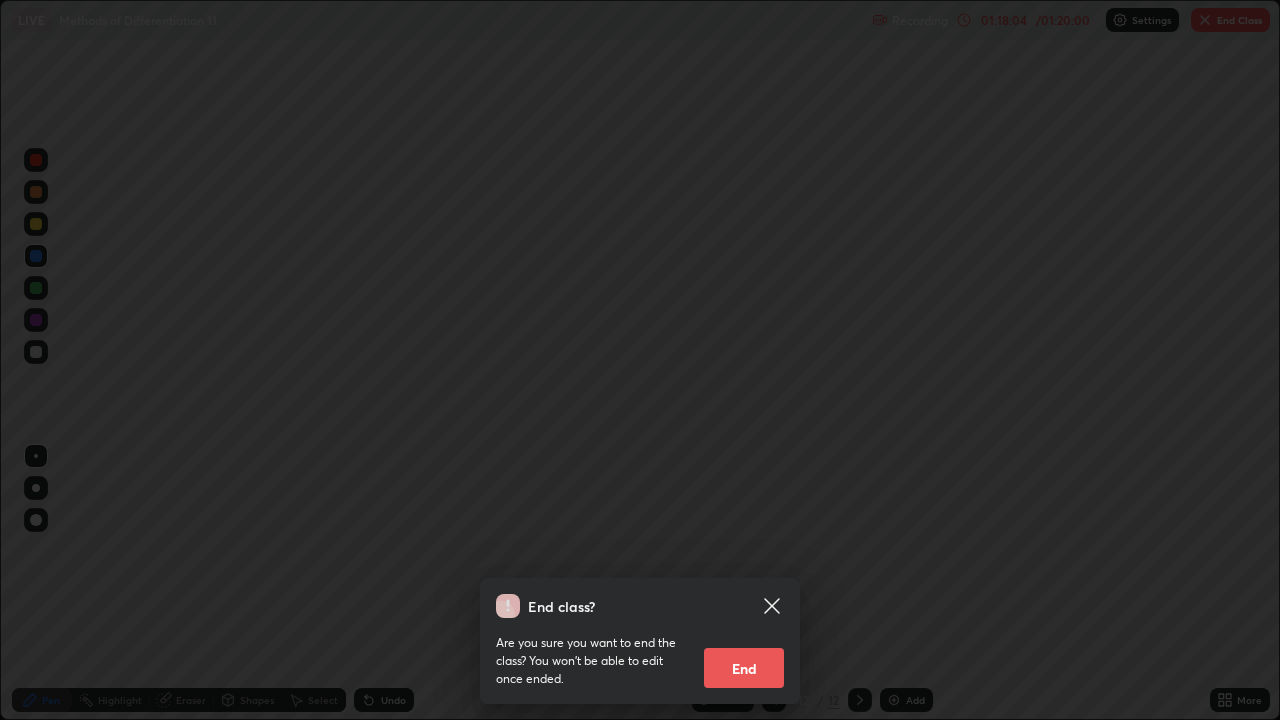 click on "End" at bounding box center (744, 668) 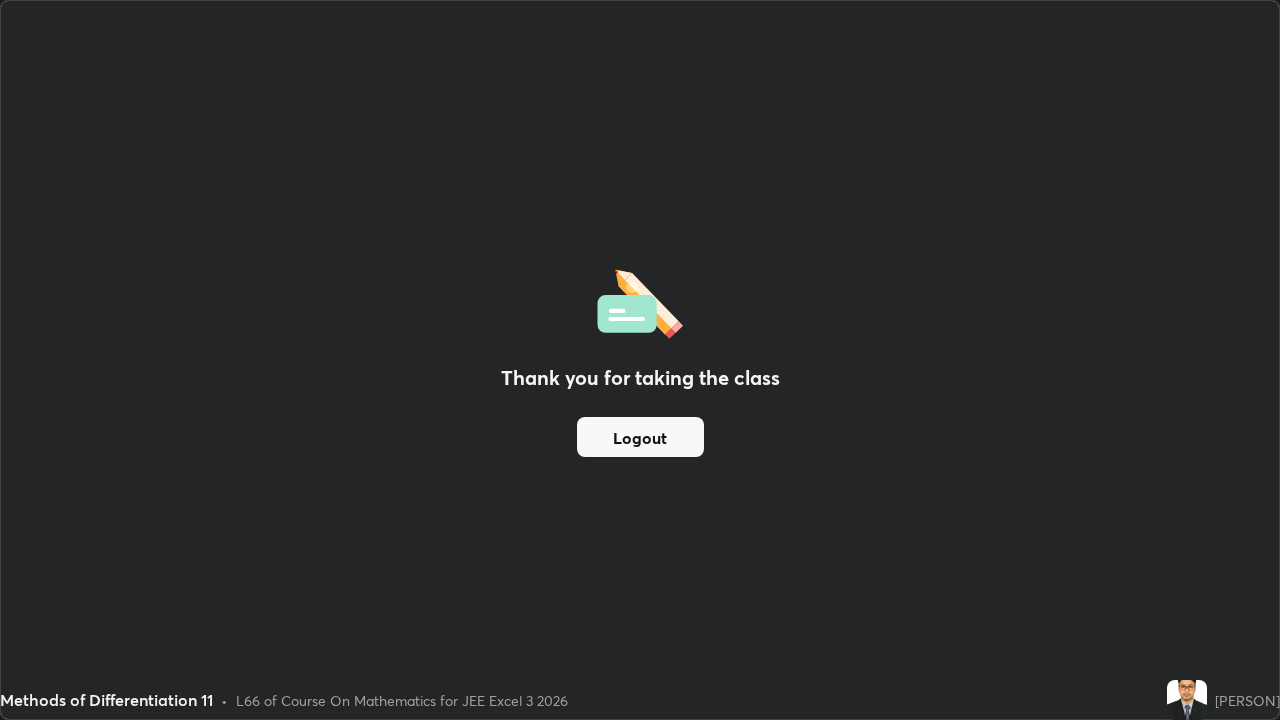 click on "Logout" at bounding box center [640, 437] 